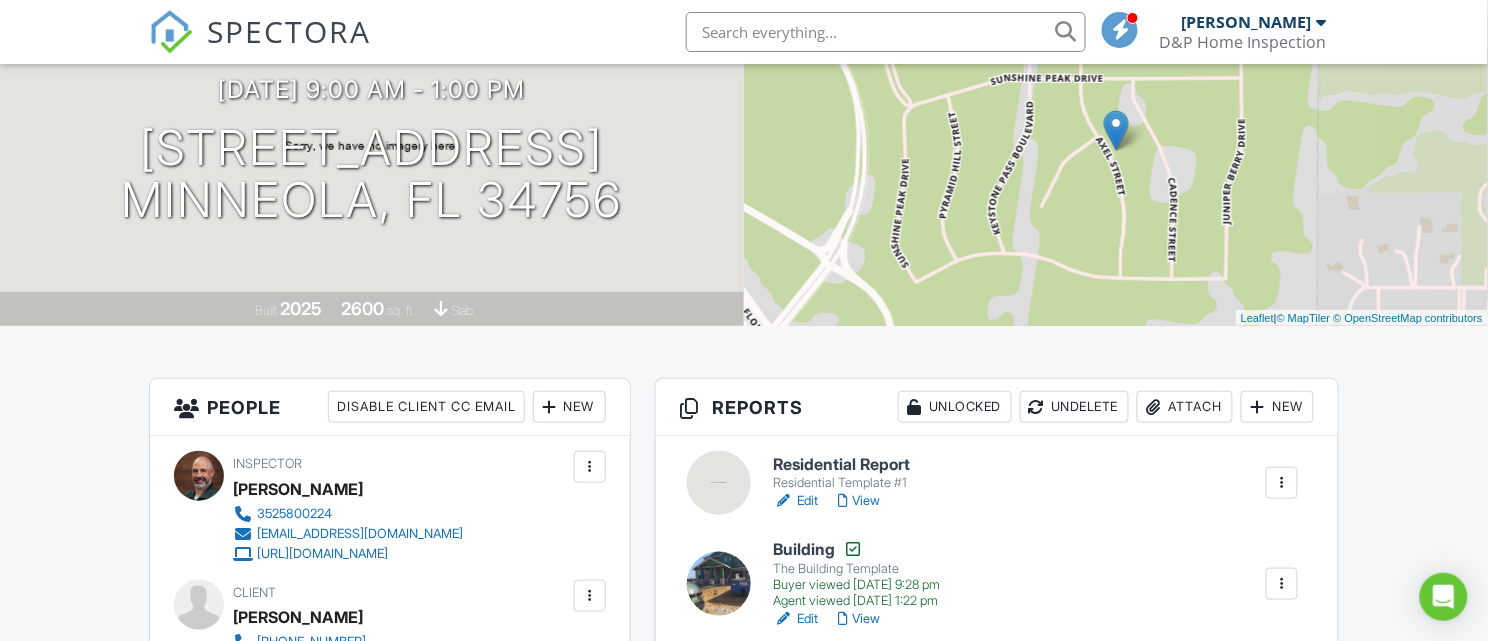 scroll, scrollTop: 208, scrollLeft: 0, axis: vertical 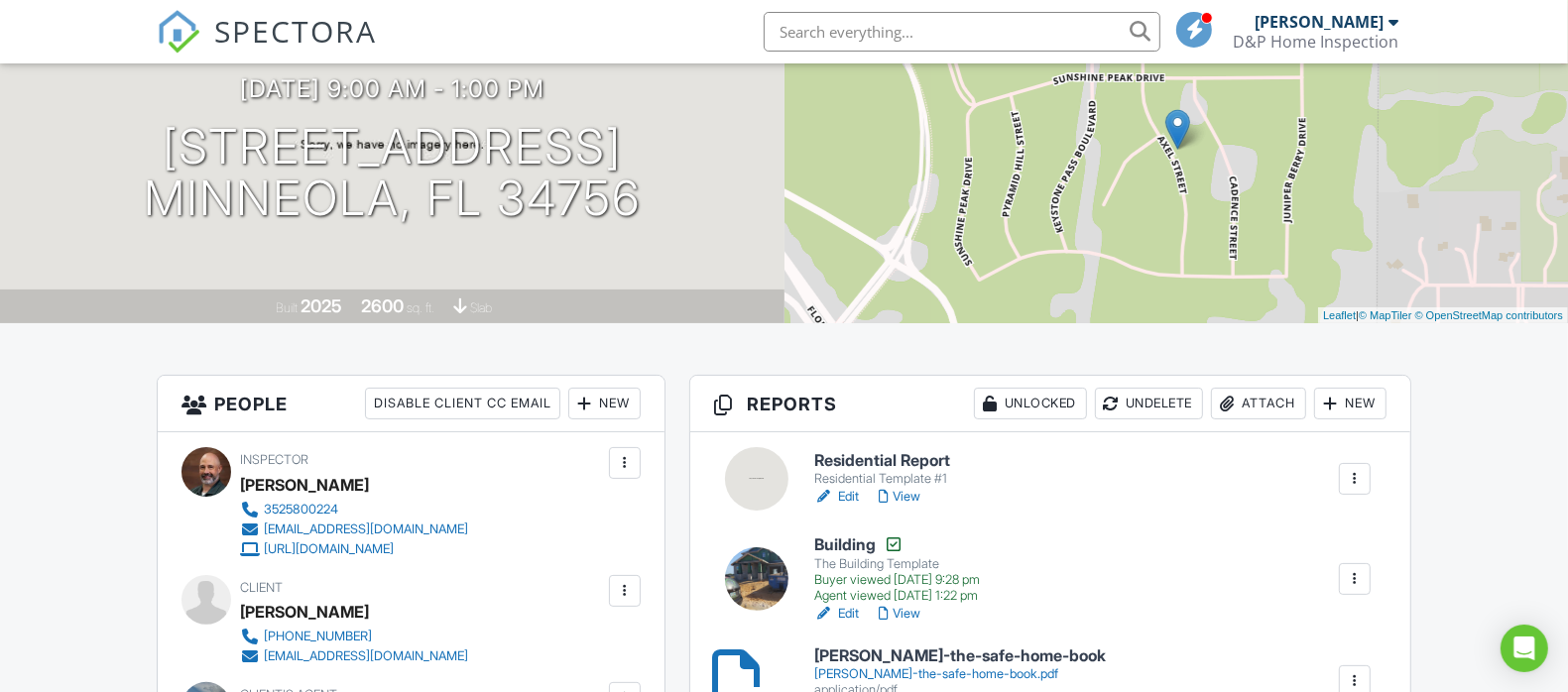 click on "Residential Report" at bounding box center (882, 461) 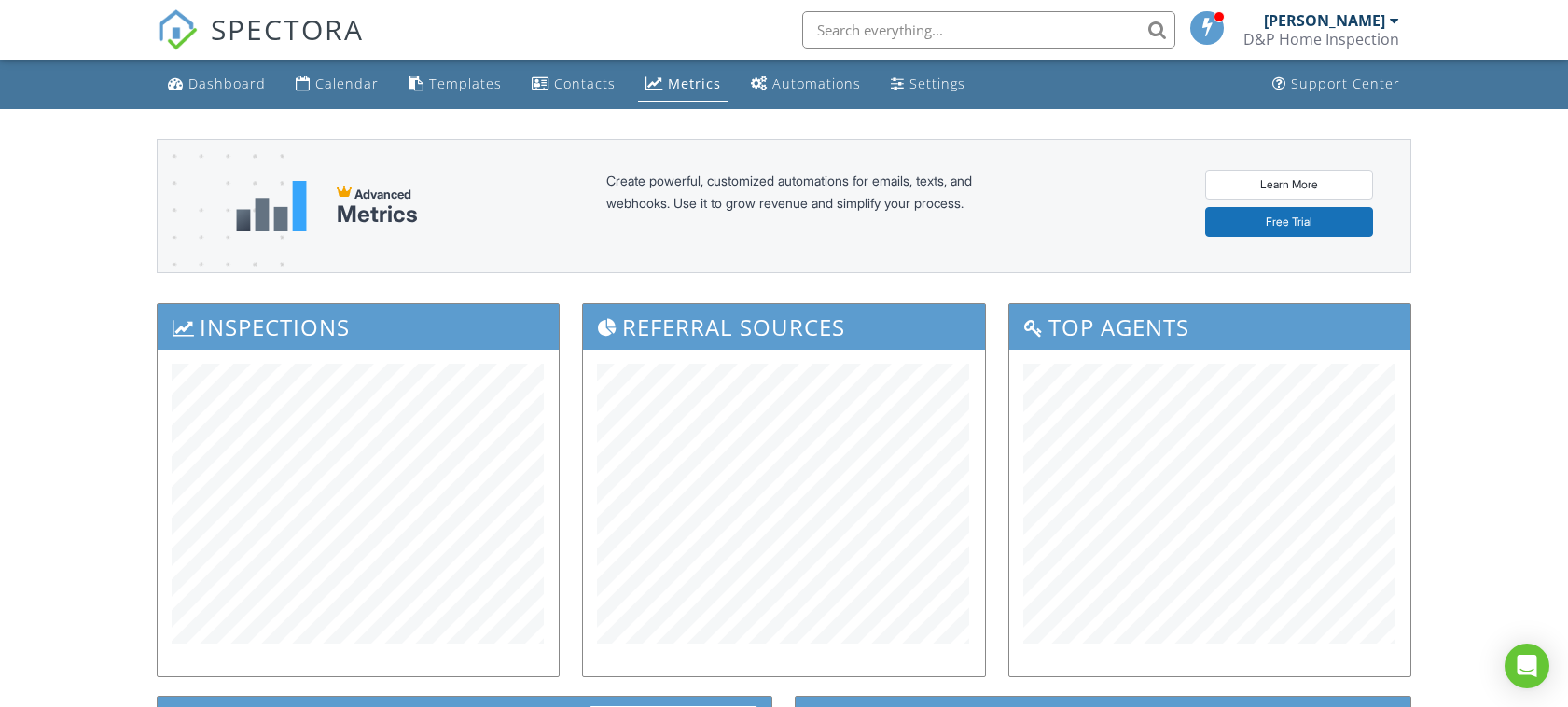 scroll, scrollTop: 381, scrollLeft: 0, axis: vertical 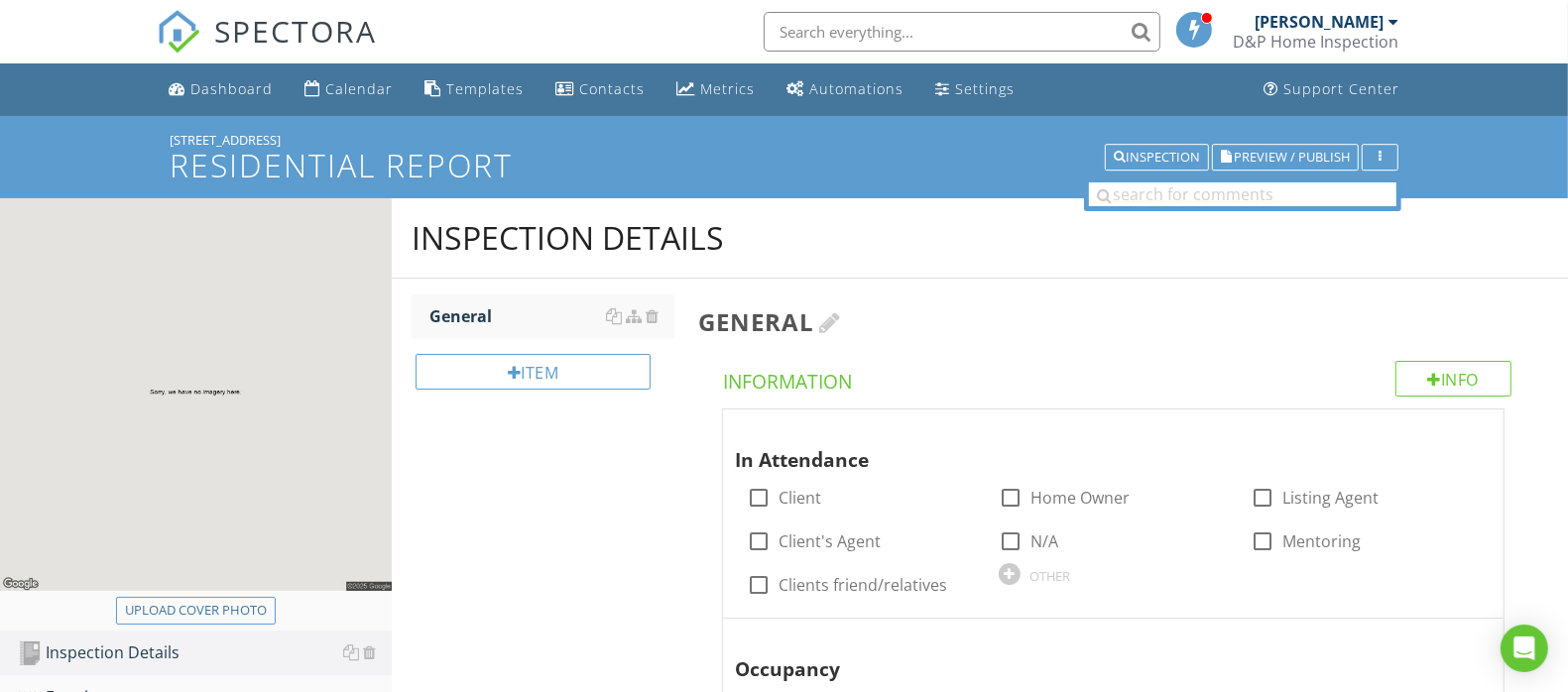 click on "General" at bounding box center (1117, 321) 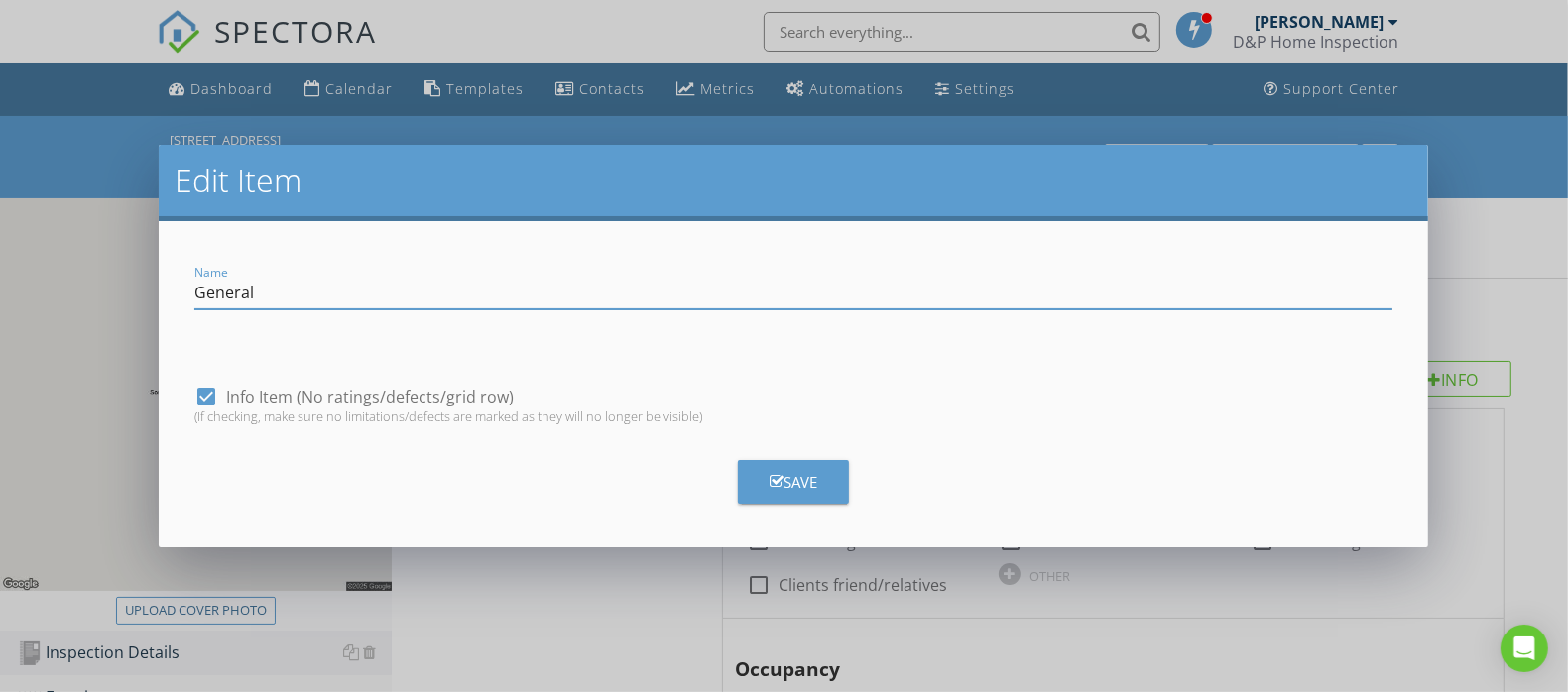 click on "Edit Item       Name General       check_box Info Item (No ratings/defects/grid row)
(If checking, make sure no limitations/defects are marked as they will
no longer be visible)
Save" at bounding box center (784, 346) 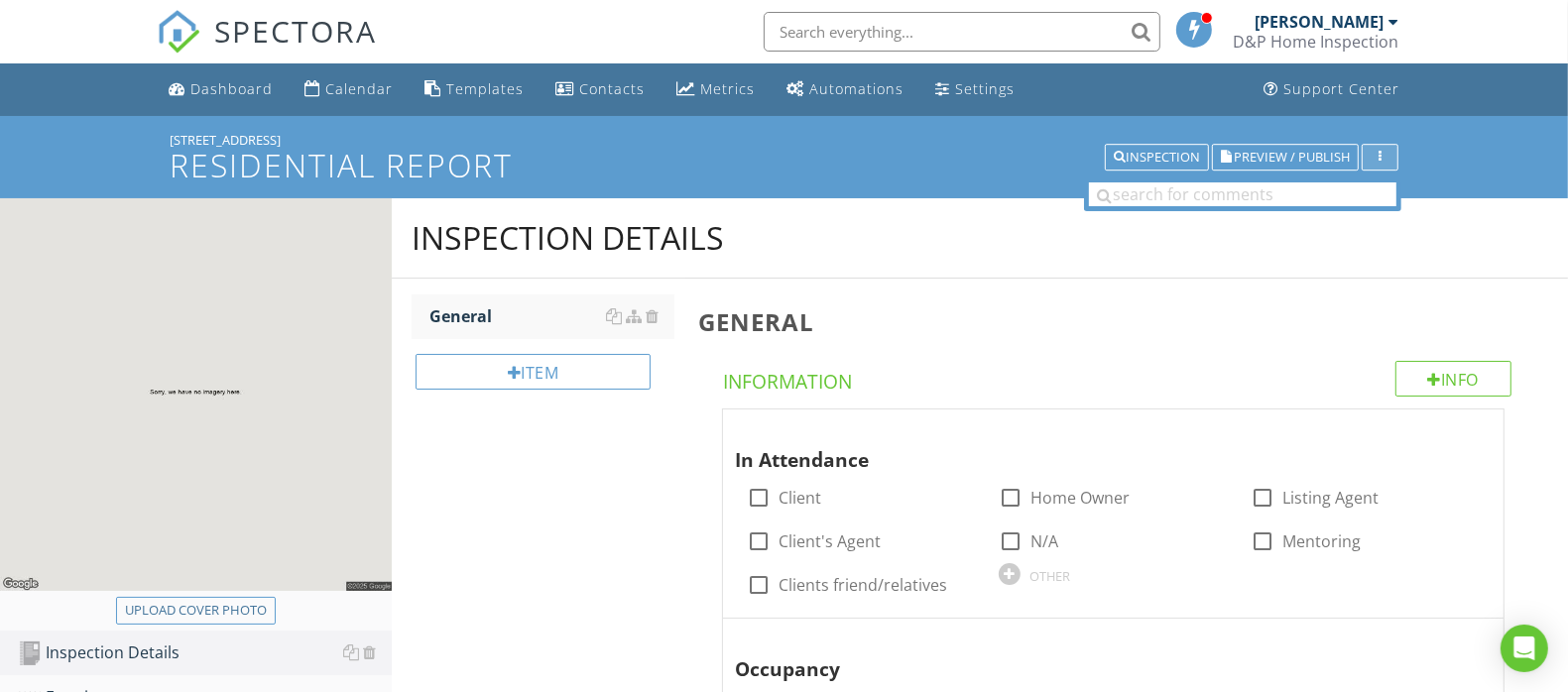 click at bounding box center (1380, 158) 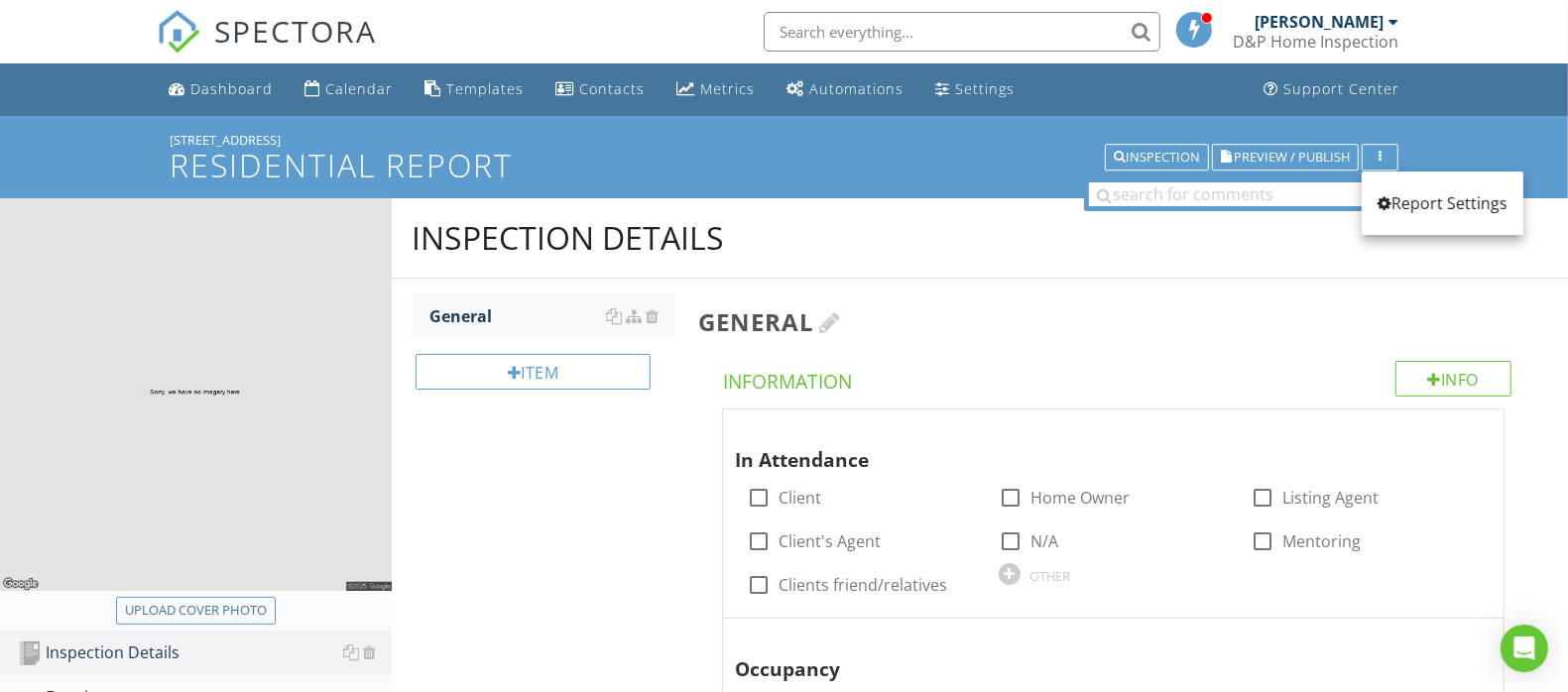 click on "General" at bounding box center [1117, 321] 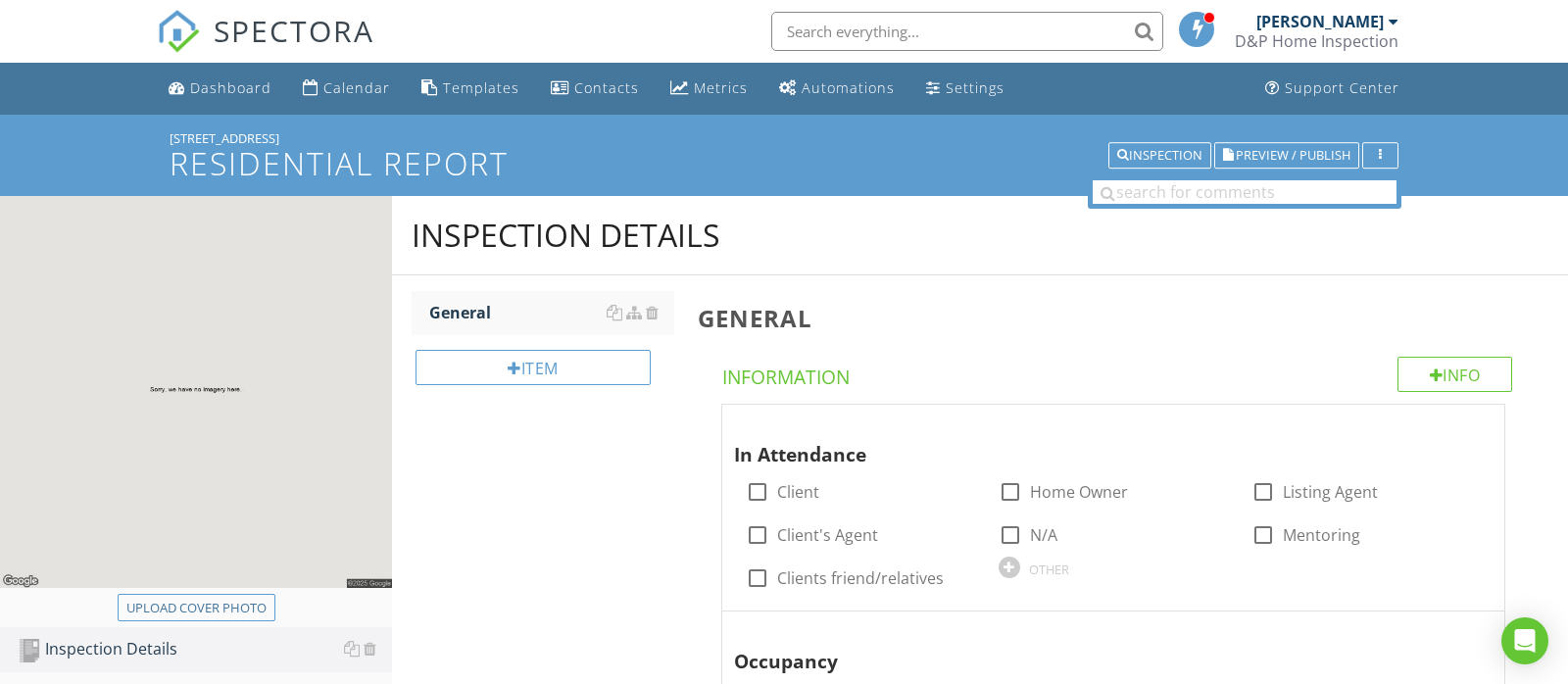 click at bounding box center (784, 342) 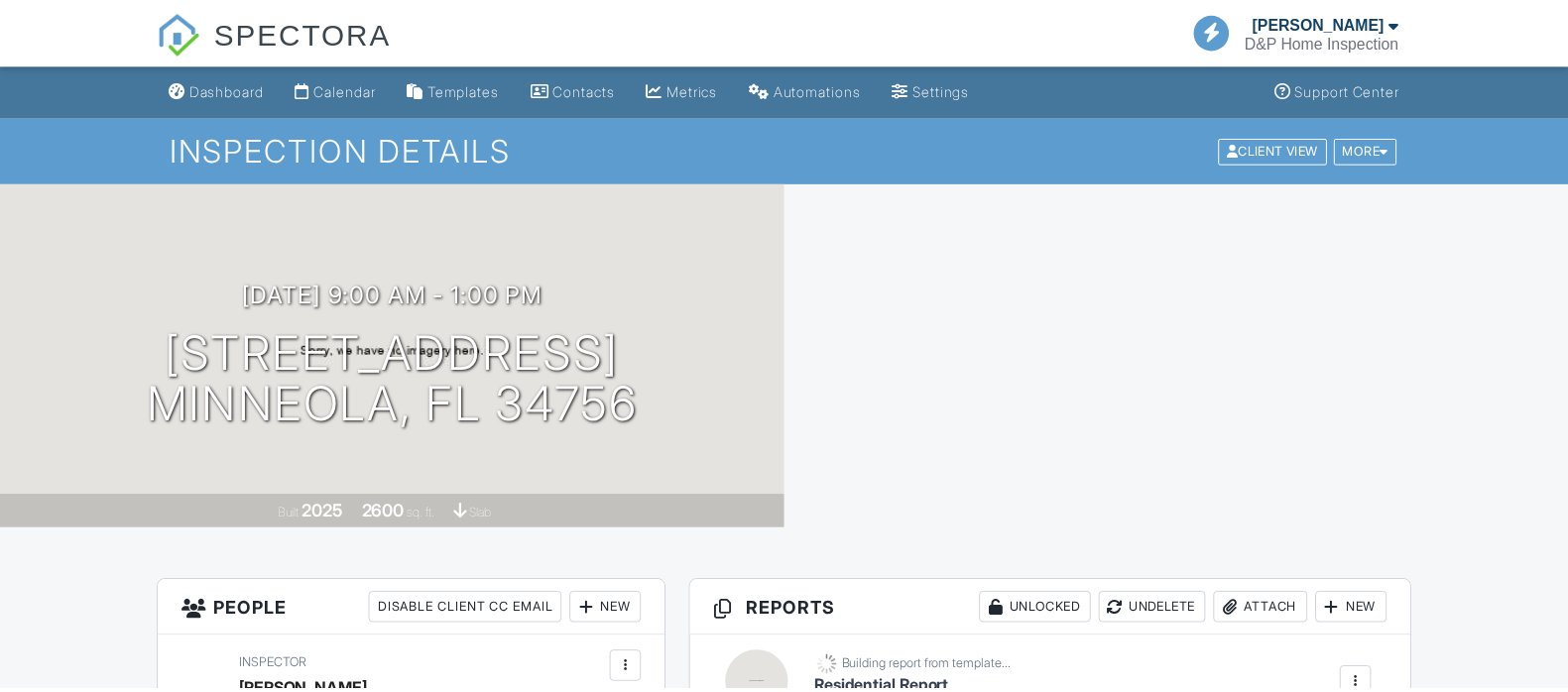scroll, scrollTop: 206, scrollLeft: 0, axis: vertical 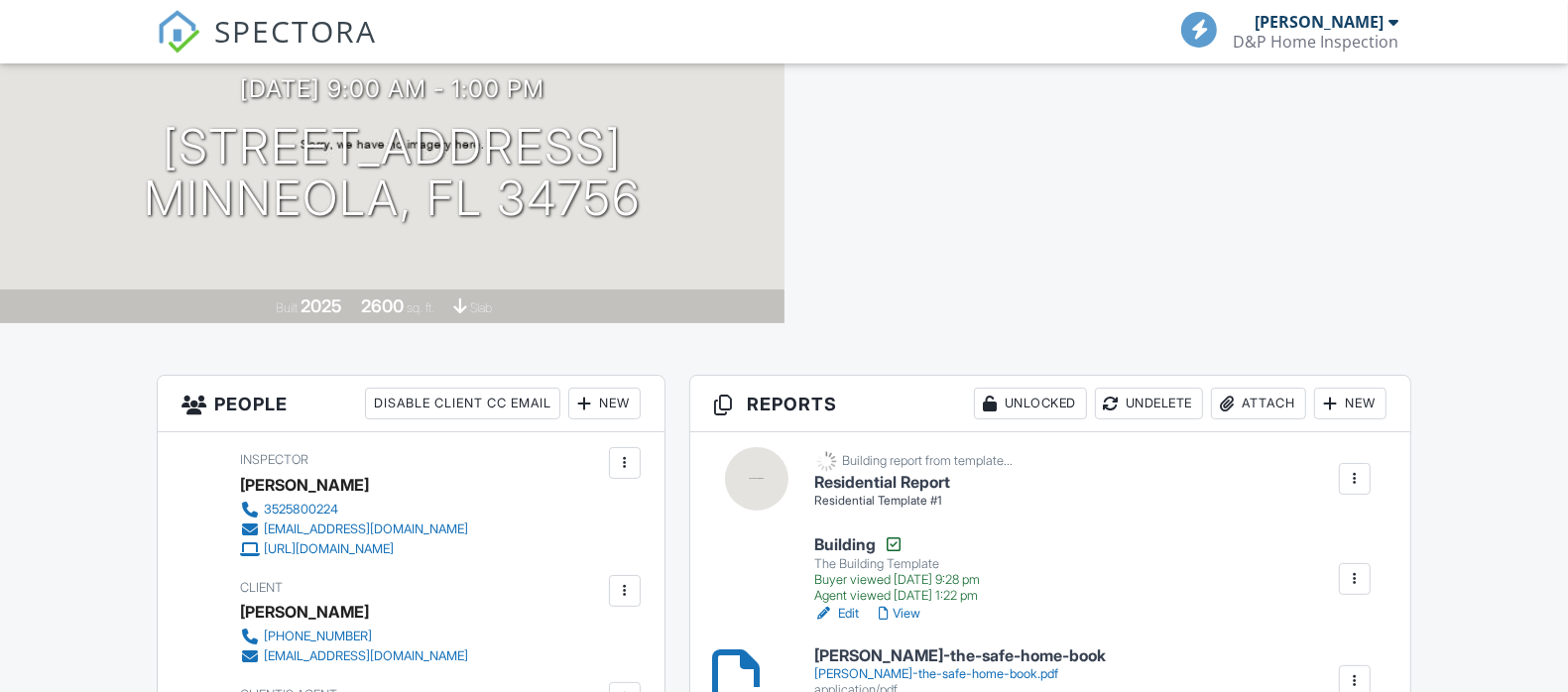click at bounding box center [1355, 479] 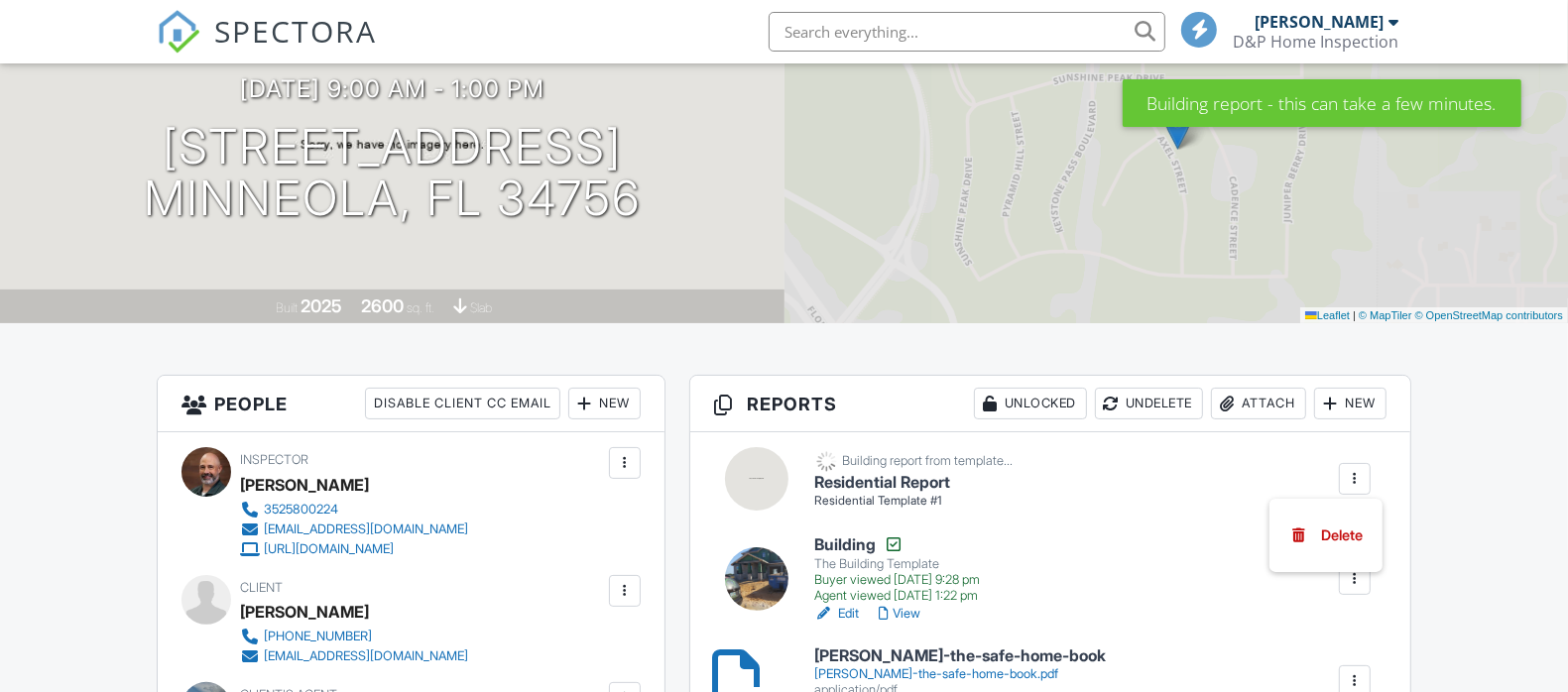 click on "Residential Report
Residential Template #1
Edit
View
Residential Report
Residential Template #1
Building report from template...
Quick Publish
Copy
Delete" at bounding box center (1092, 479) 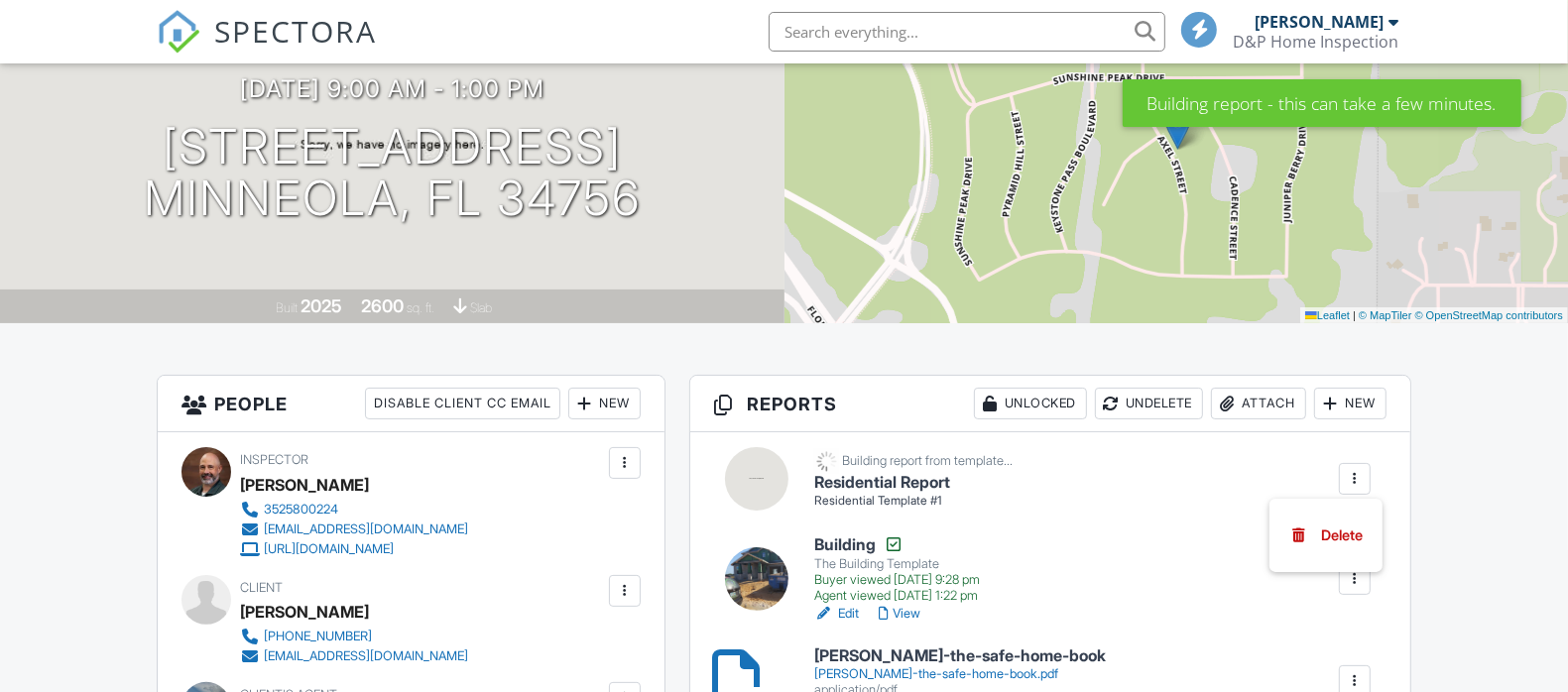 click on "Dashboard
Calendar
Templates
Contacts
Metrics
Automations
Settings
Support Center
Inspection Details
Client View
More
Property Details
Reschedule
Reorder / Copy
Share
Cancel
Delete
Print Order
Convert to V10
Disable Buy Now Pay Later
View Change Log
07/11/2025  9:00 am
- 1:00 pm
2180 Axel St
Minneola, FL 34756
Built
2025
2600
sq. ft.
slab
+ −  Leaflet   |   © MapTiler   © OpenStreetMap contributors
All emails and texts are disabled for this inspection!
Turn on emails and texts
Turn on and Requeue Notifications
Reports
Unlocked
Undelete
Attach
New
Residential Report
Residential Template #1
Edit
View" at bounding box center [784, 3839] 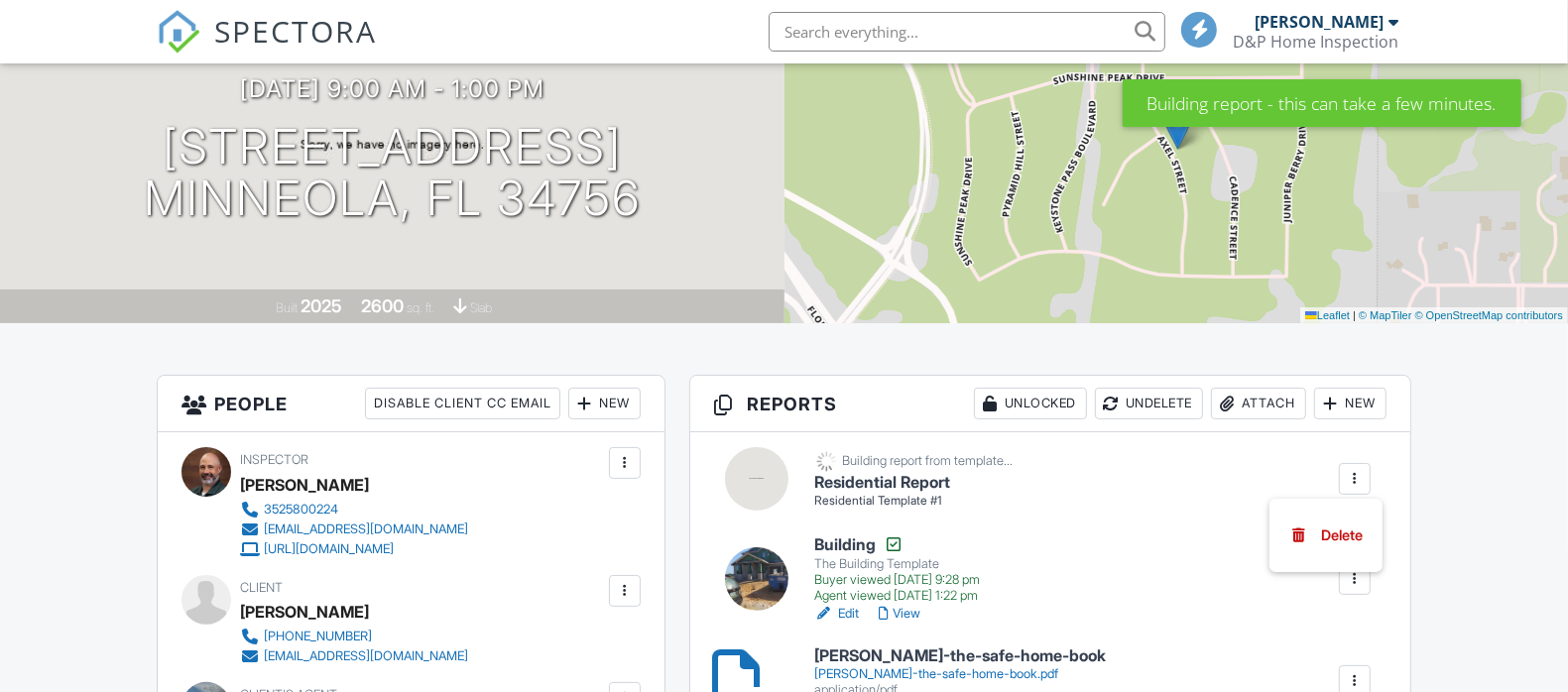 scroll, scrollTop: 206, scrollLeft: 0, axis: vertical 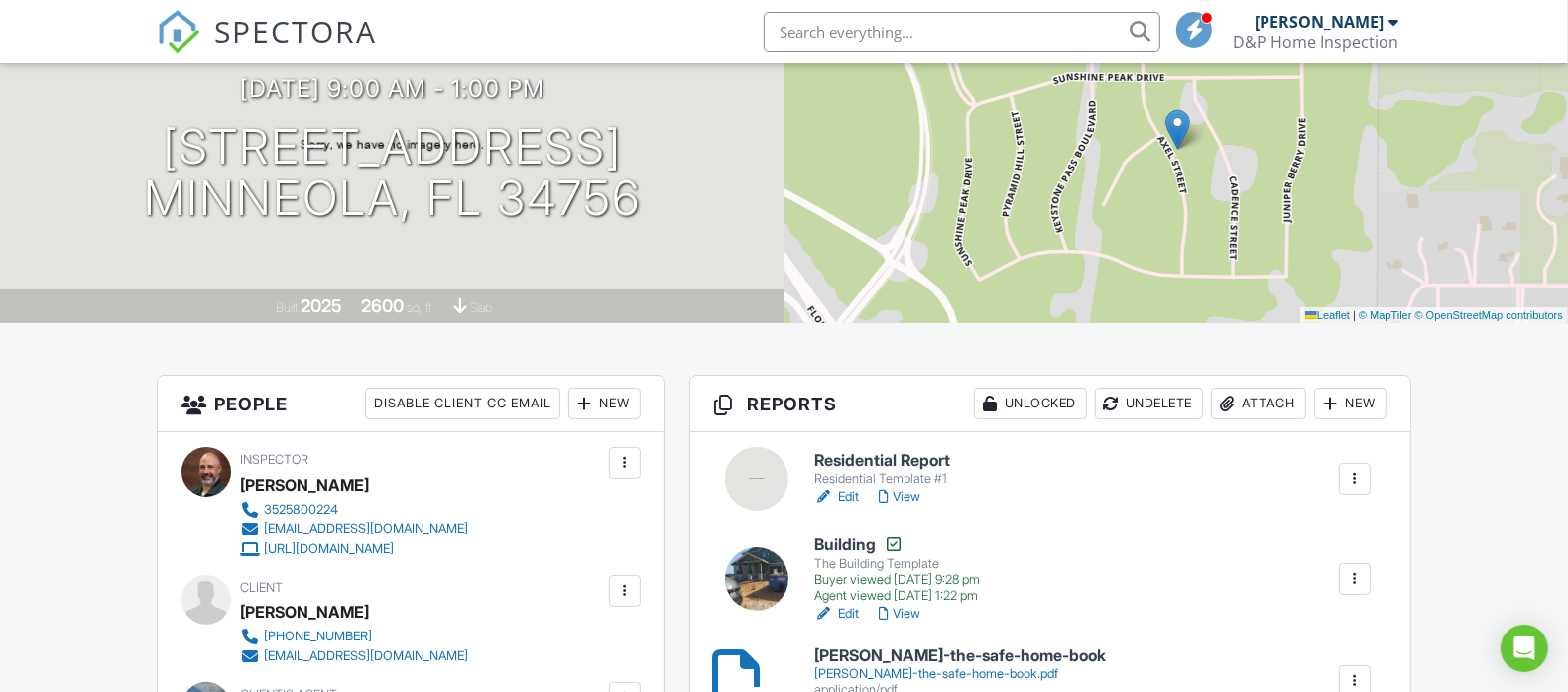 click at bounding box center [1355, 479] 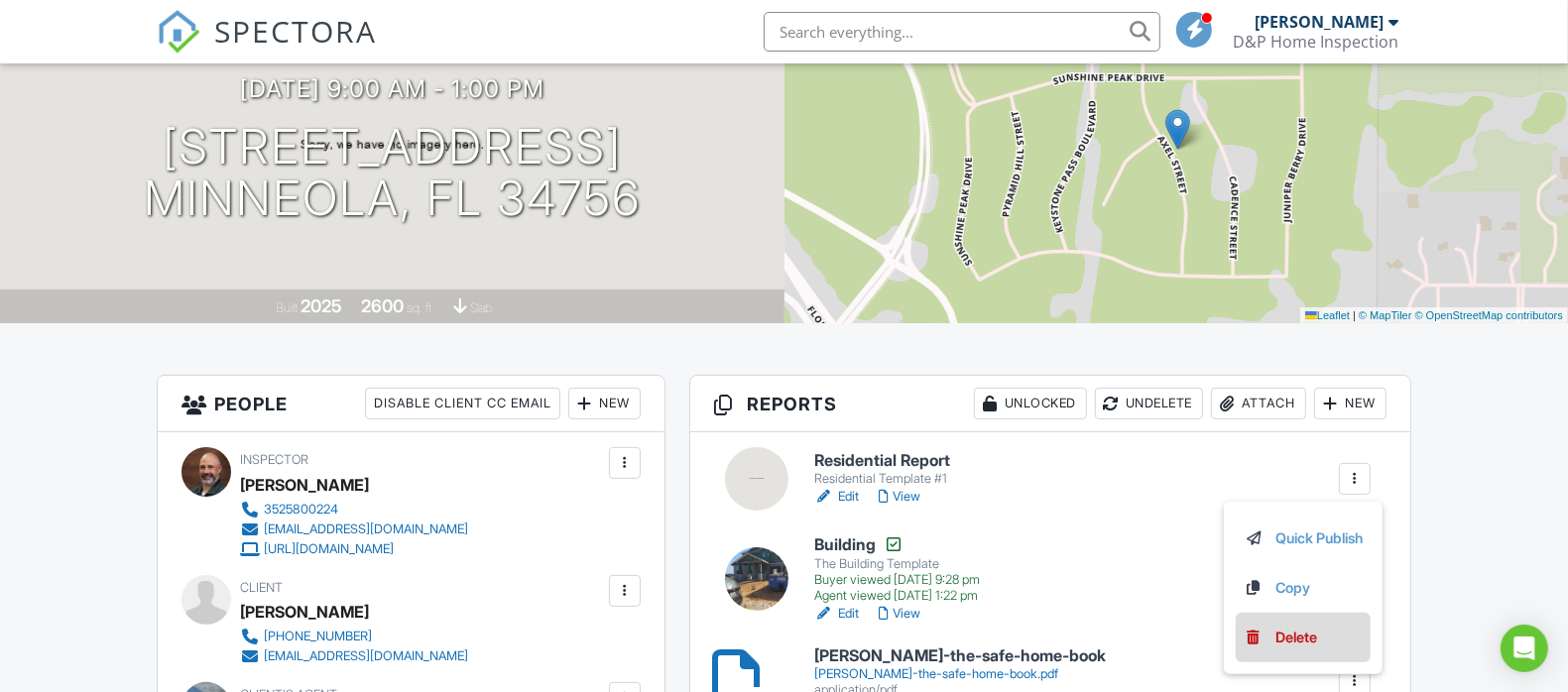 click on "Delete" at bounding box center [1296, 637] 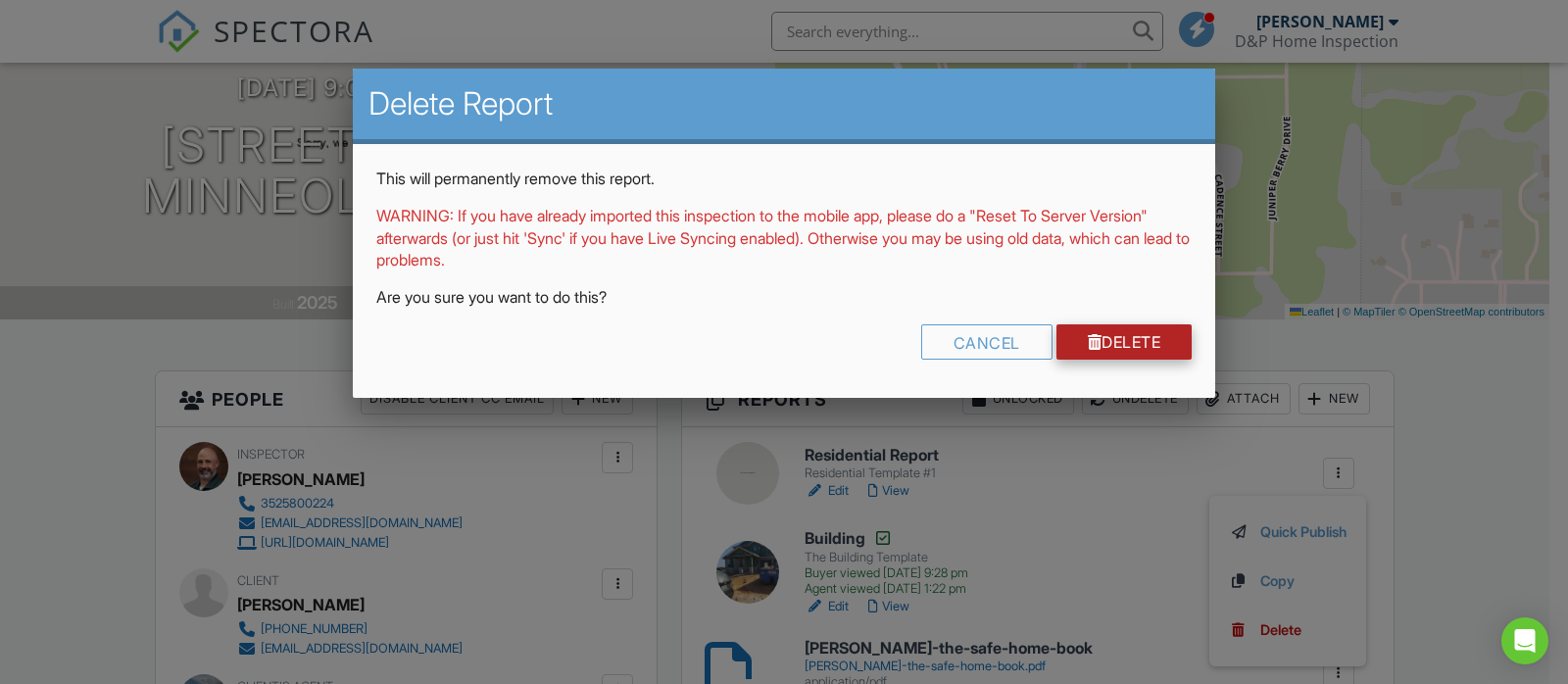 click on "Delete" at bounding box center (1124, 342) 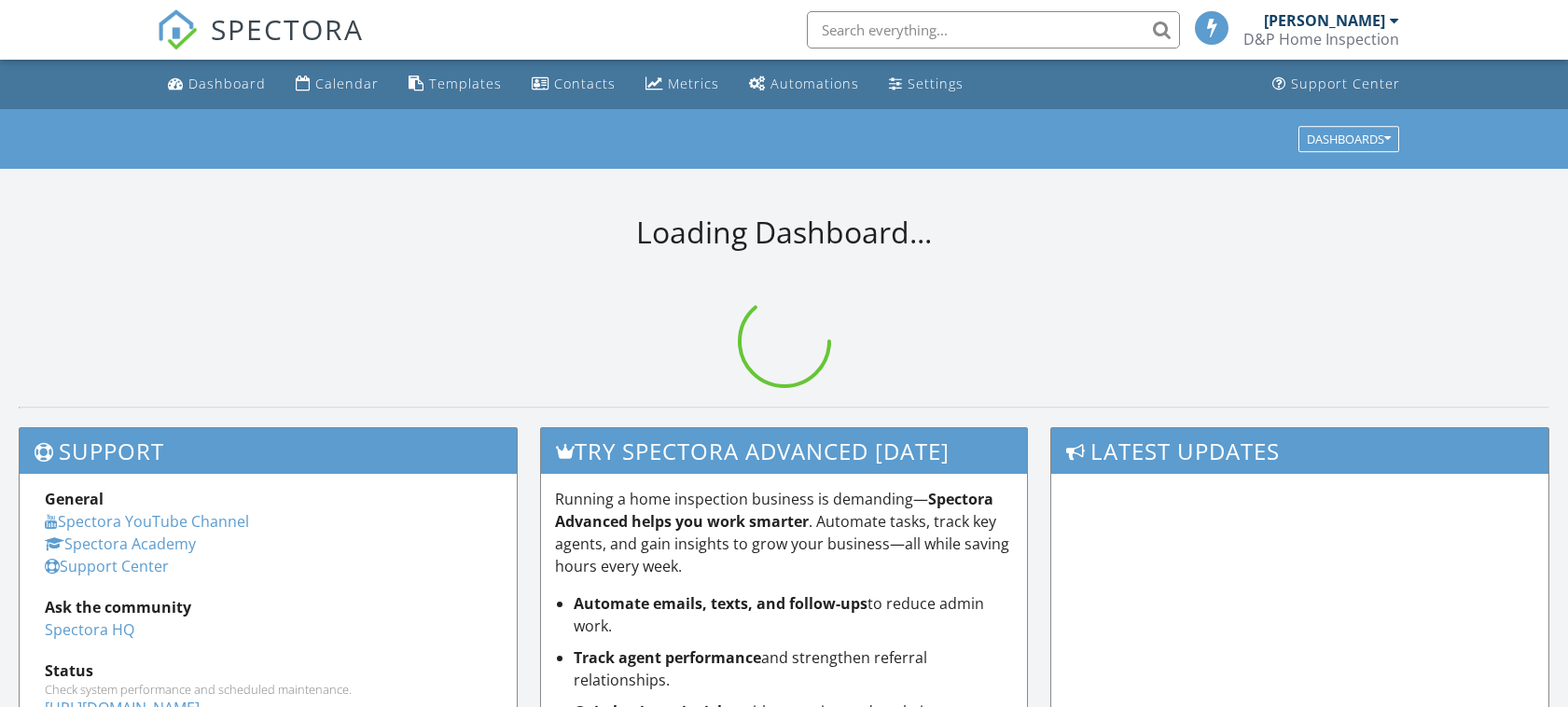 scroll, scrollTop: 0, scrollLeft: 0, axis: both 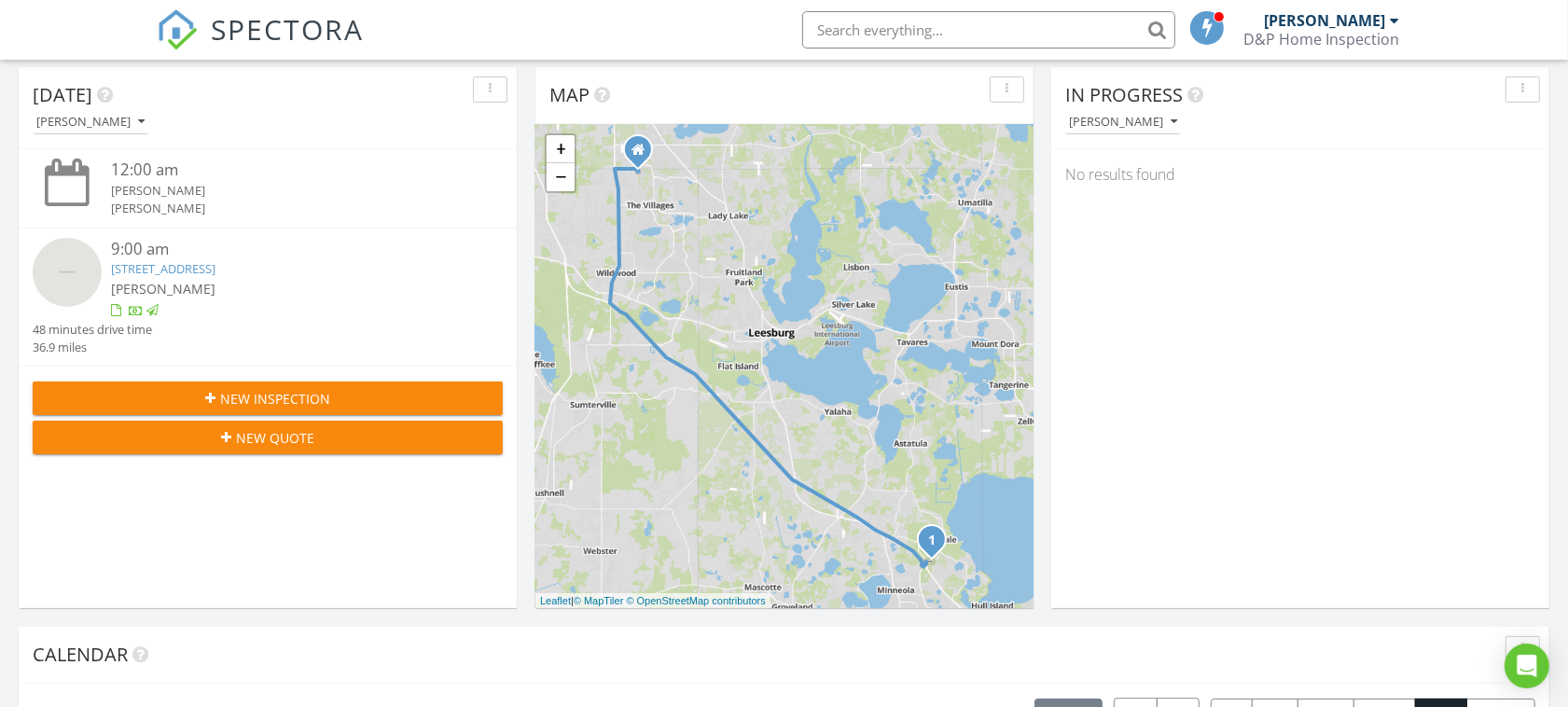 click on "New Inspection" at bounding box center (275, 398) 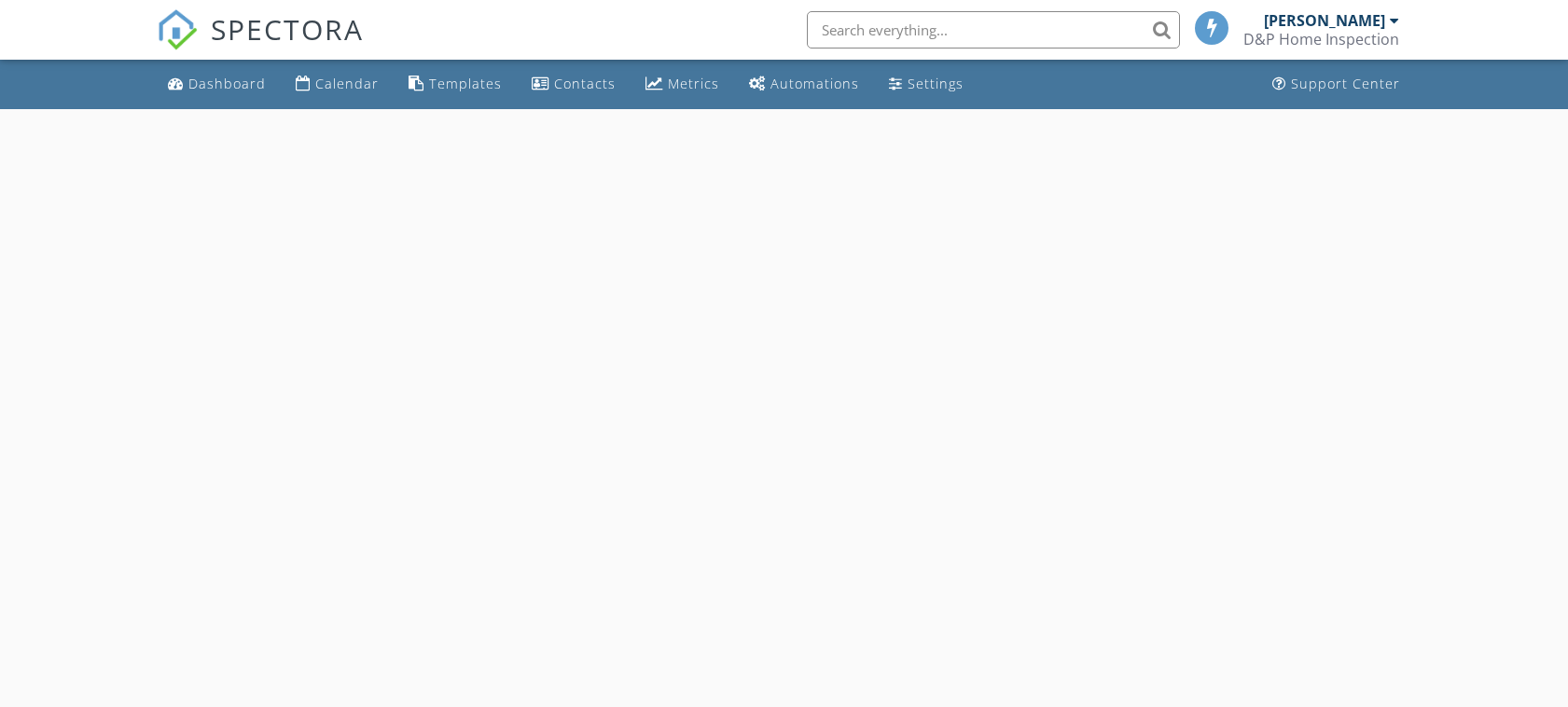 scroll, scrollTop: 0, scrollLeft: 0, axis: both 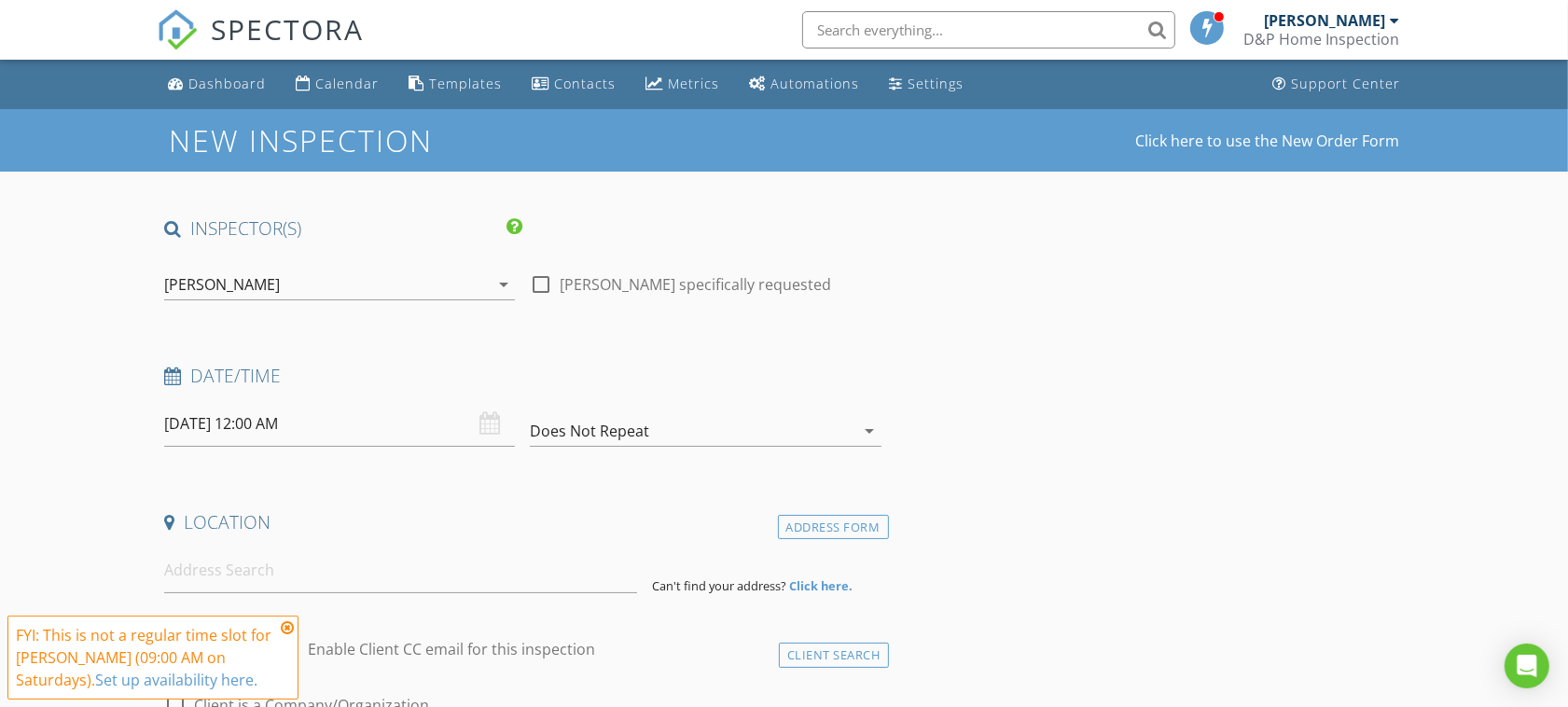 click at bounding box center (287, 628) 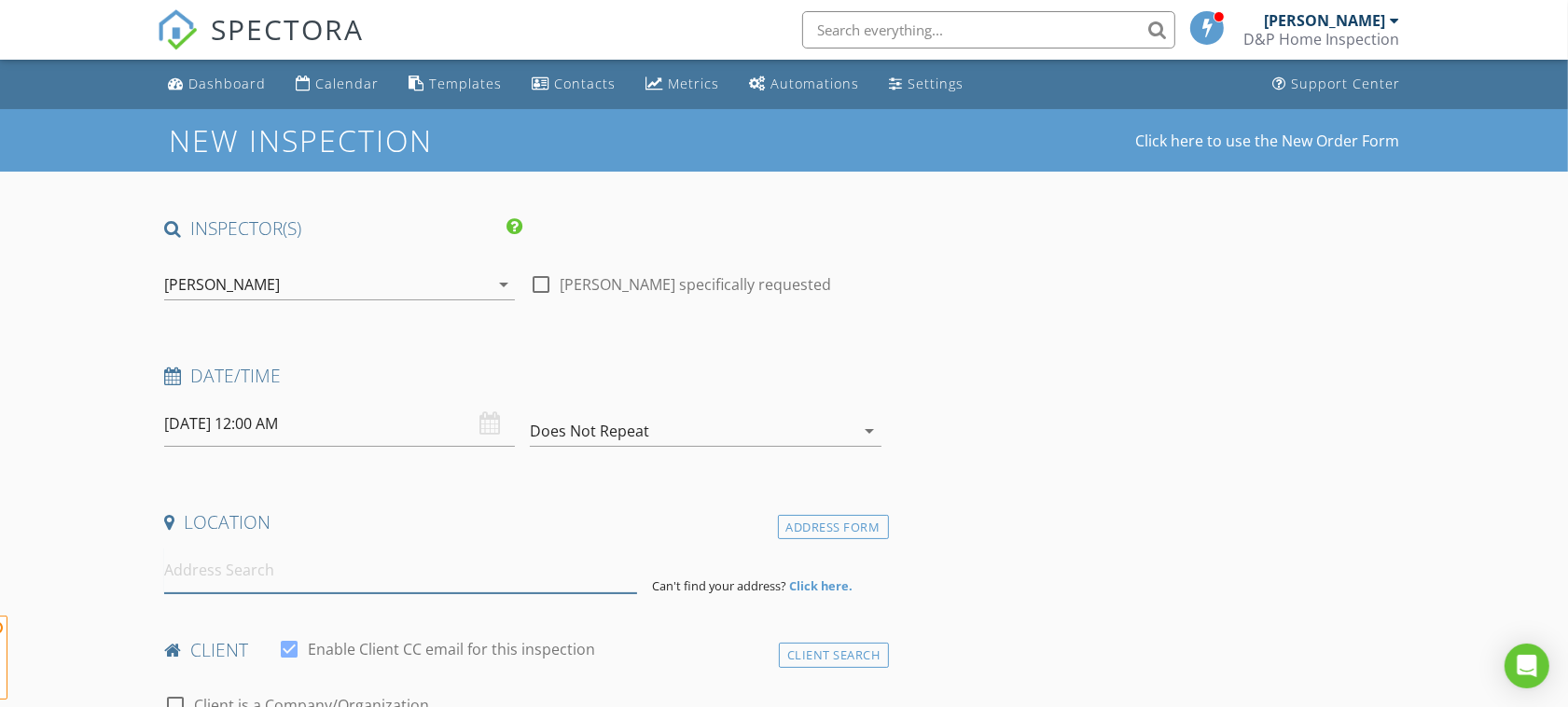 click at bounding box center [400, 570] 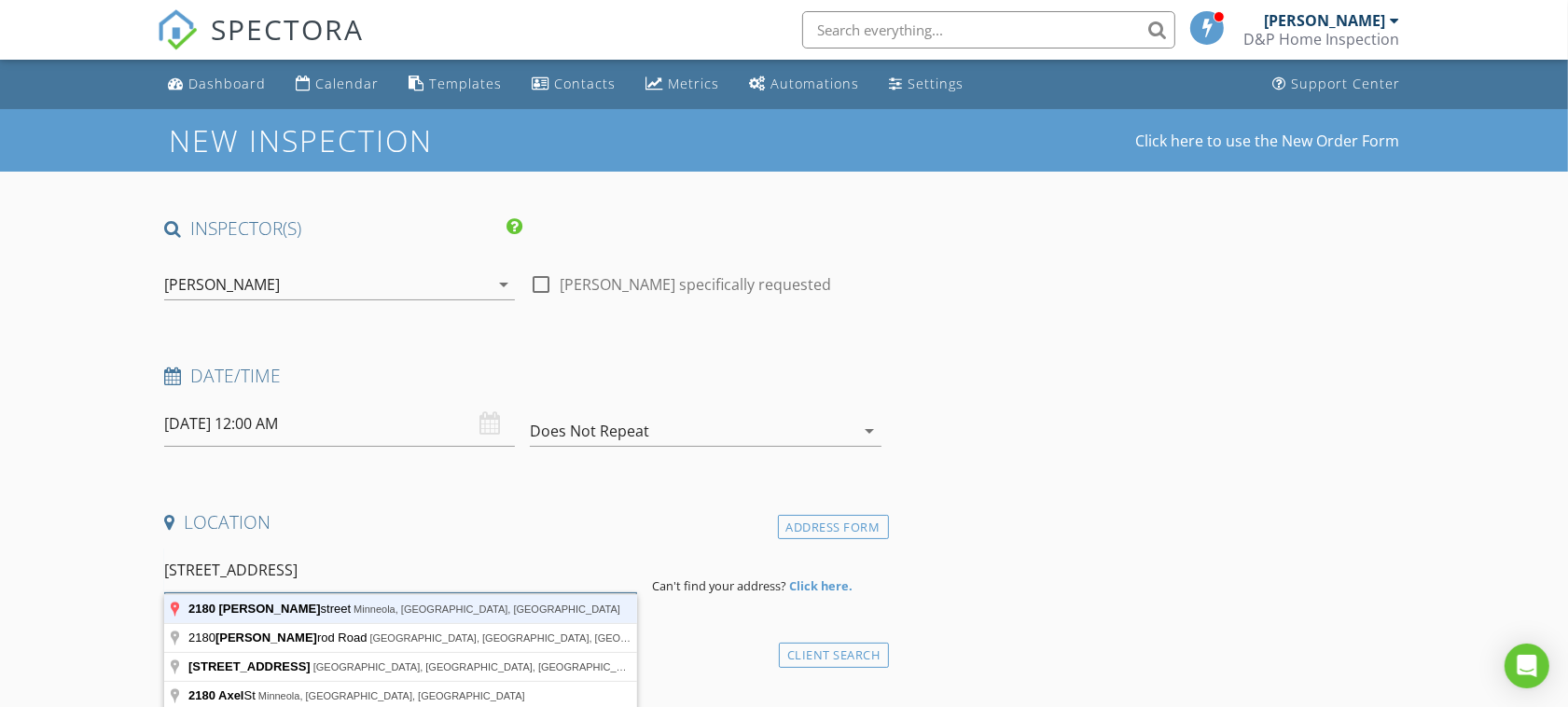 type on "2180 Axel street, Minneola, FL, USA" 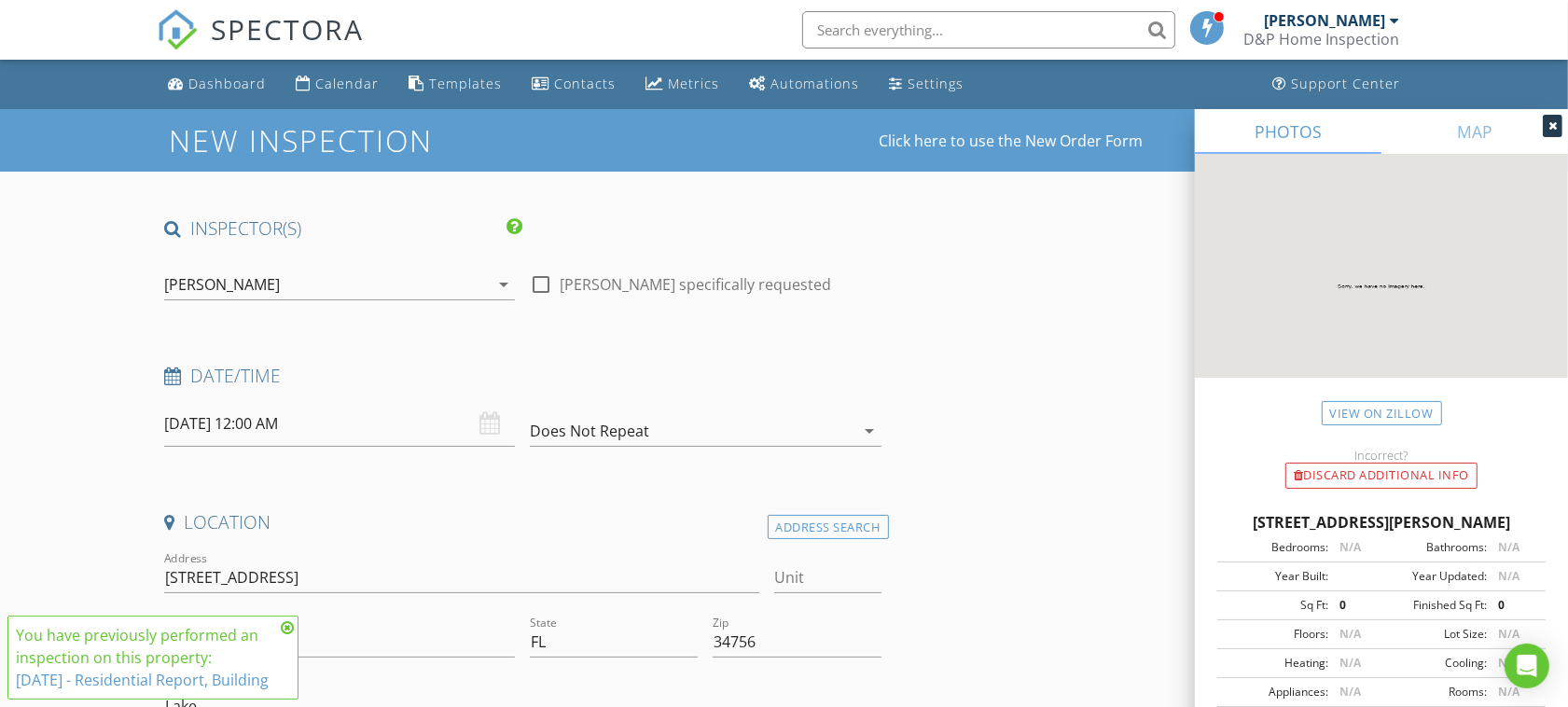 click at bounding box center [287, 628] 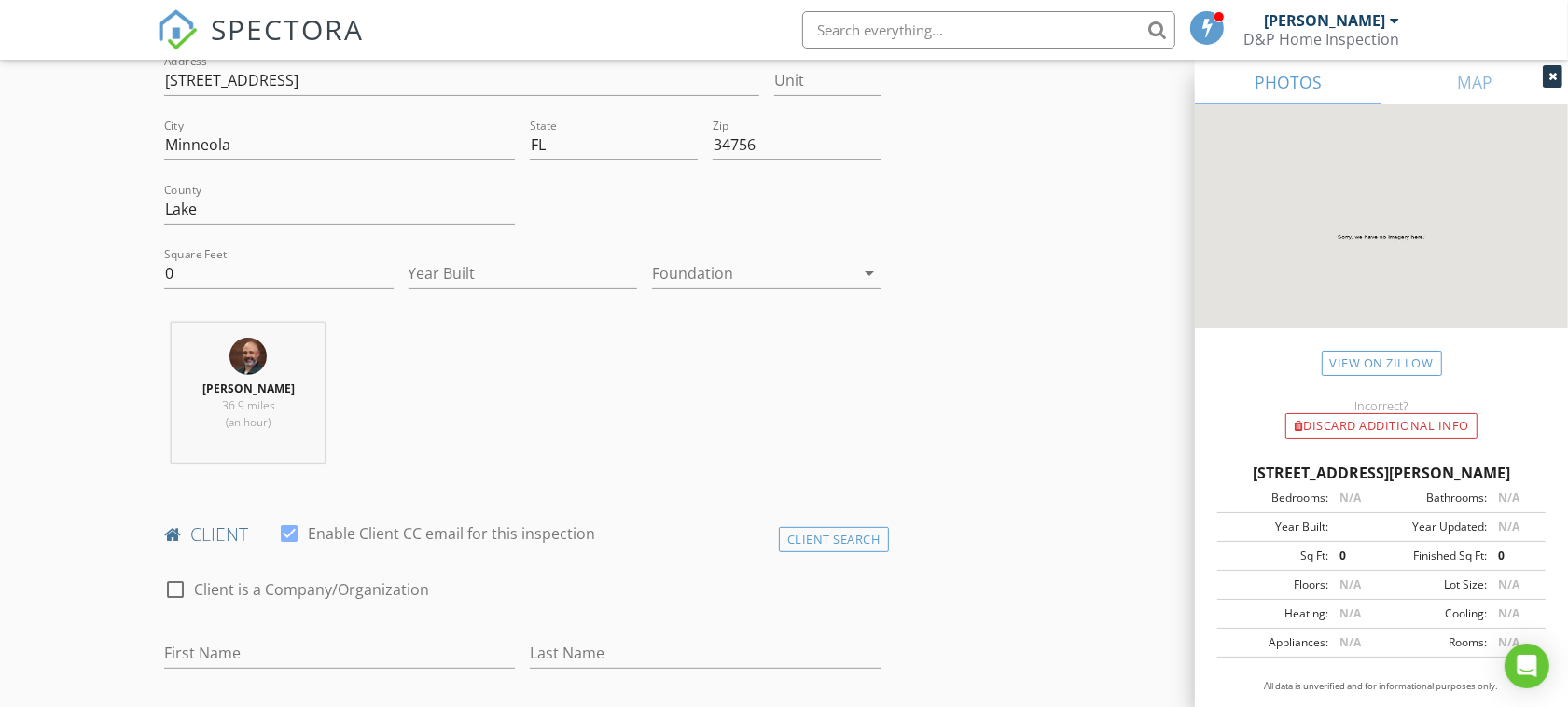 scroll, scrollTop: 777, scrollLeft: 0, axis: vertical 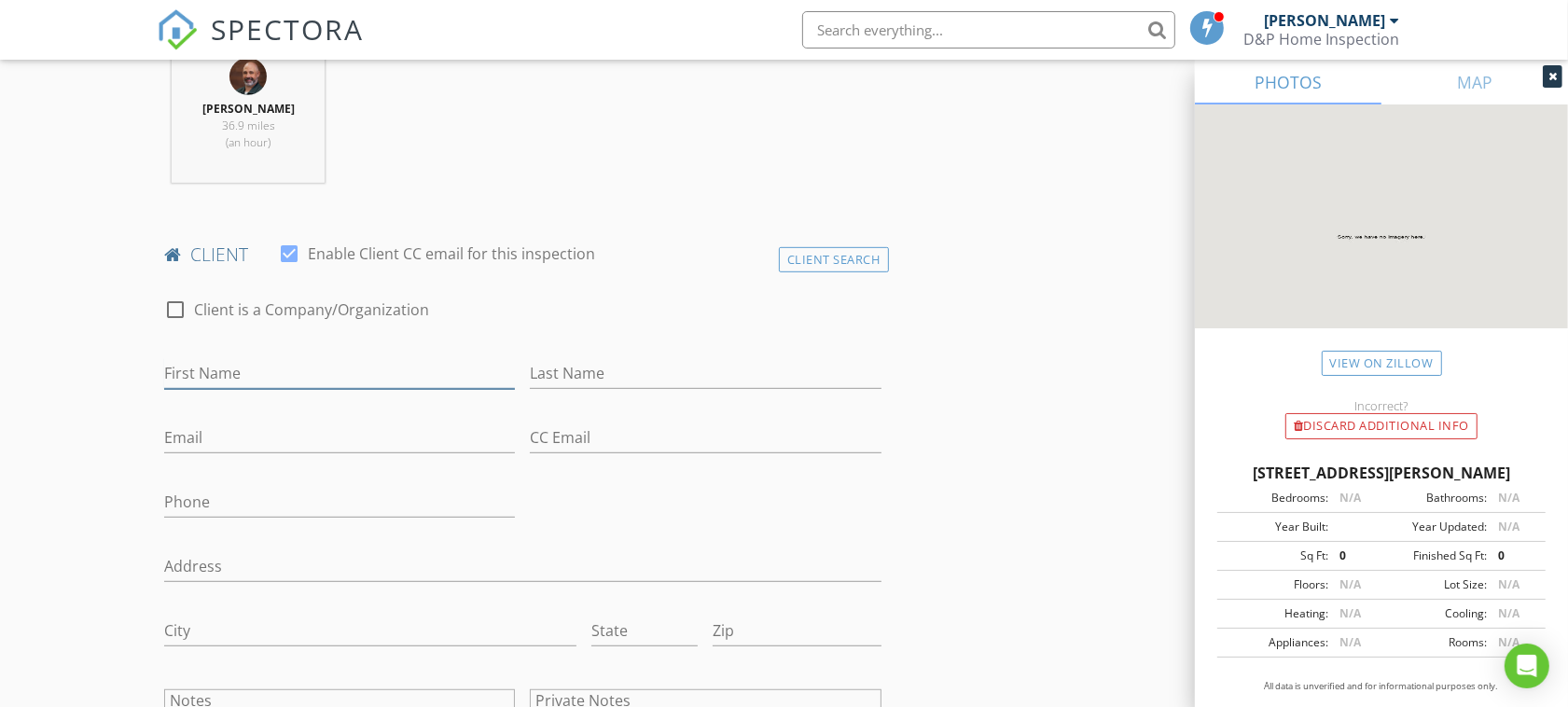 click on "First Name" at bounding box center [340, 373] 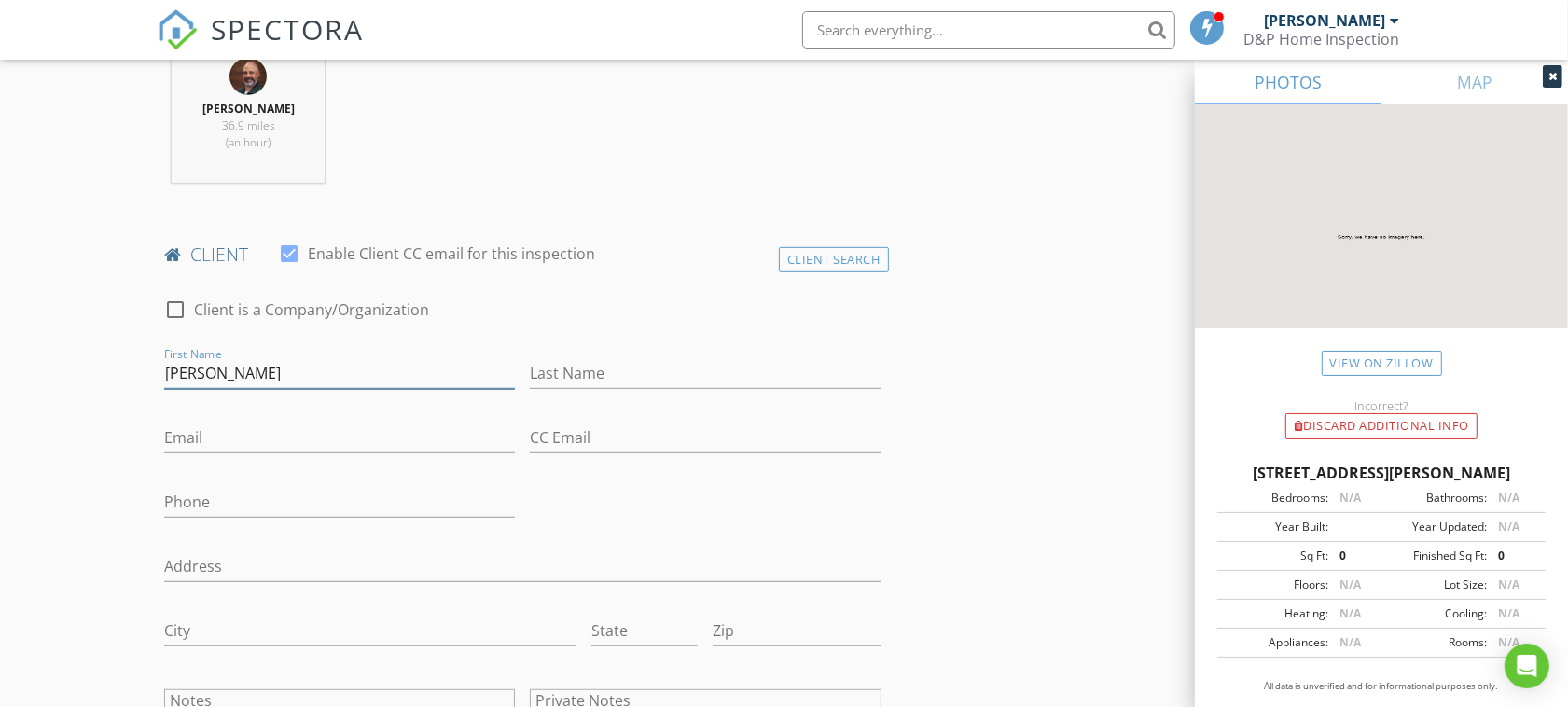 type on "[PERSON_NAME]" 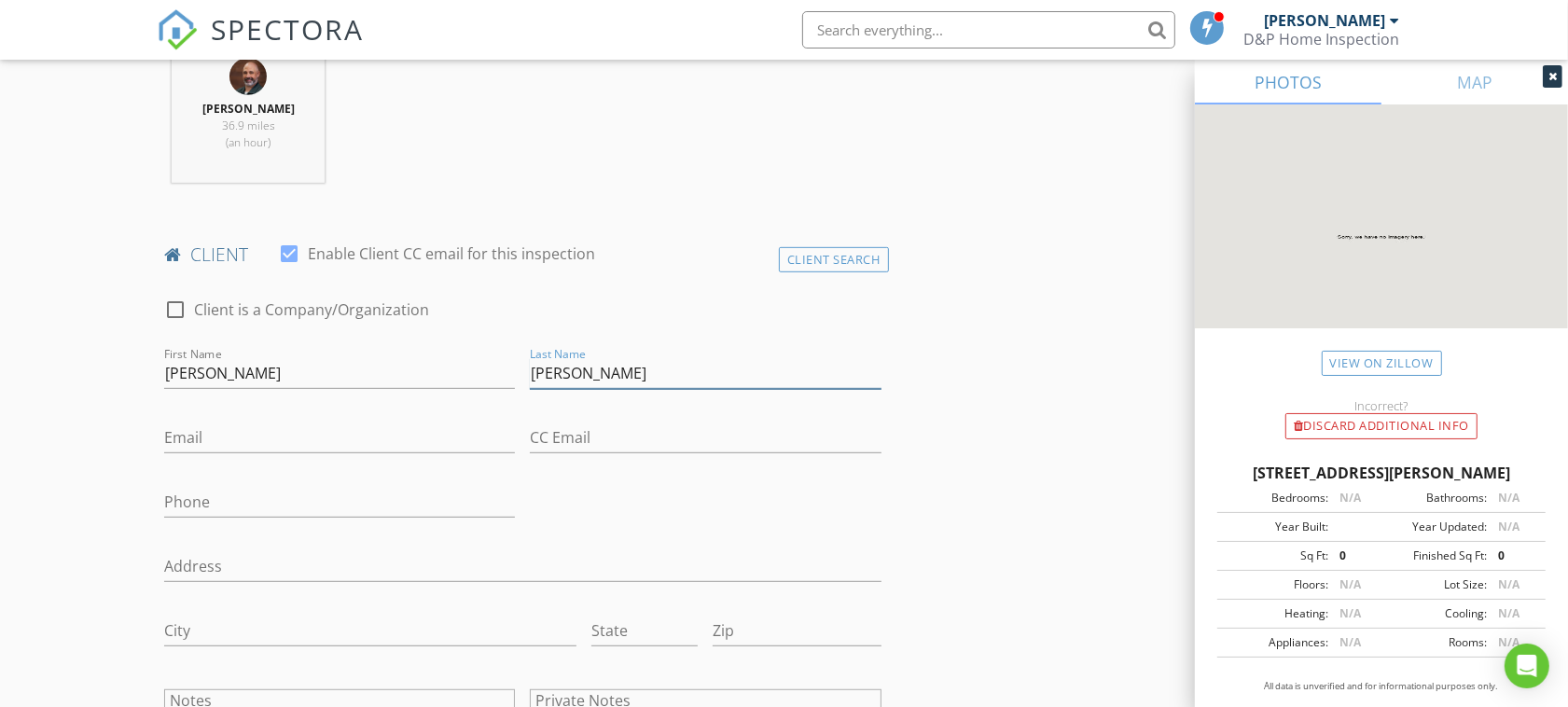 type on "[PERSON_NAME]" 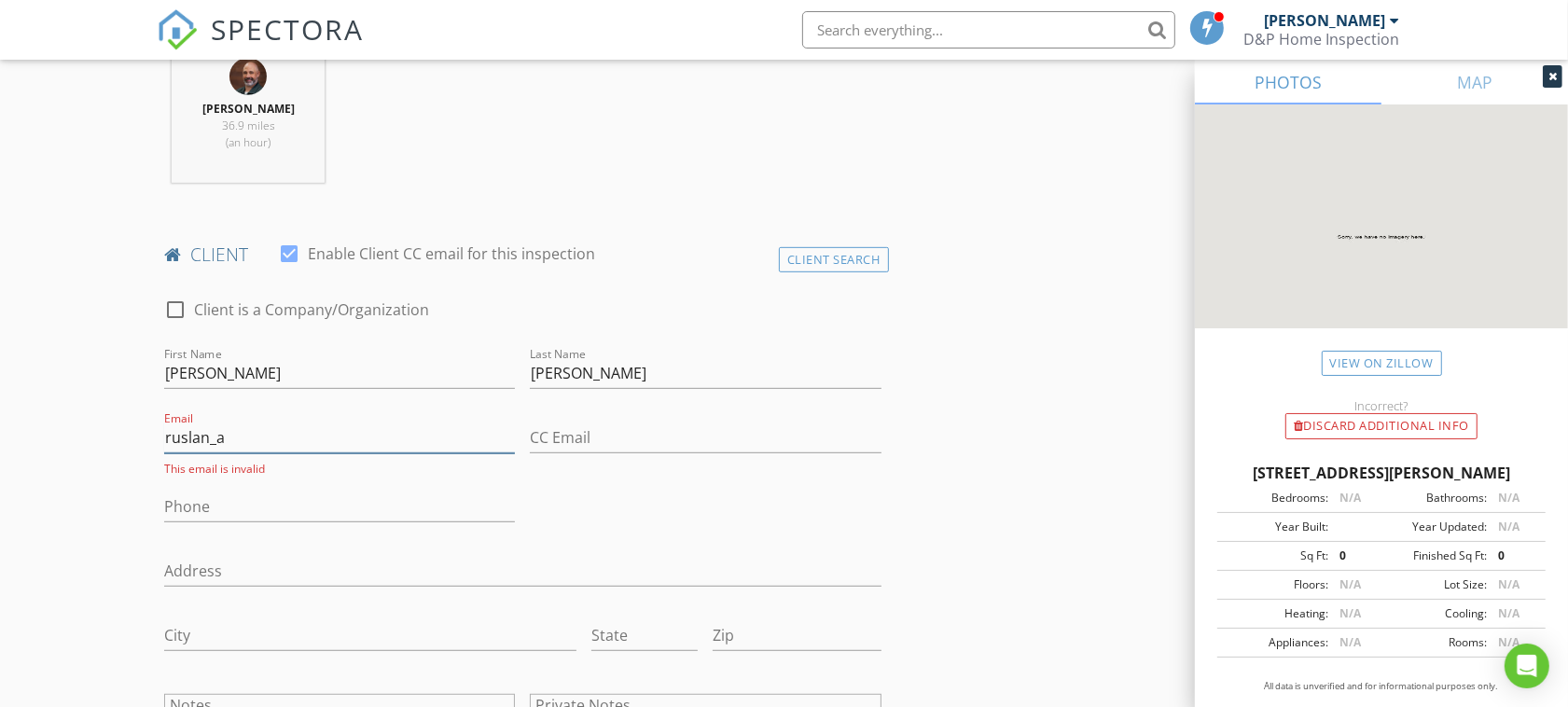 type on "[EMAIL_ADDRESS][DOMAIN_NAME]" 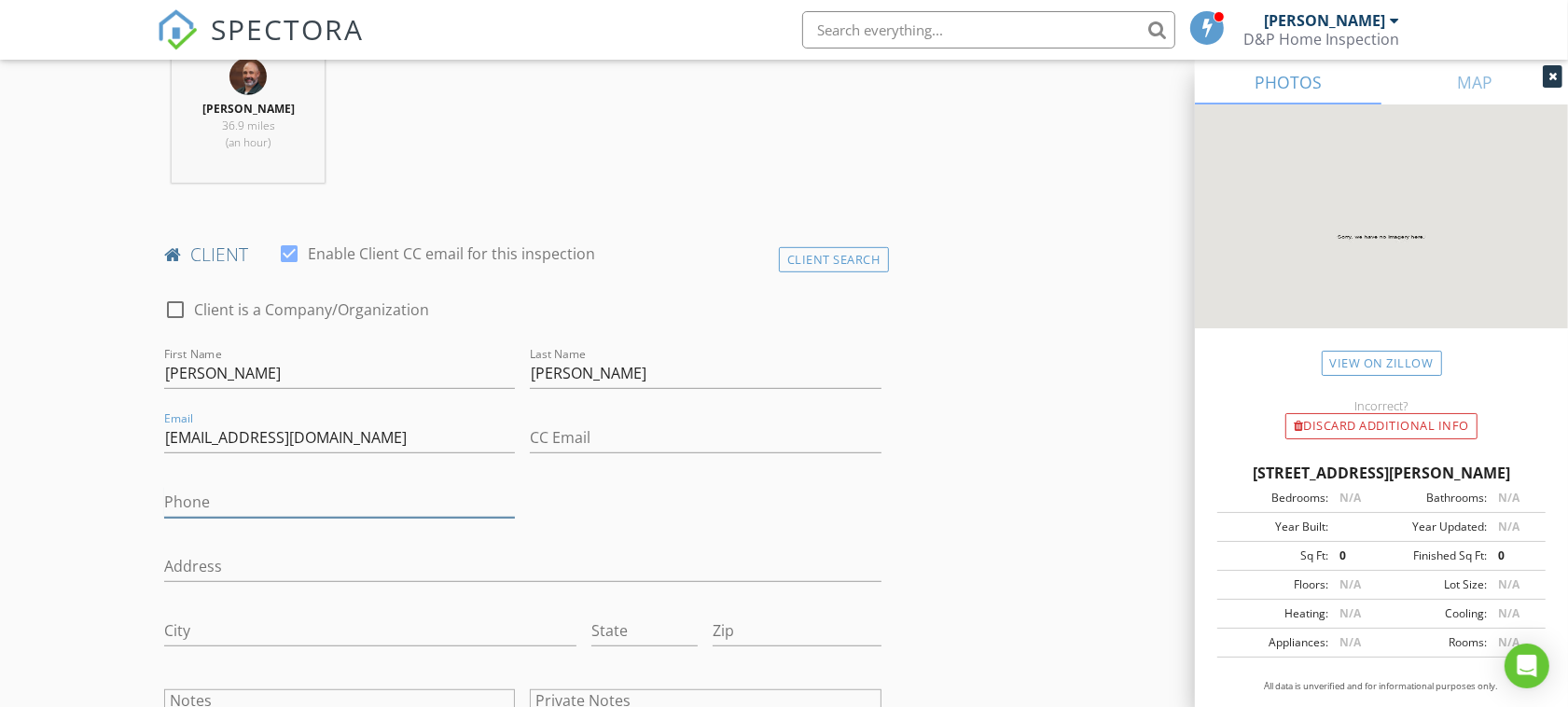 click on "Phone" at bounding box center [340, 502] 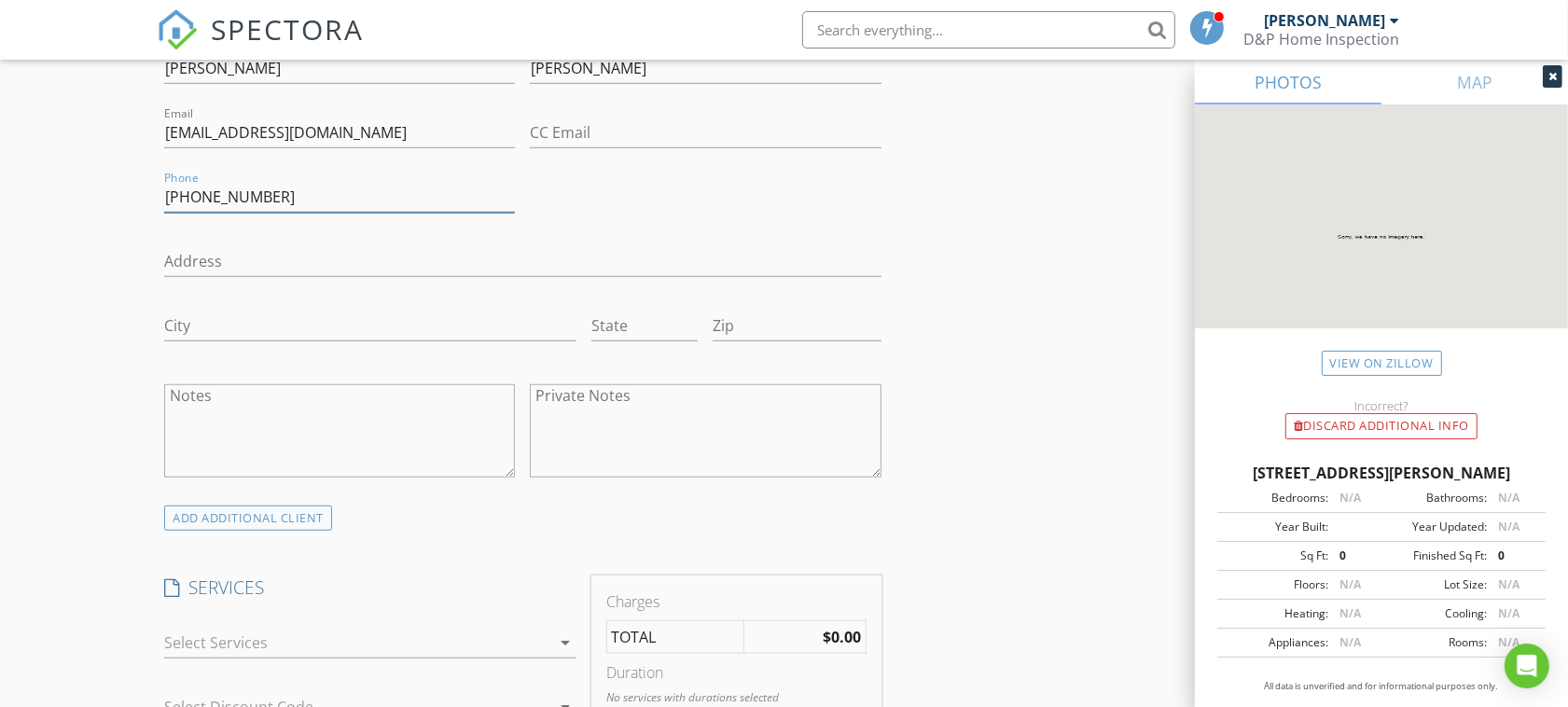 scroll, scrollTop: 1166, scrollLeft: 0, axis: vertical 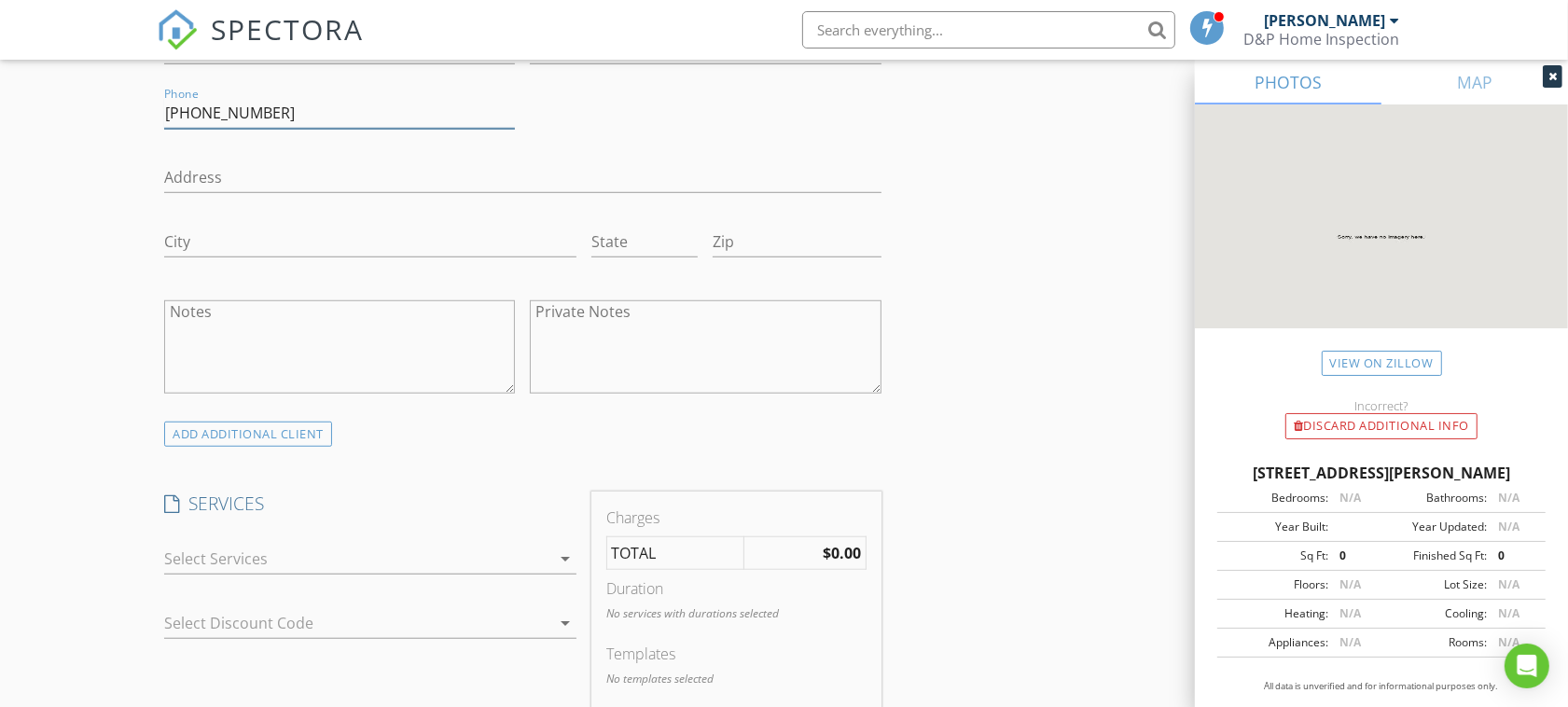 type on "[PHONE_NUMBER]" 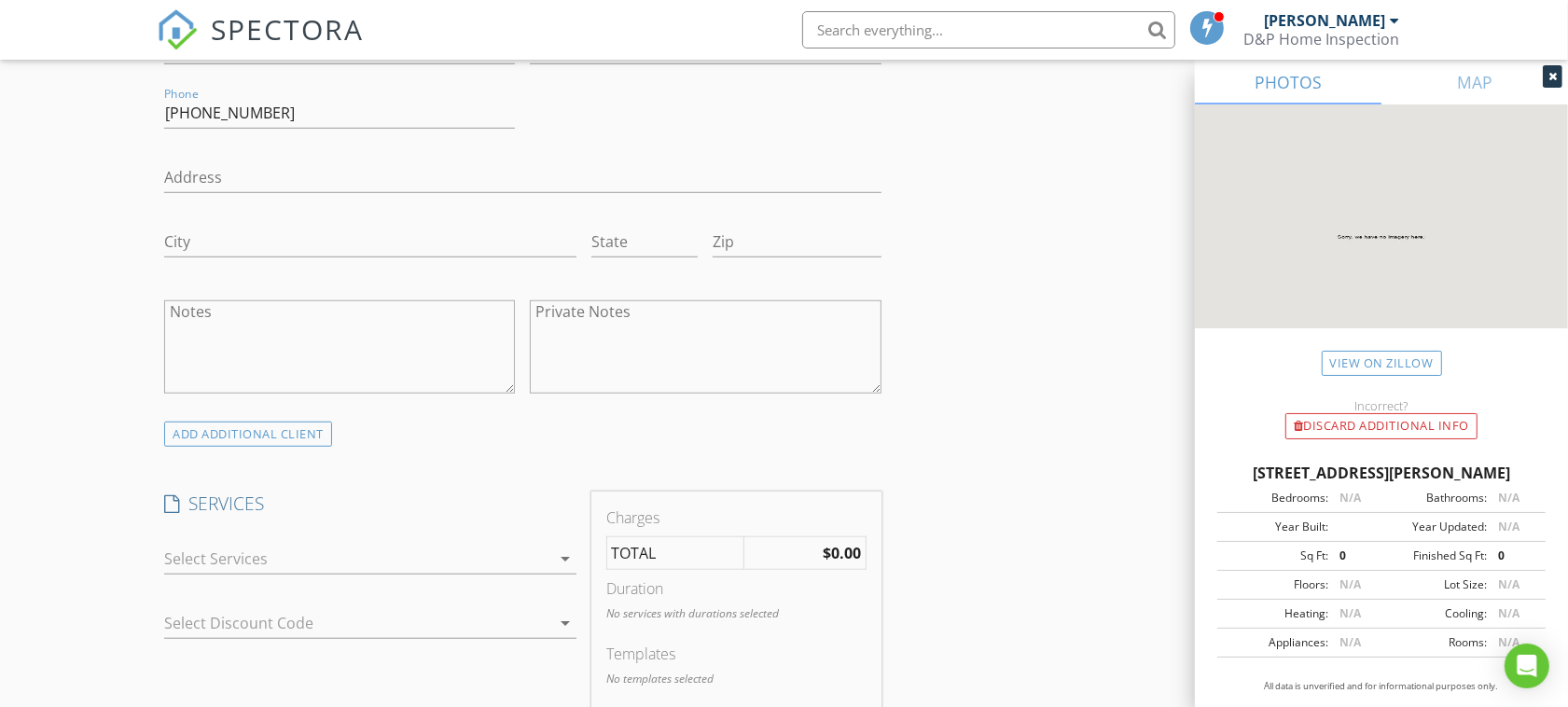 click at bounding box center (357, 559) 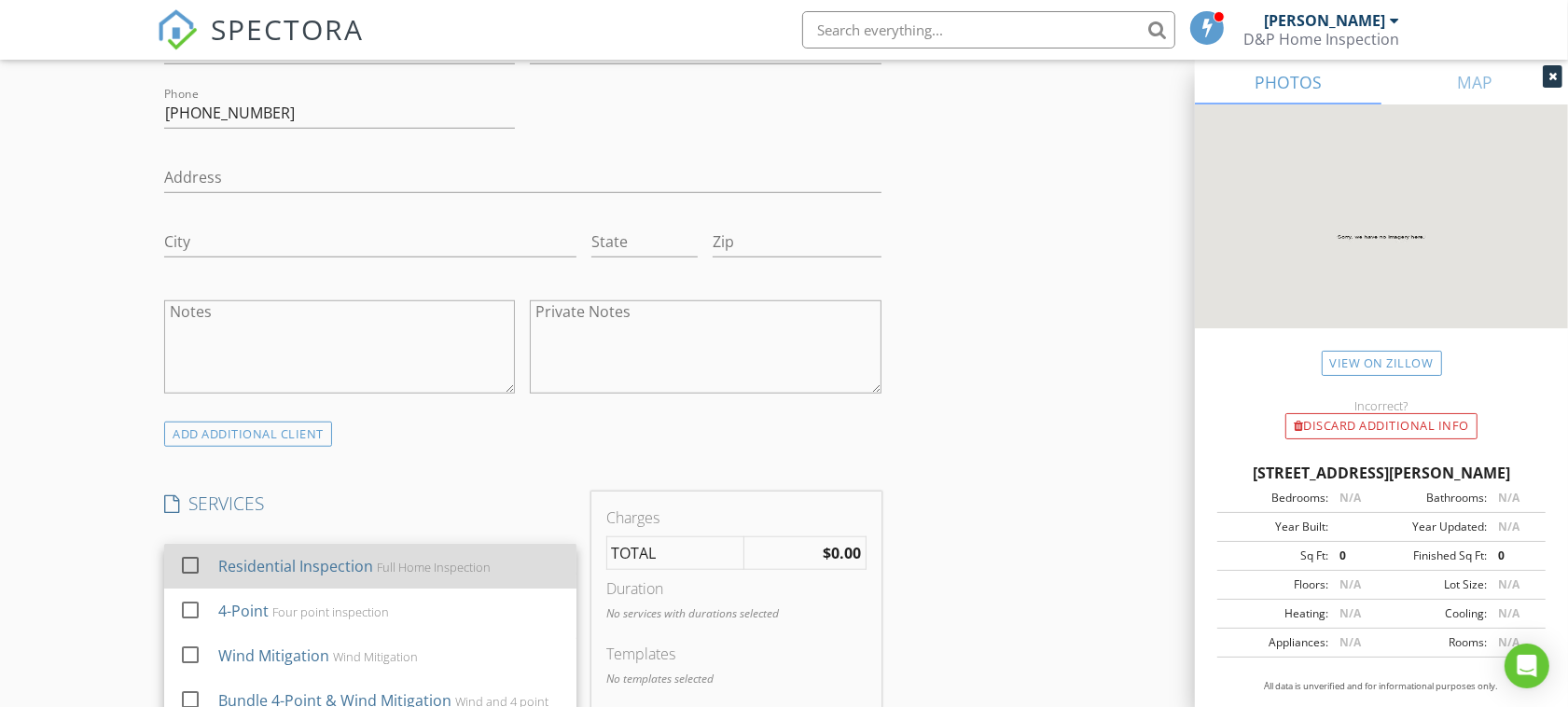click at bounding box center (190, 565) 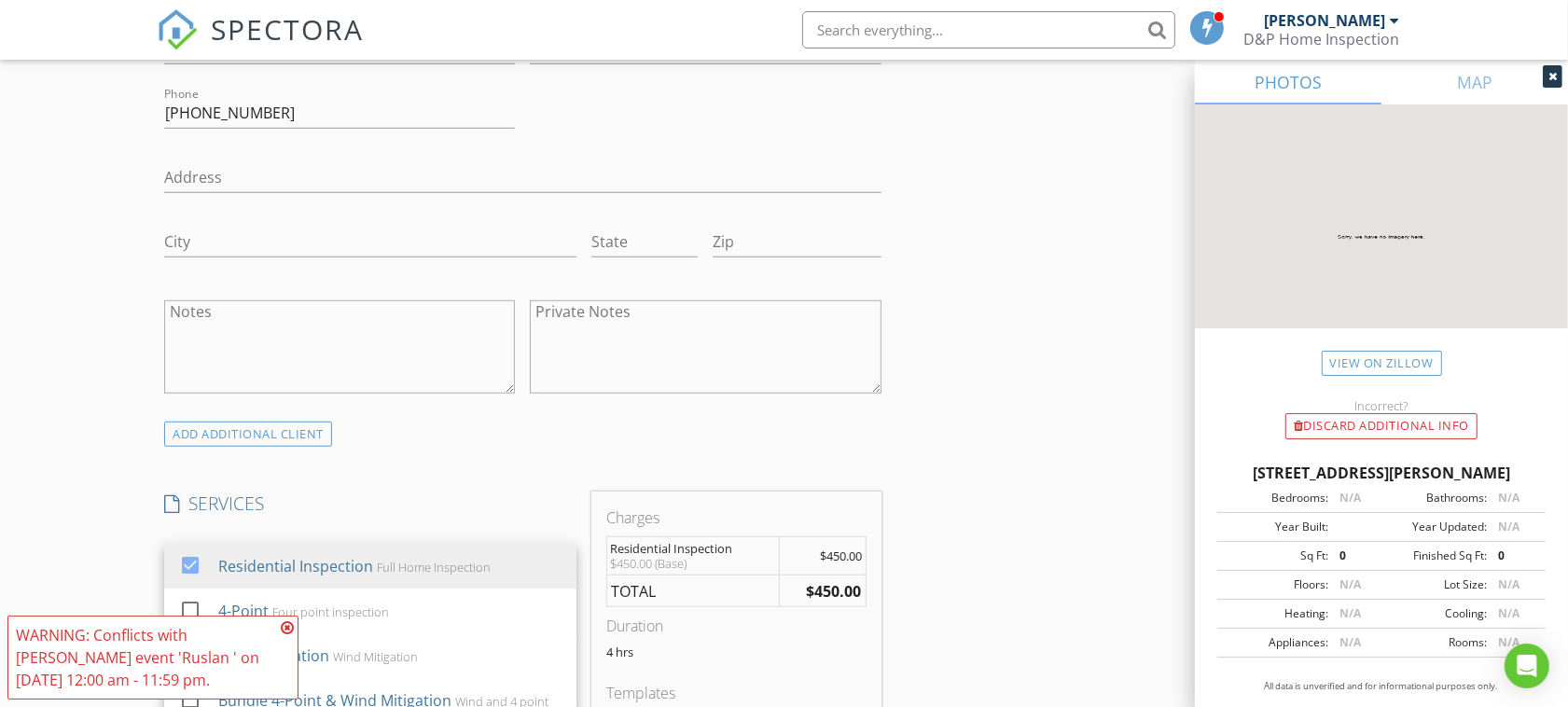 click on "New Inspection
Click here to use the New Order Form
INSPECTOR(S)
check_box   Dirk Houglum   PRIMARY   Dirk Houglum arrow_drop_down   check_box_outline_blank Dirk Houglum specifically requested
Date/Time
07/12/2025 12:00 AM   Does Not Repeat arrow_drop_down
Location
Address Search       Address 2180 Axel St   Unit   City Minneola   State FL   Zip 34756   County Lake     Square Feet 0   Year Built   Foundation arrow_drop_down     Dirk Houglum     36.9 miles     (an hour)
client
check_box Enable Client CC email for this inspection   Client Search     check_box_outline_blank Client is a Company/Organization     First Name Ruslan   Last Name Mamedov   Email ruslan_a_mamedov@hotmail.com   CC Email   Phone 425-577-8205   Address   City   State   Zip       Notes   Private Notes
ADD ADDITIONAL client" at bounding box center [784, 692] 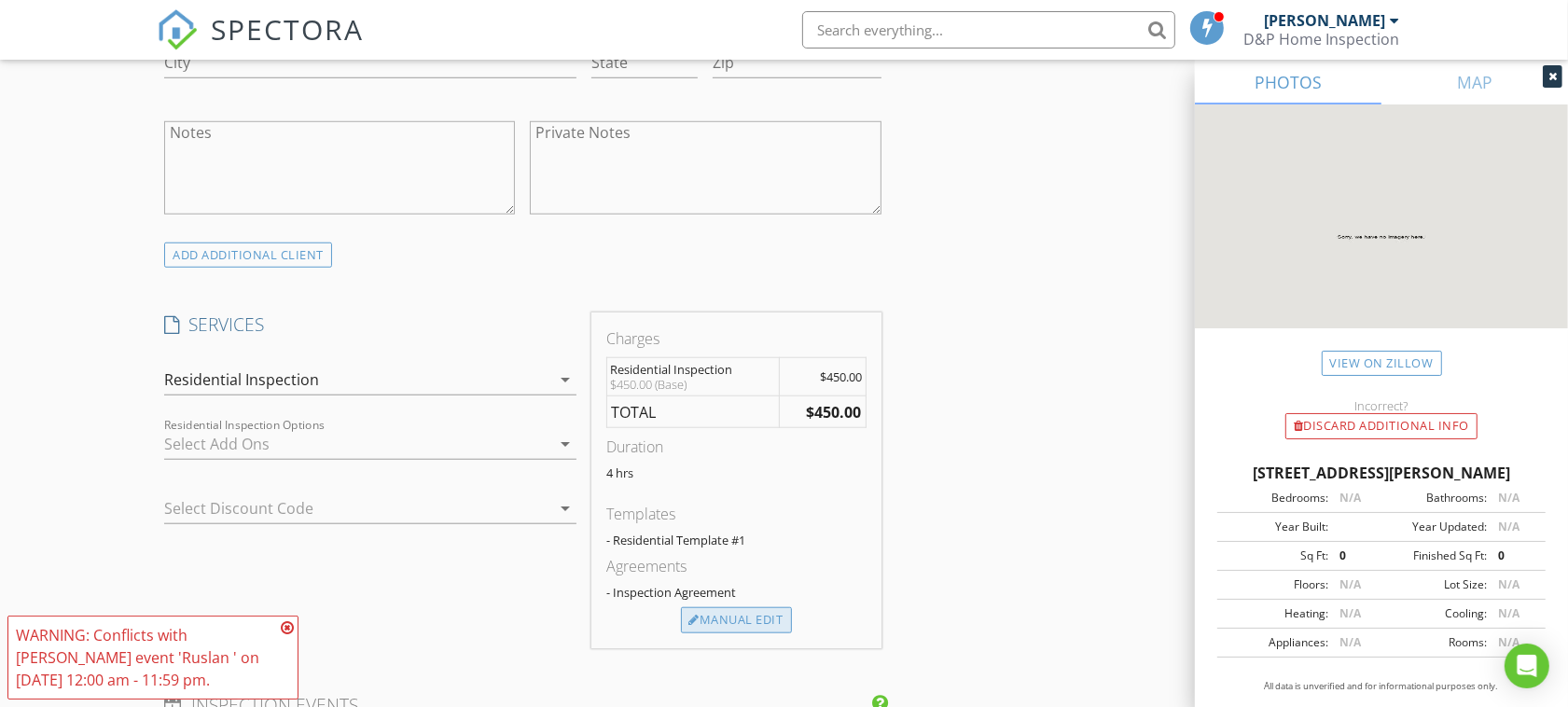 scroll, scrollTop: 1360, scrollLeft: 0, axis: vertical 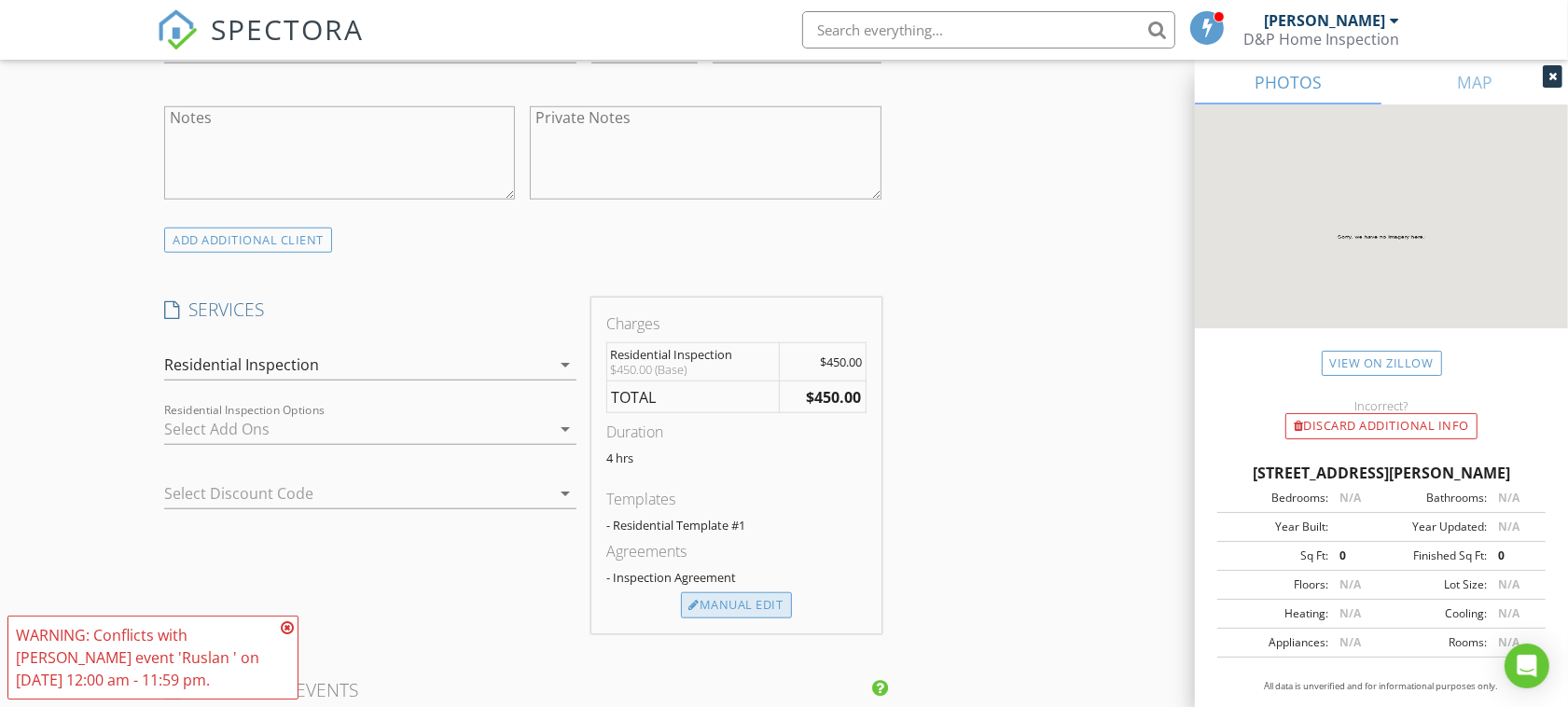 click on "Manual Edit" at bounding box center (736, 605) 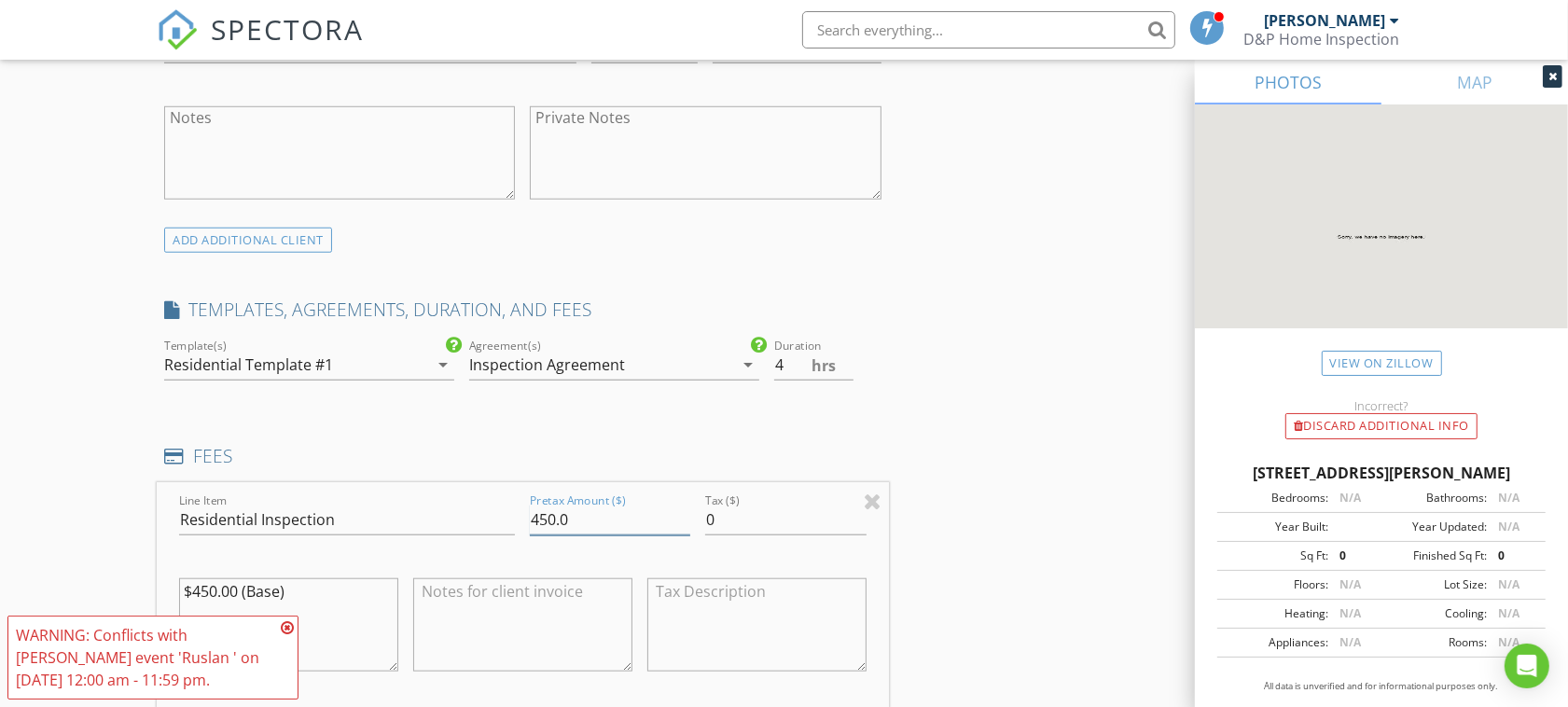 drag, startPoint x: 555, startPoint y: 519, endPoint x: 445, endPoint y: 522, distance: 110.0409 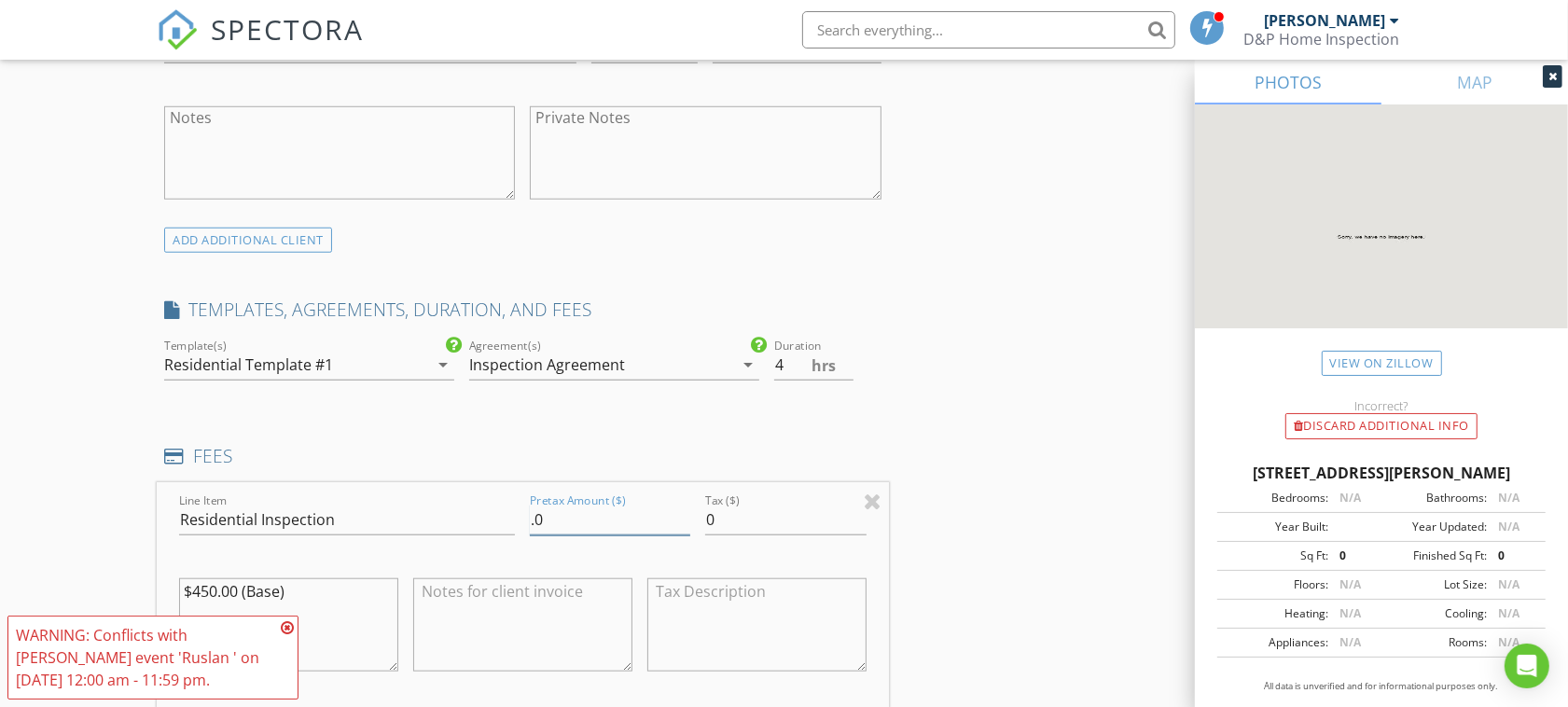 type on ".0" 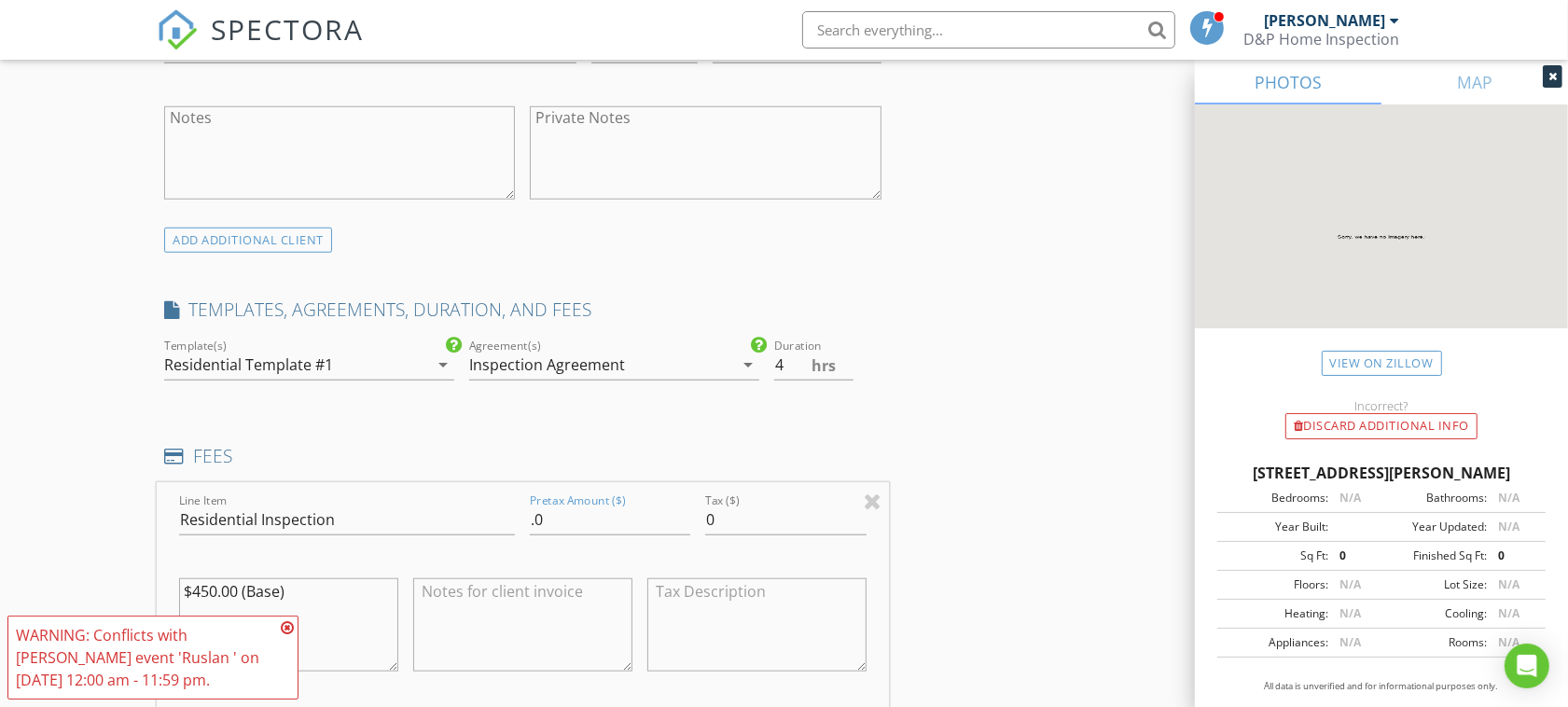 click at bounding box center (287, 628) 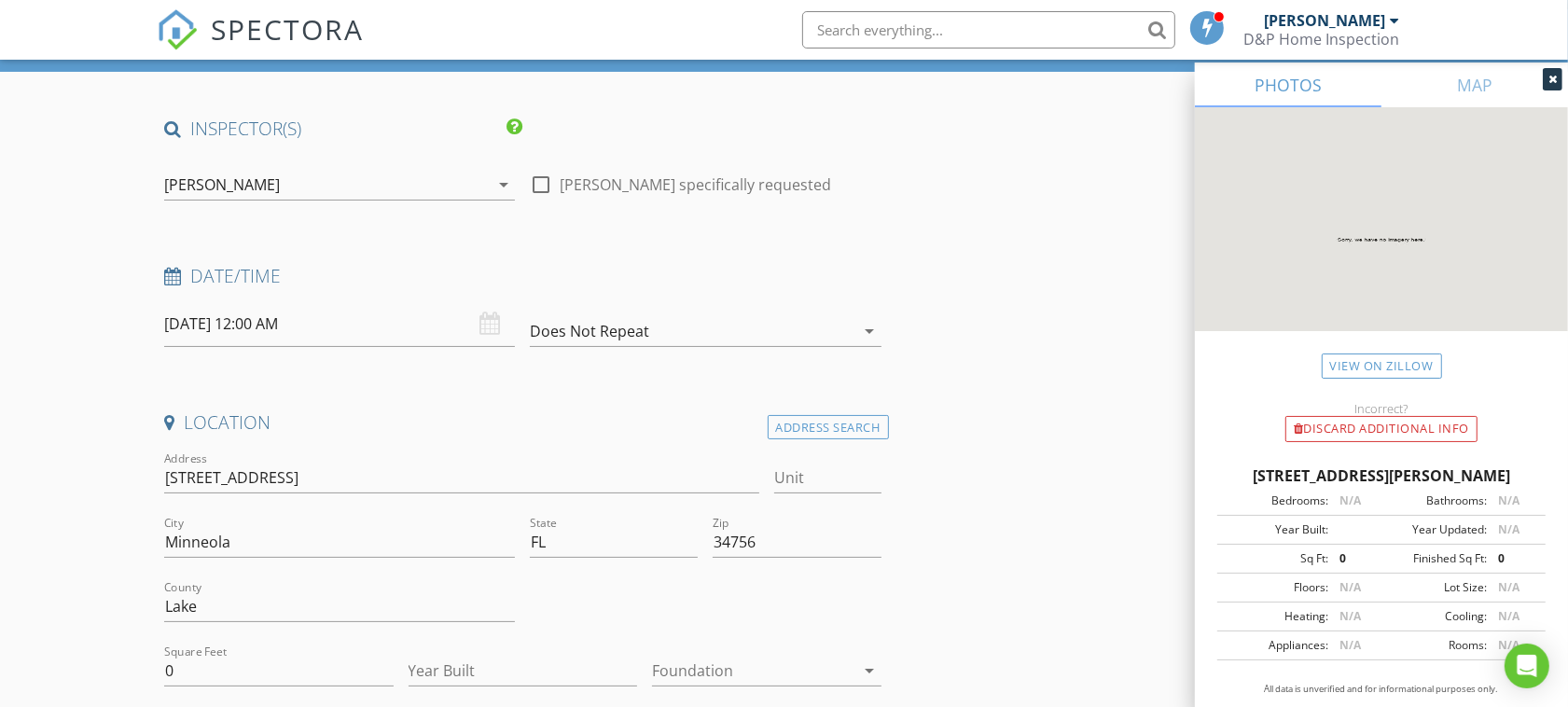 scroll, scrollTop: 0, scrollLeft: 0, axis: both 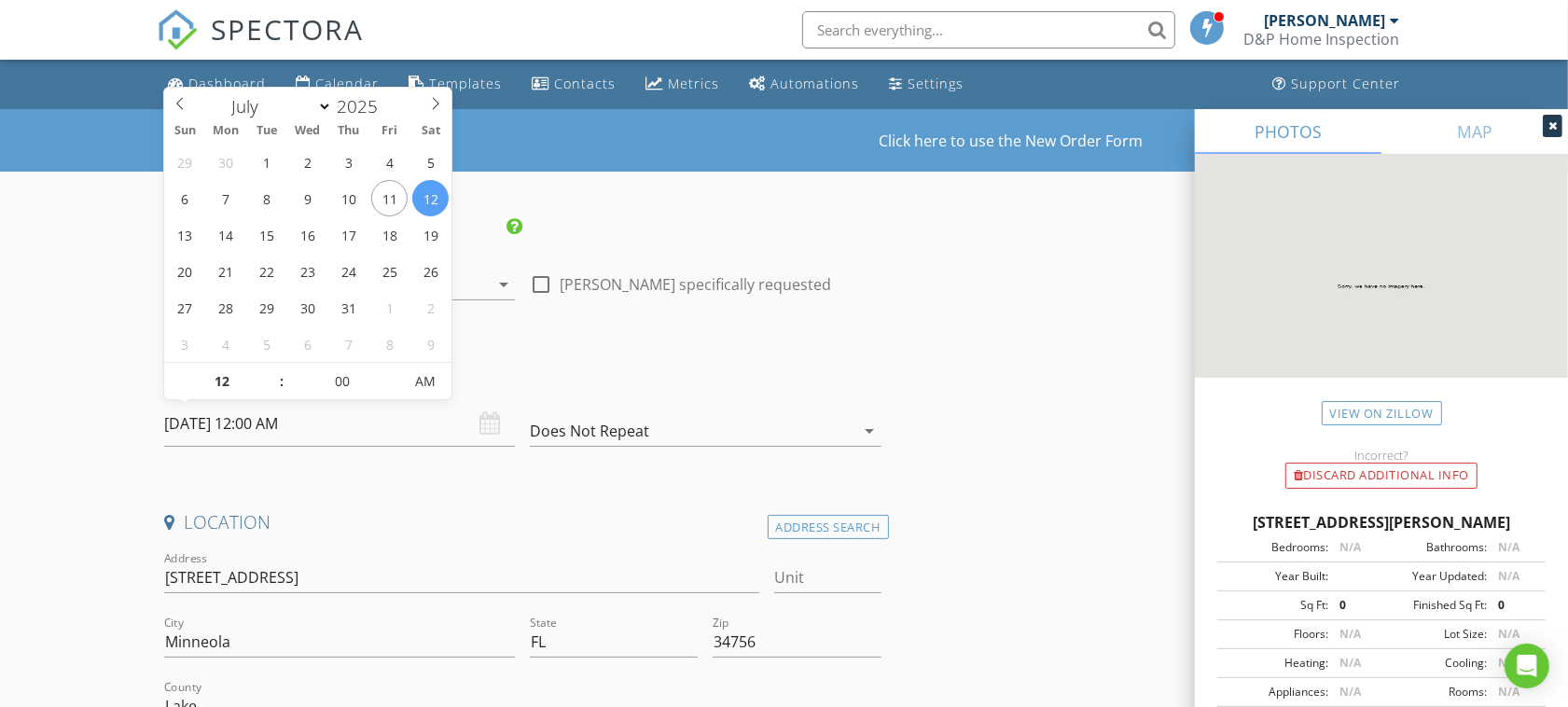 click on "07/12/2025 12:00 AM" at bounding box center (340, 423) 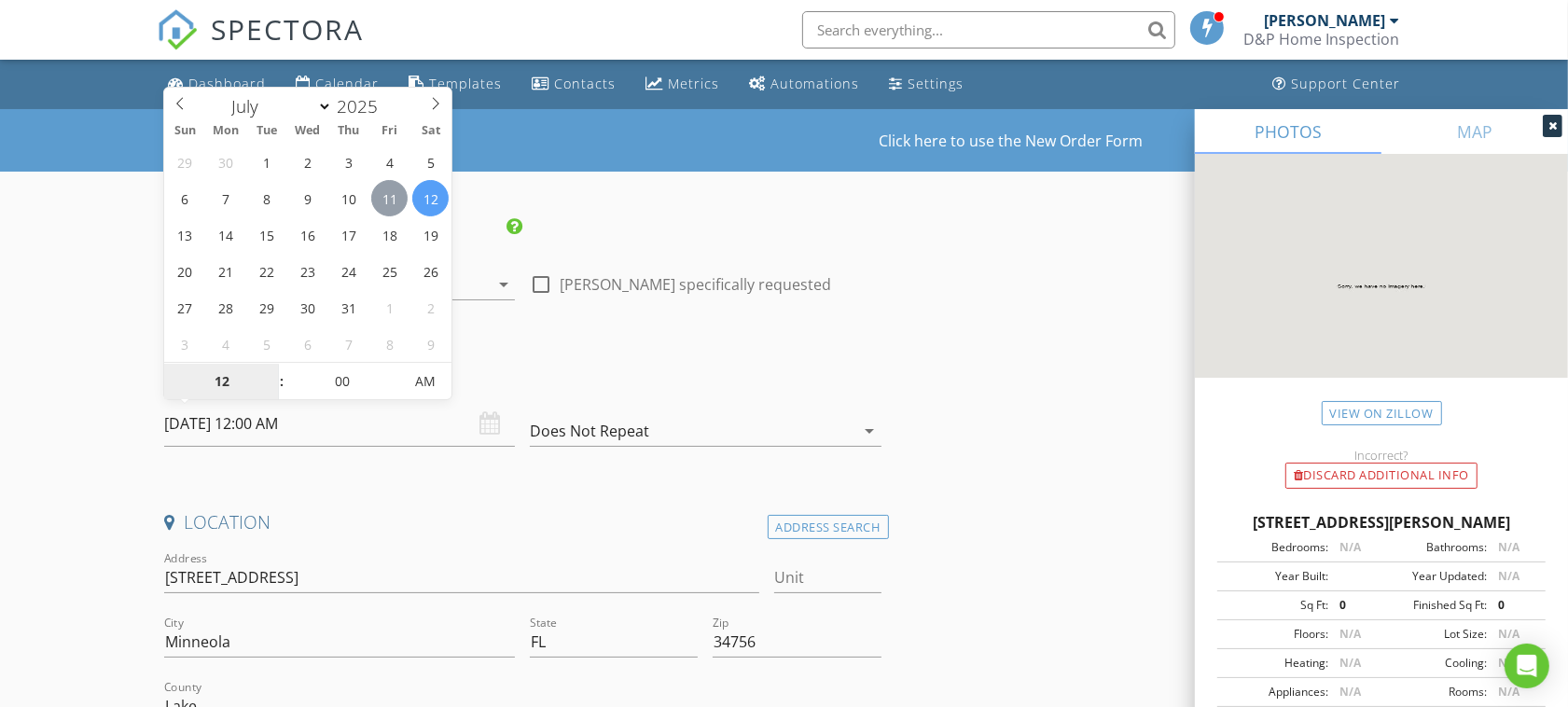 type on "07/11/2025 12:00 AM" 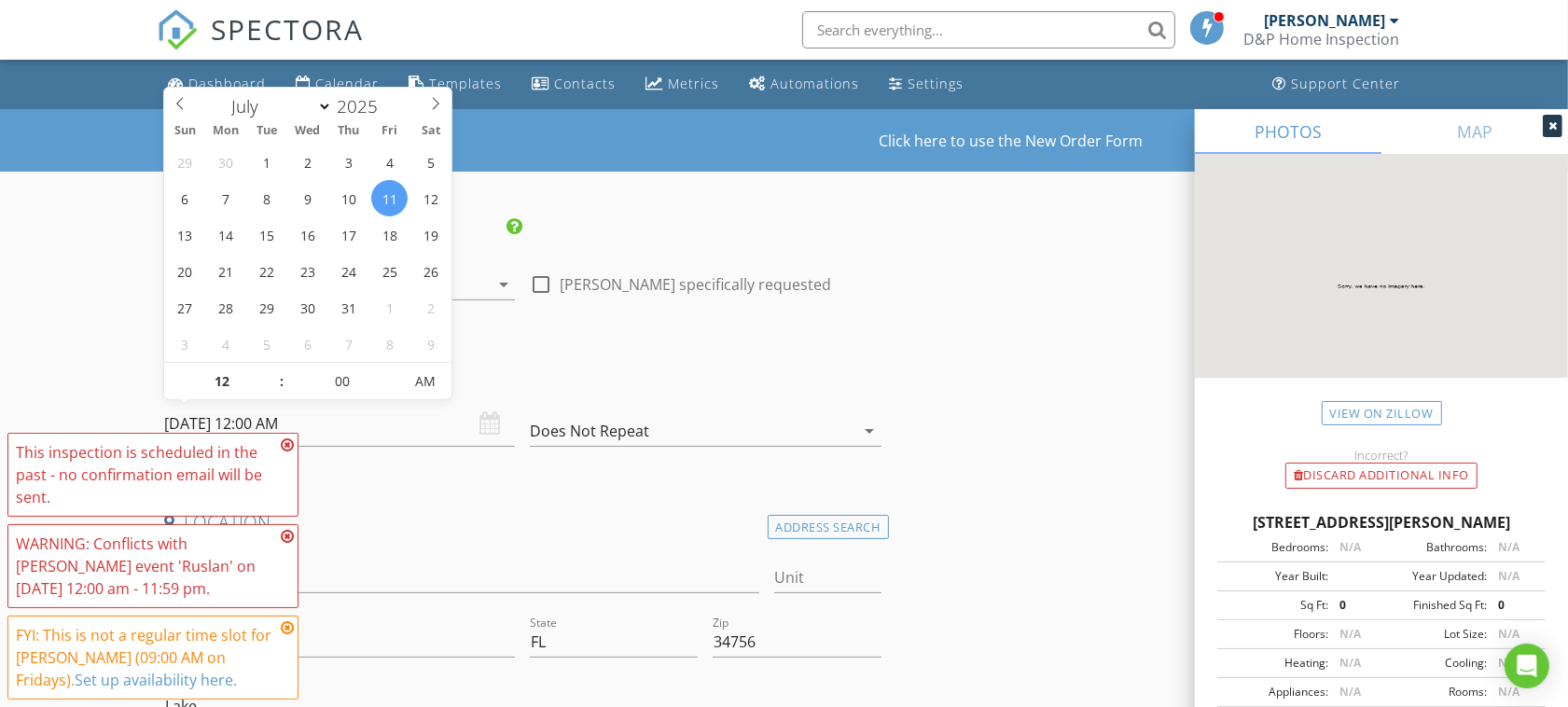 click at bounding box center [287, 445] 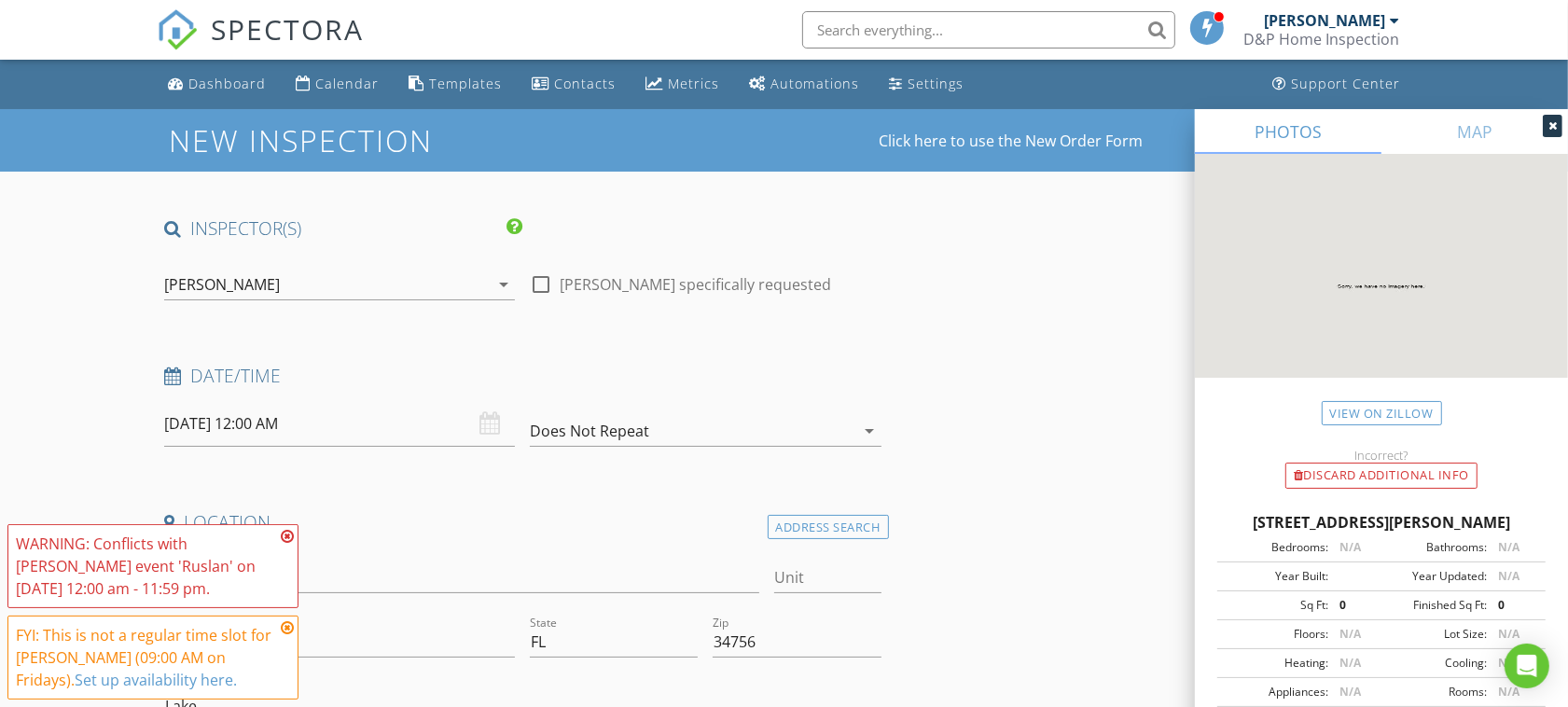 click at bounding box center [287, 536] 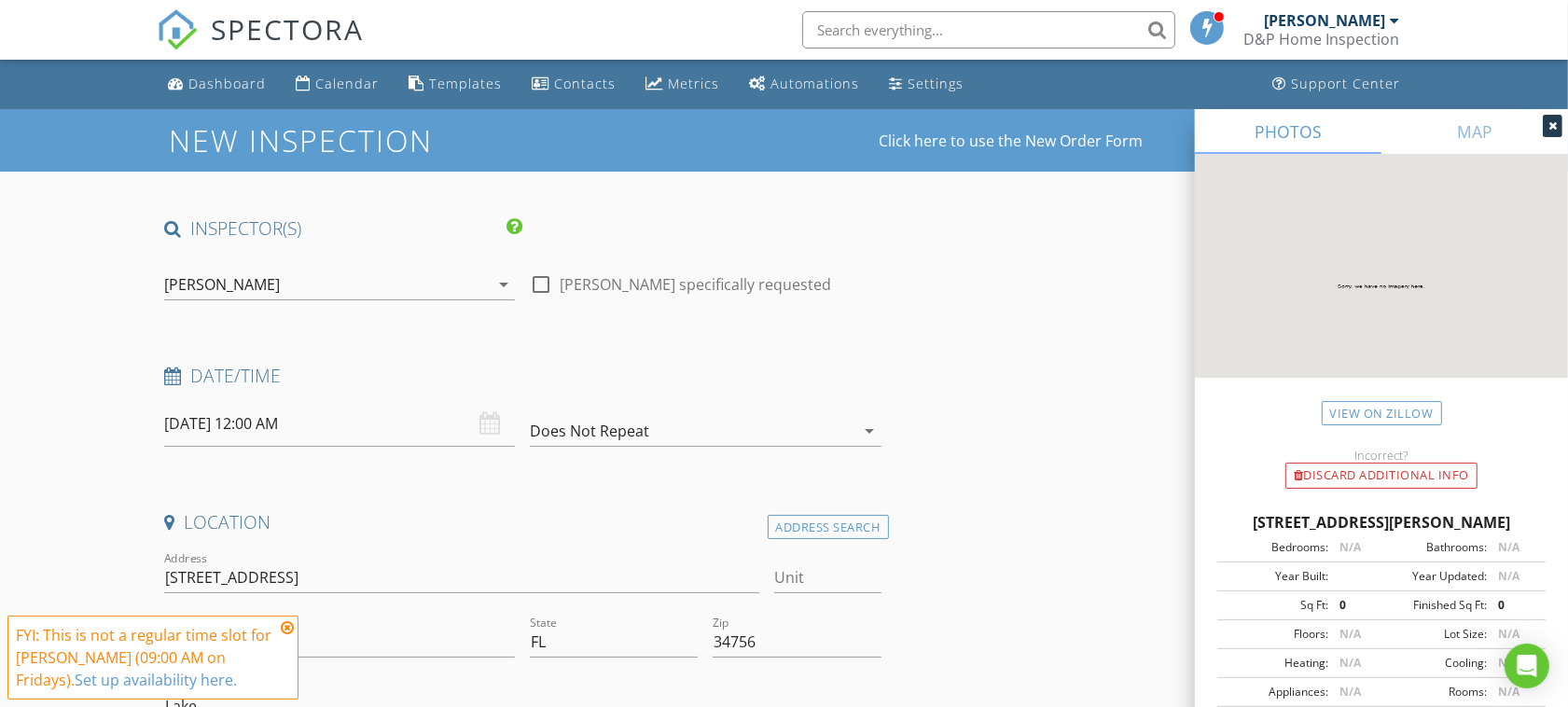 click at bounding box center [287, 628] 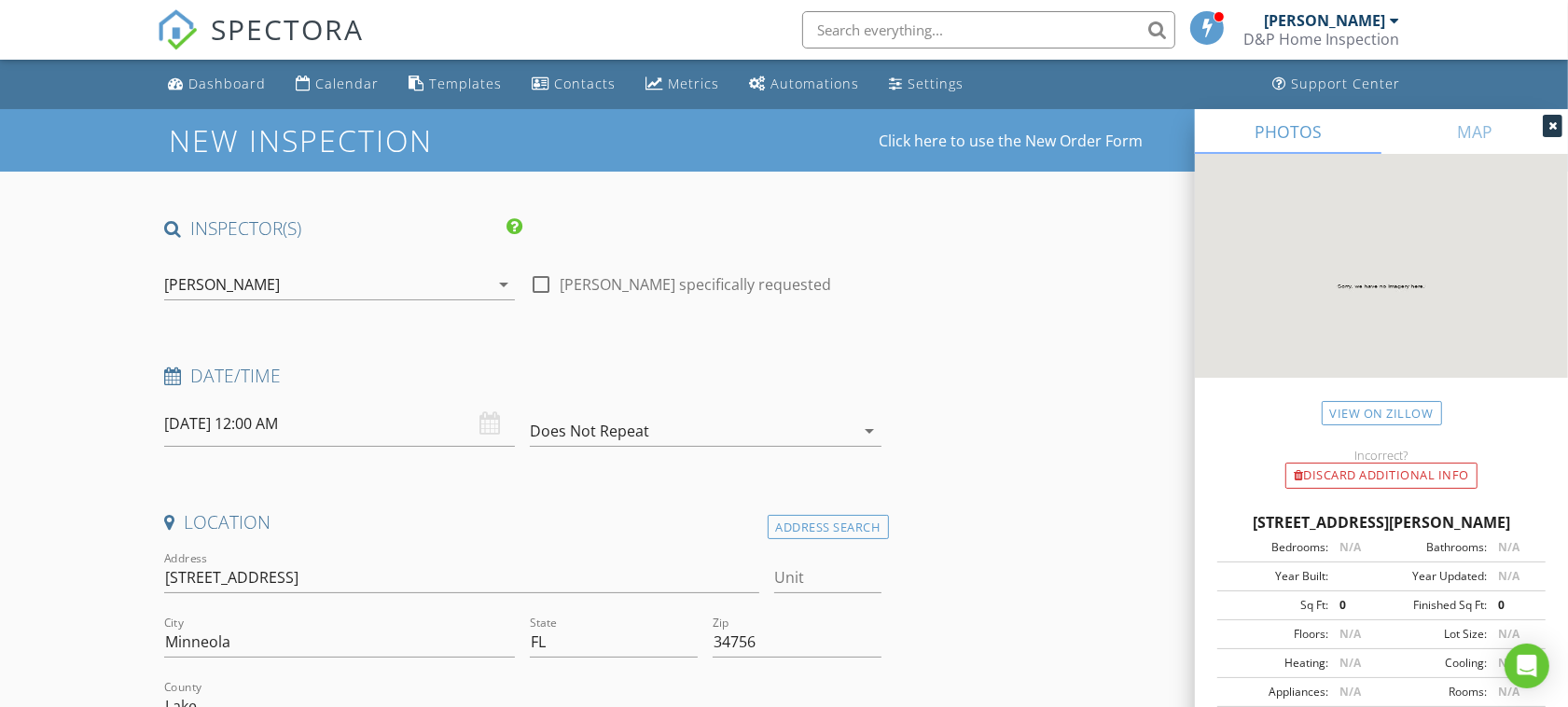 click on "07/11/2025 12:00 AM" at bounding box center (340, 423) 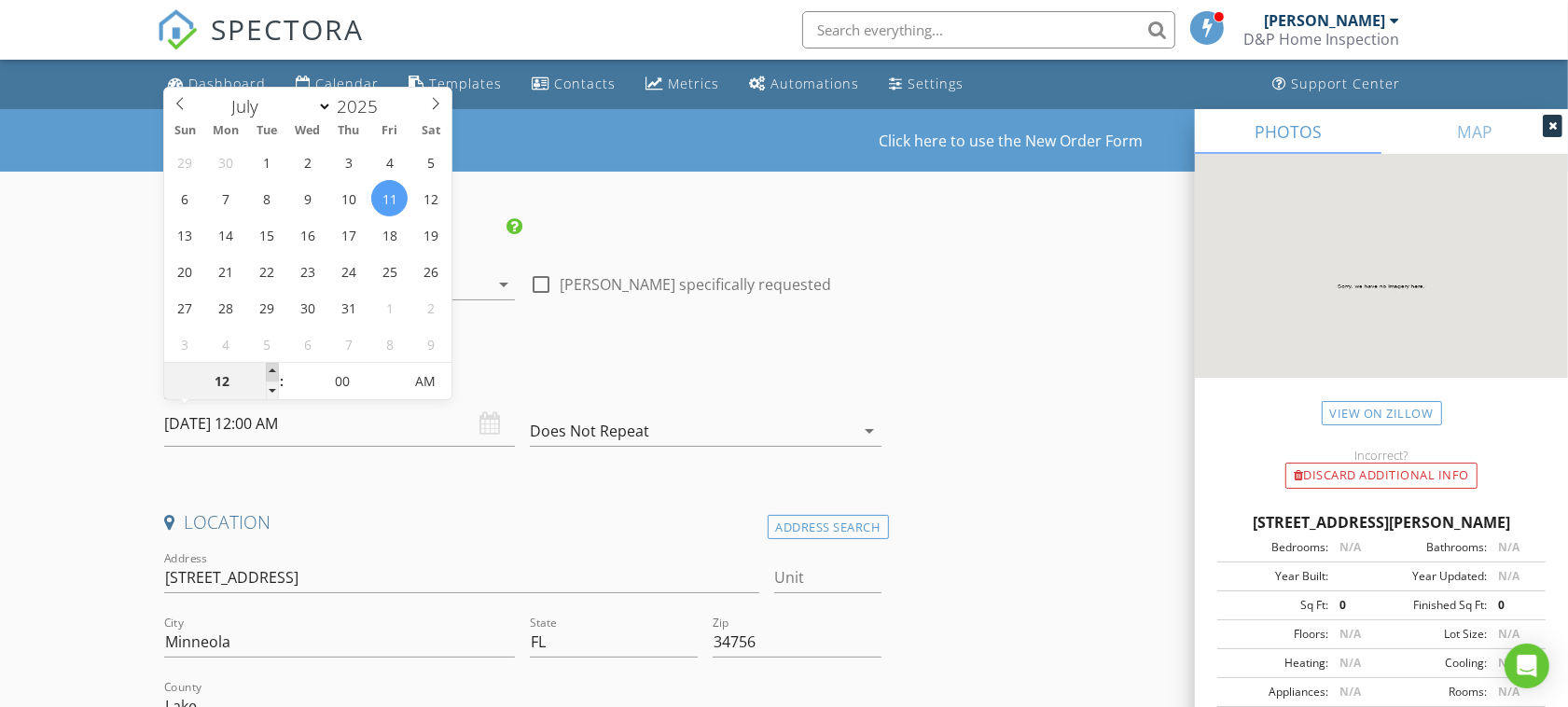 type on "01" 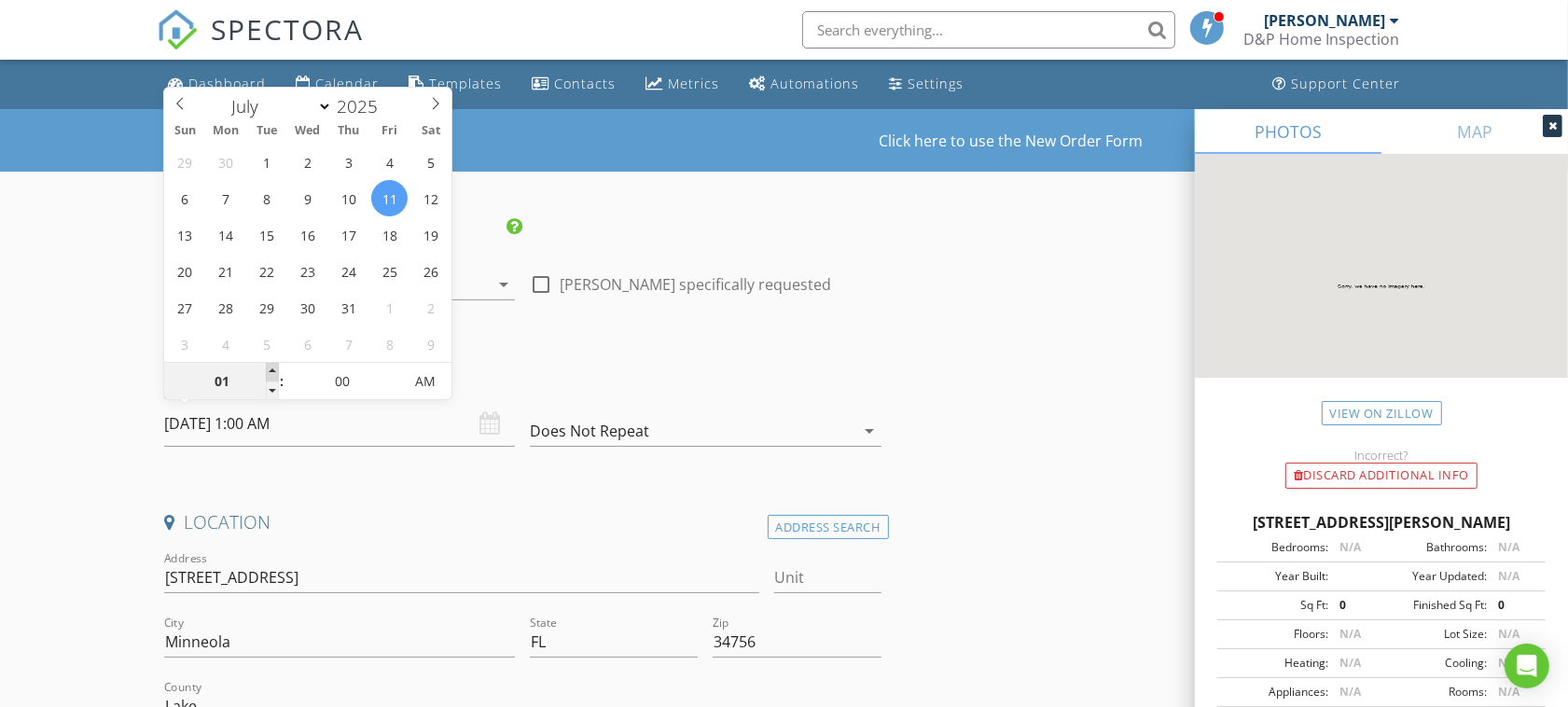 click at bounding box center [272, 372] 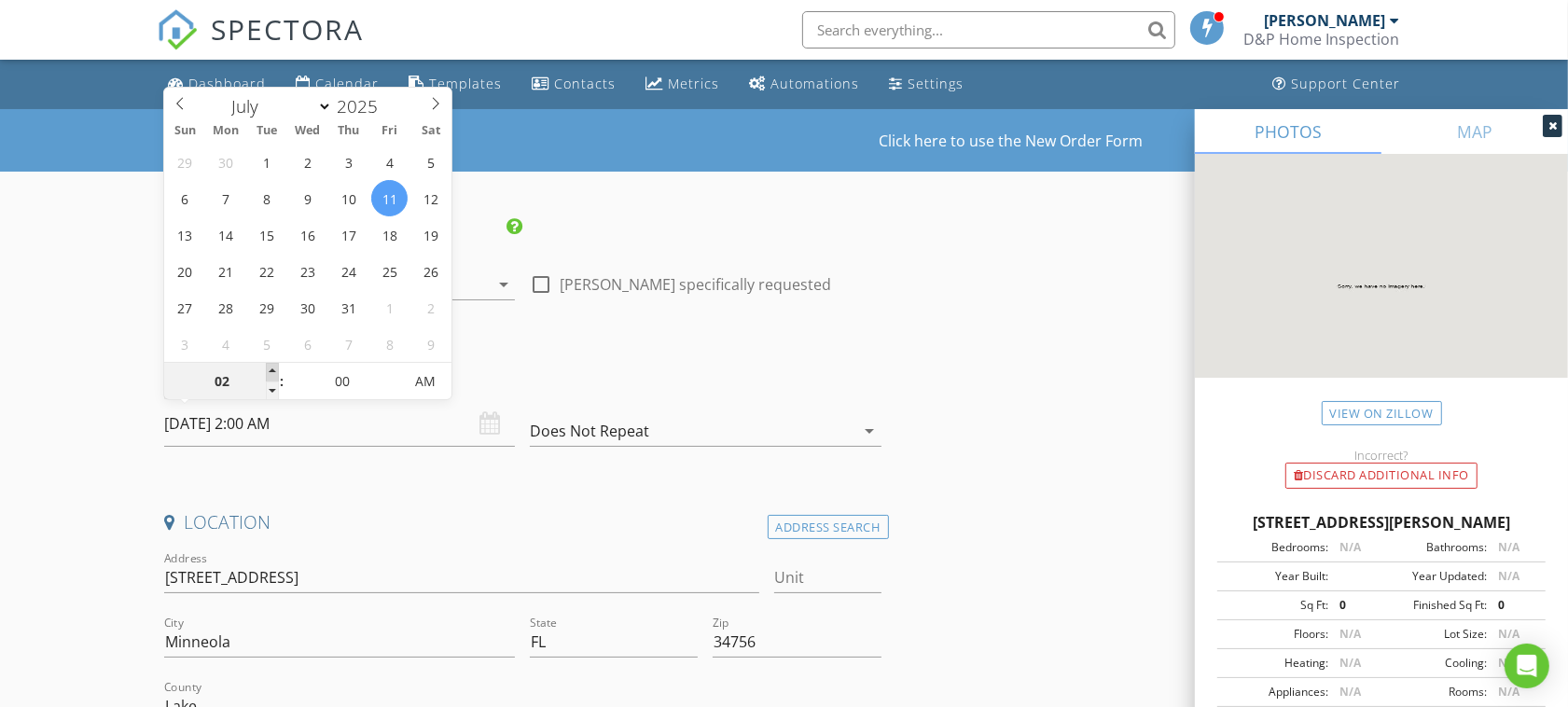 click at bounding box center [272, 372] 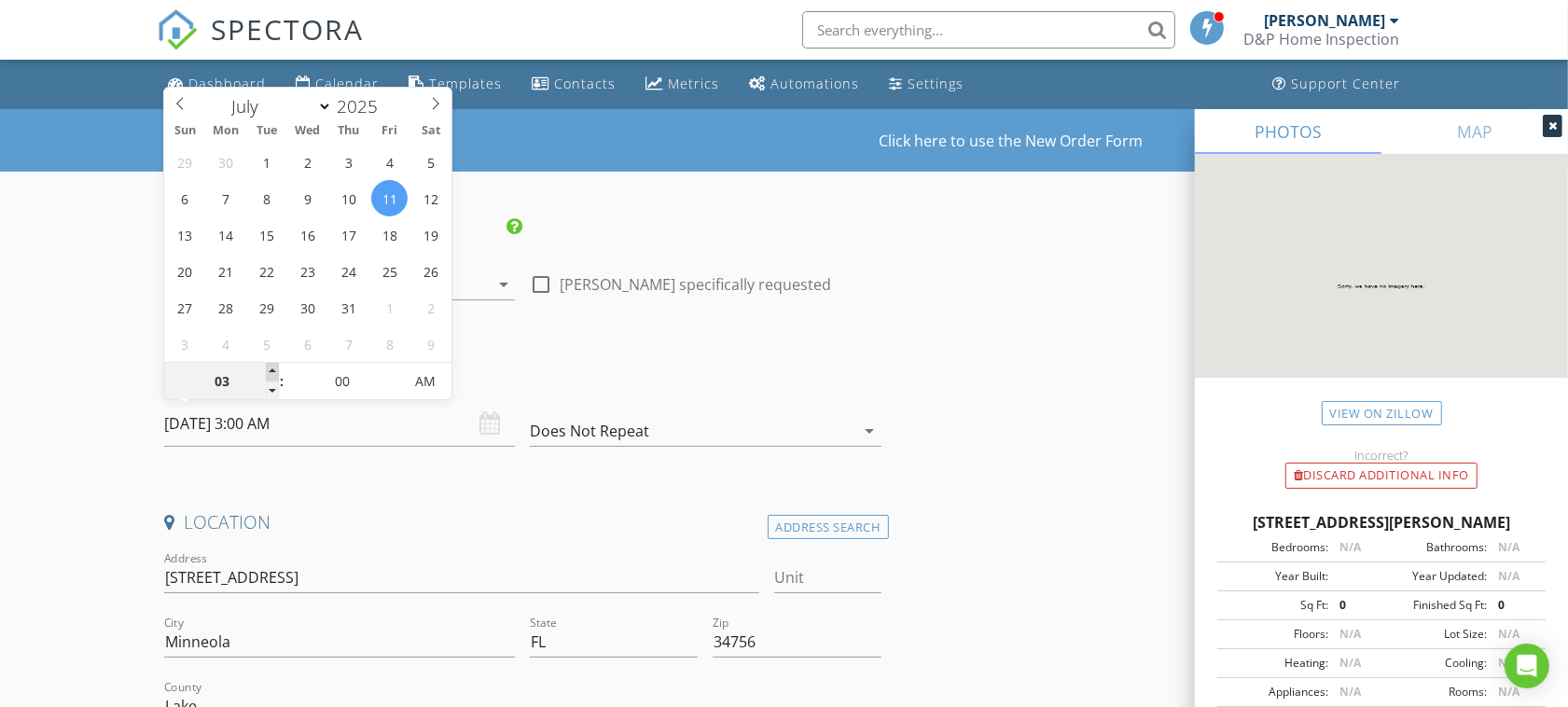 click at bounding box center [272, 372] 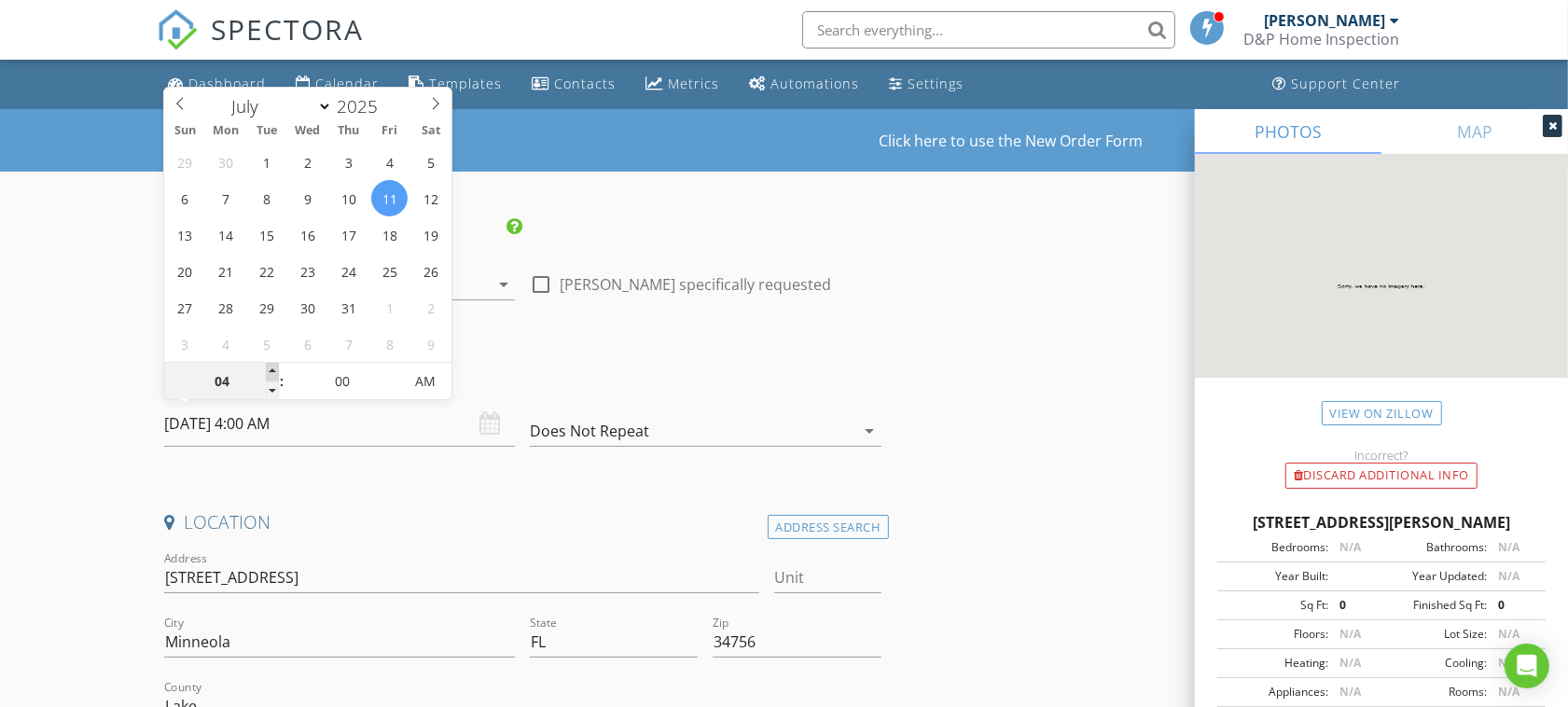 click at bounding box center (272, 372) 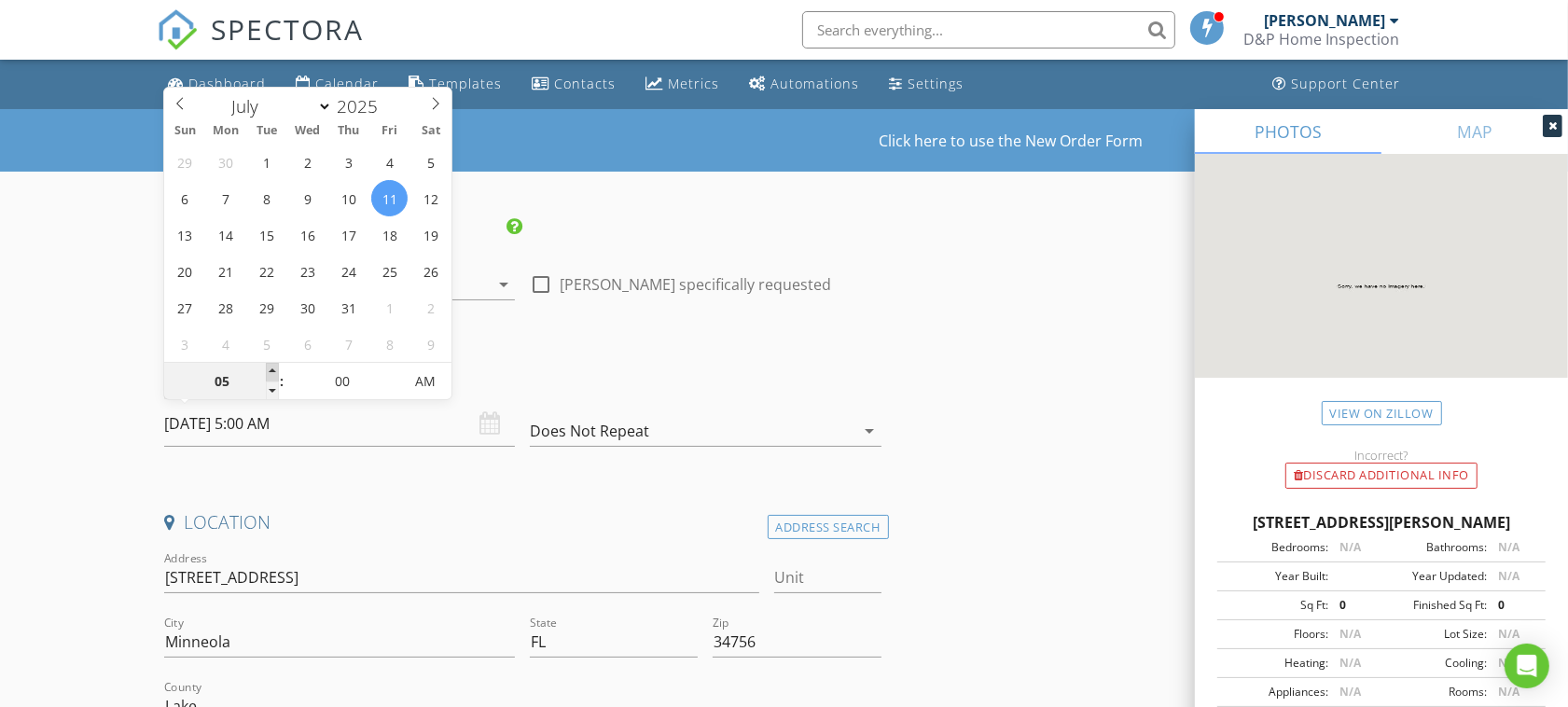click at bounding box center (272, 372) 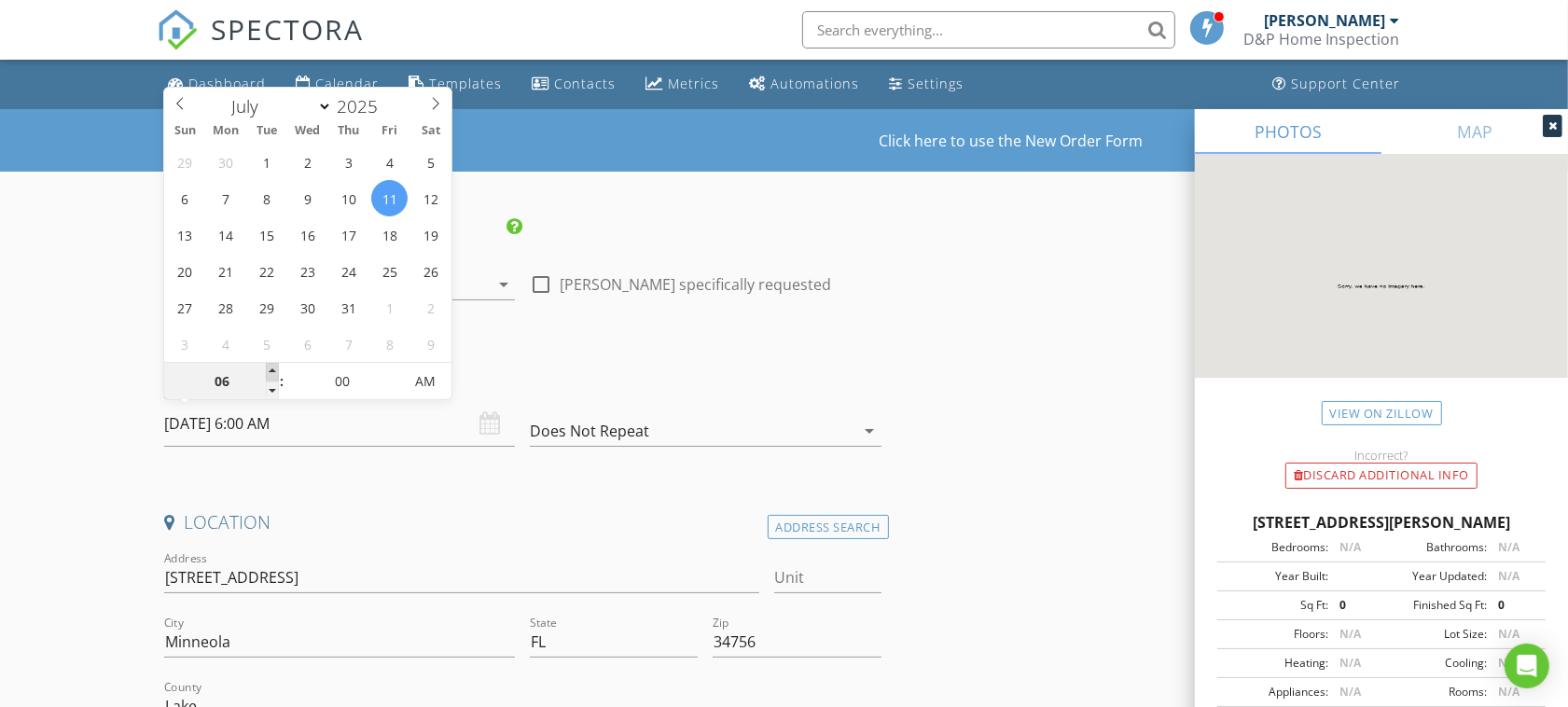 click at bounding box center [272, 372] 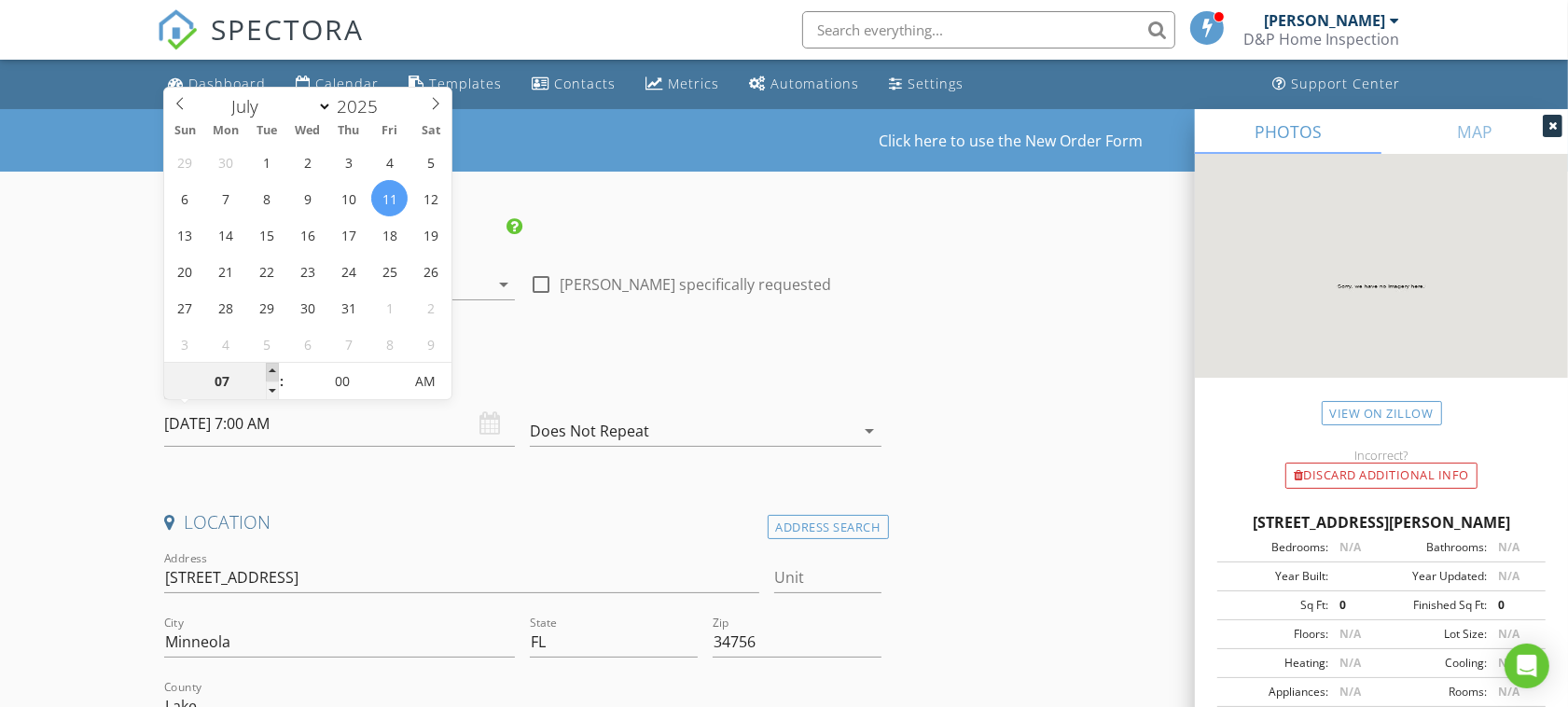 click at bounding box center [272, 372] 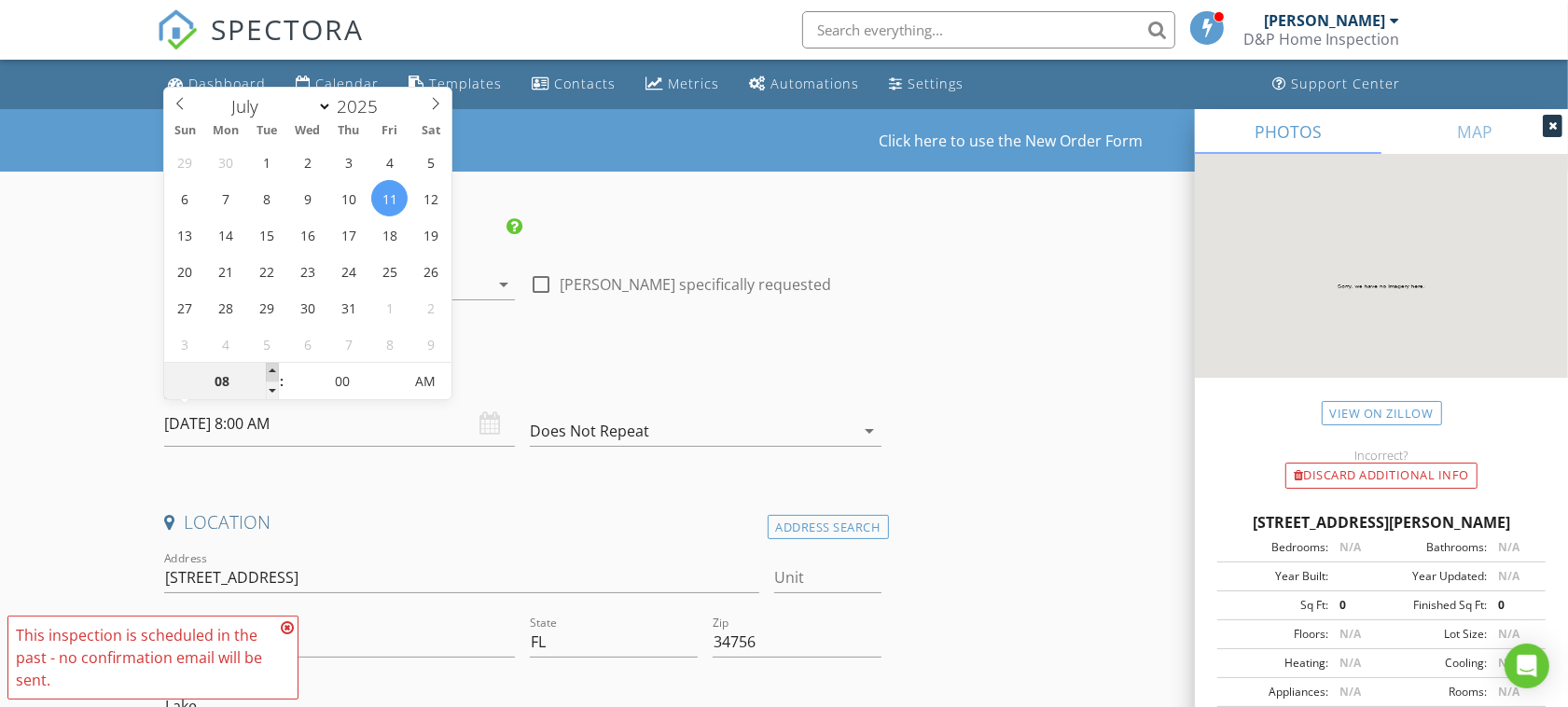 click at bounding box center (272, 372) 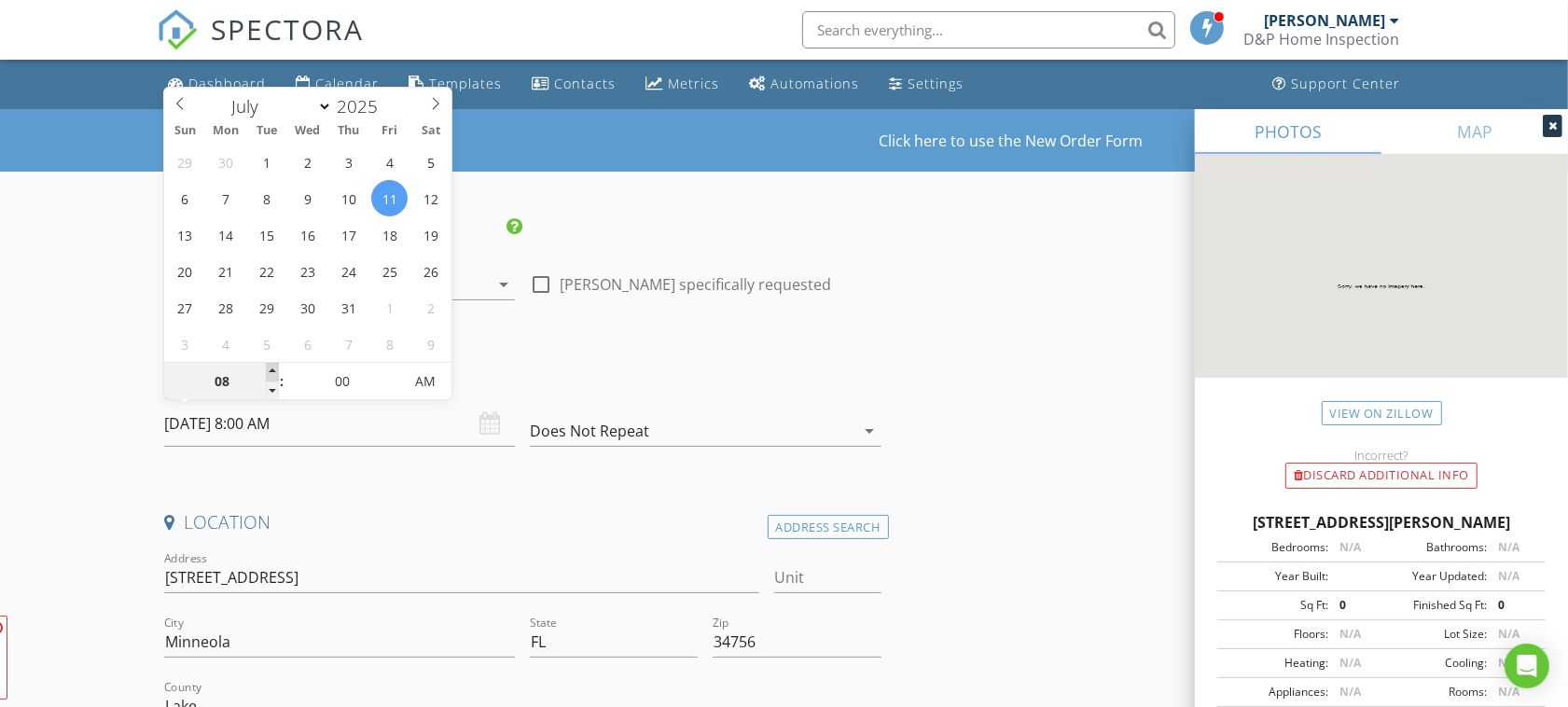 type on "09" 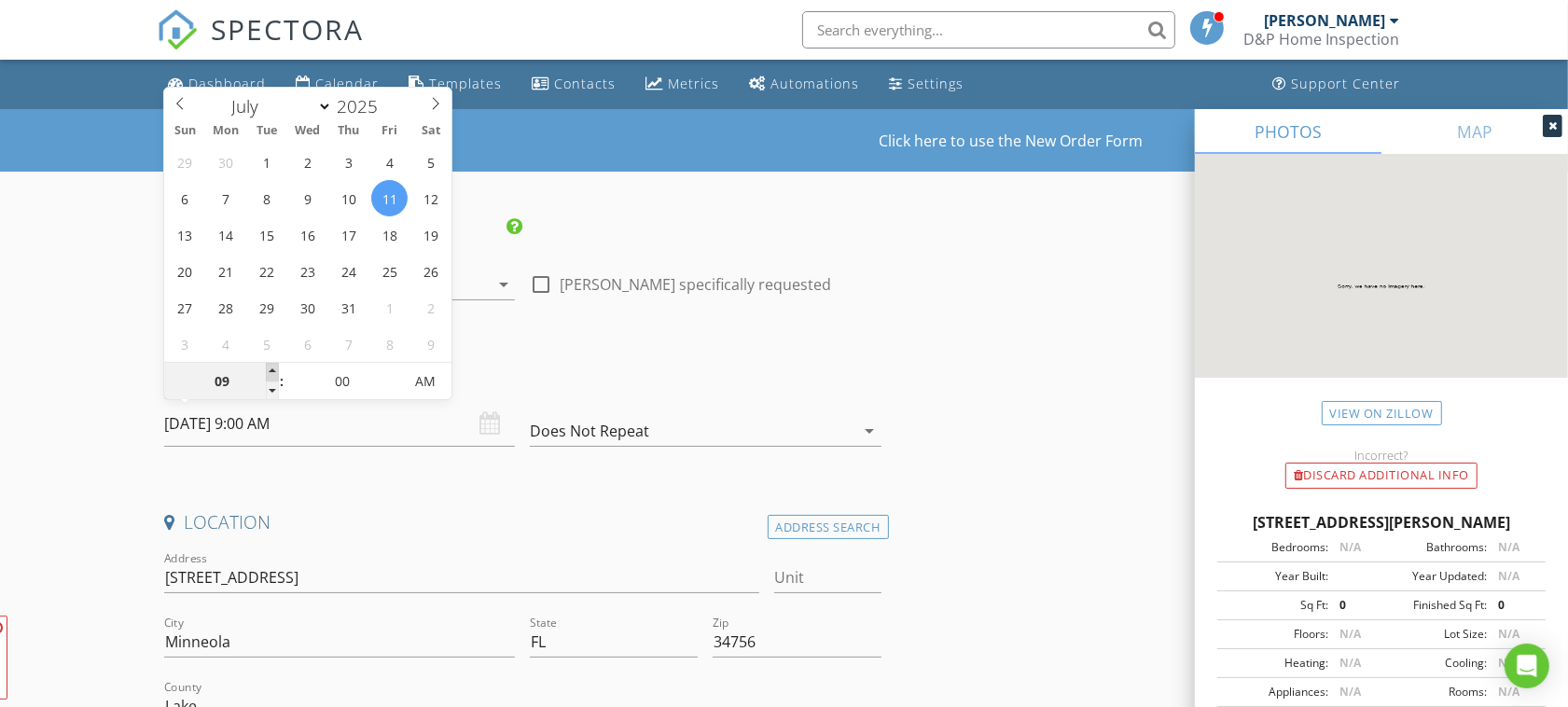 click at bounding box center (272, 372) 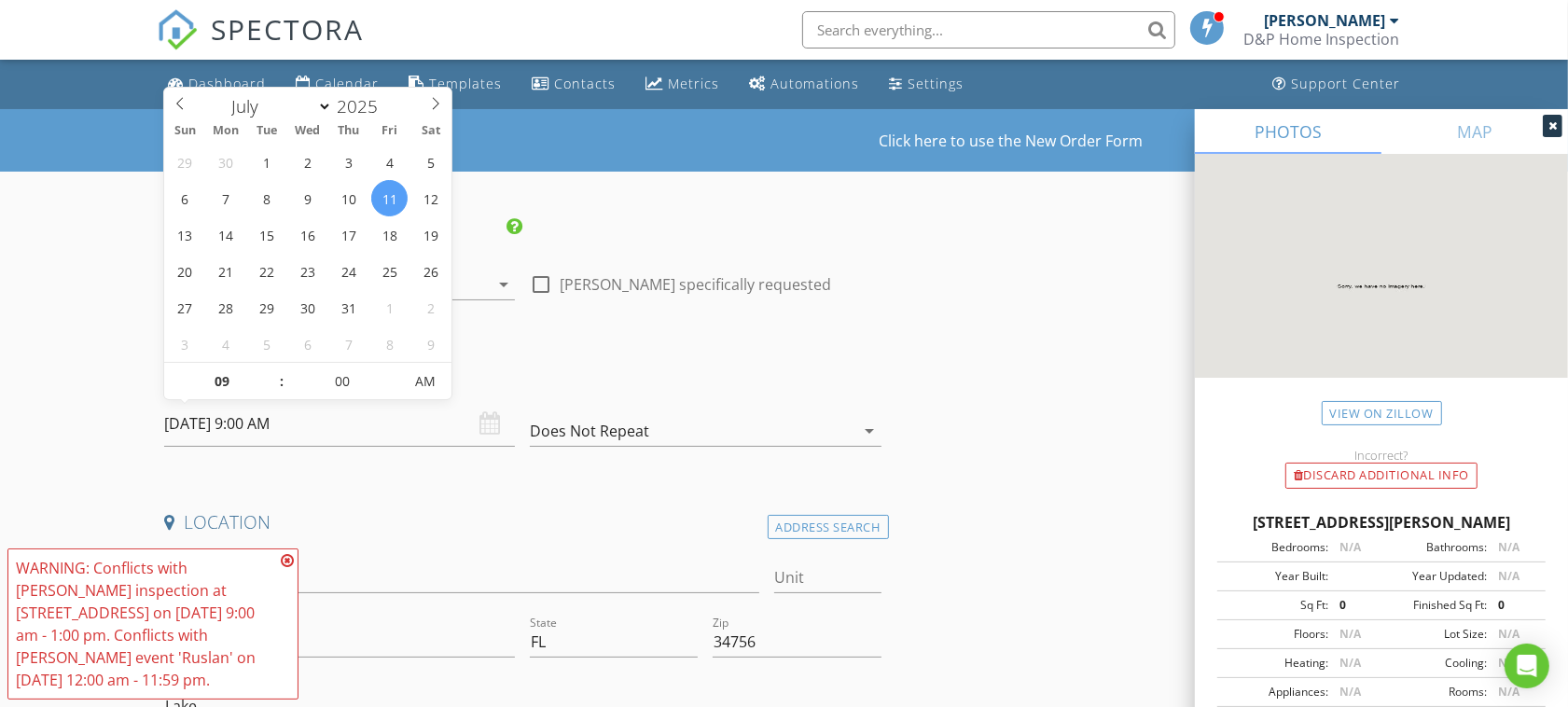drag, startPoint x: 67, startPoint y: 374, endPoint x: 100, endPoint y: 354, distance: 38.58756 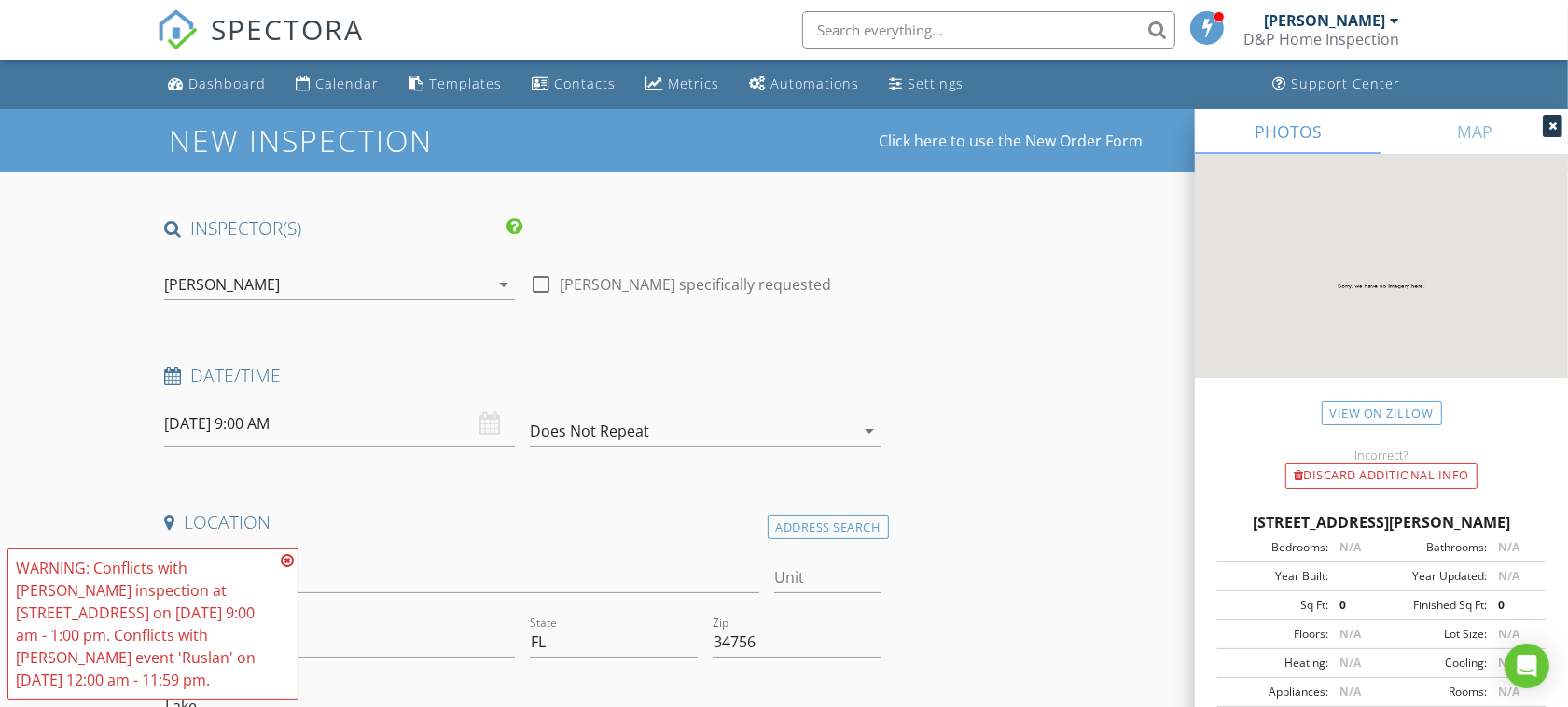 click at bounding box center (287, 561) 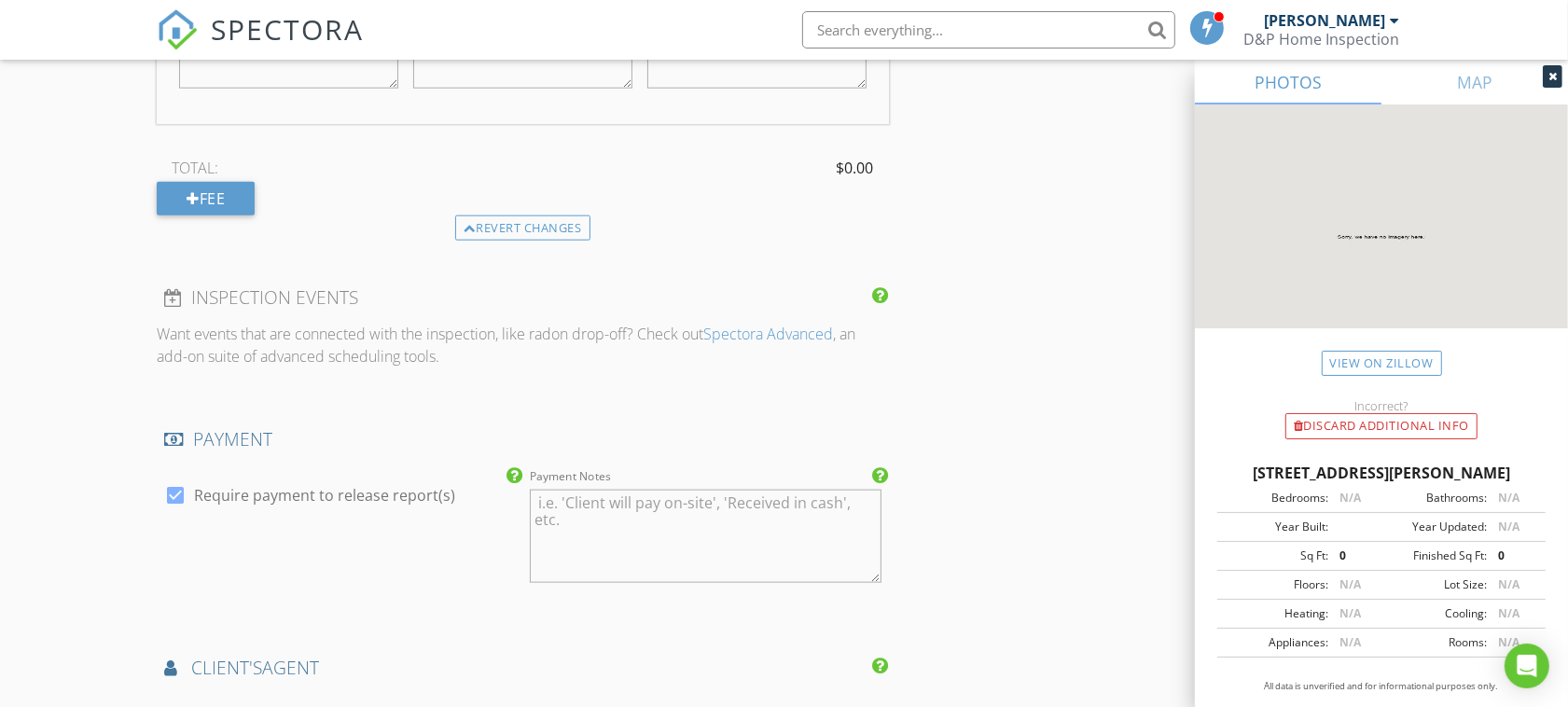 scroll, scrollTop: 2332, scrollLeft: 0, axis: vertical 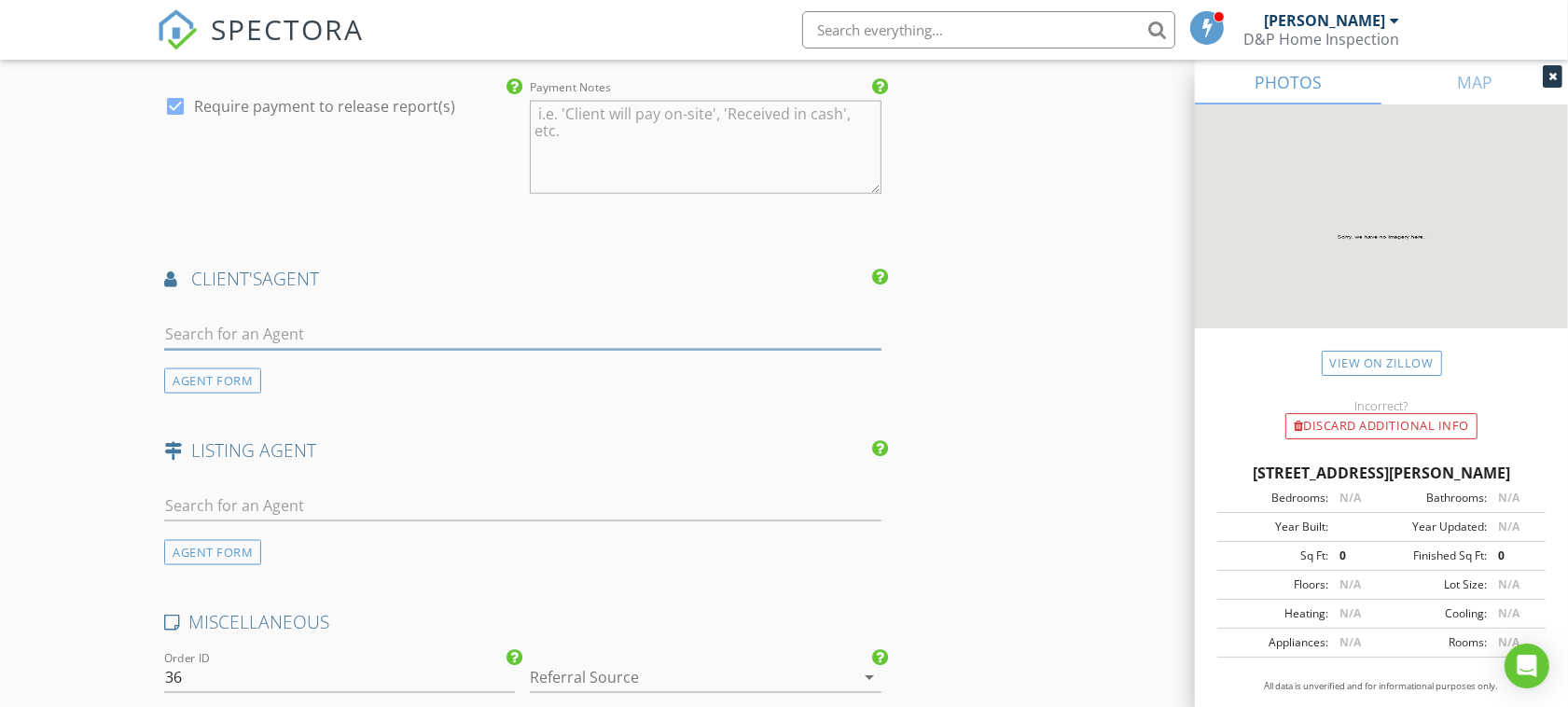 click at bounding box center (522, 334) 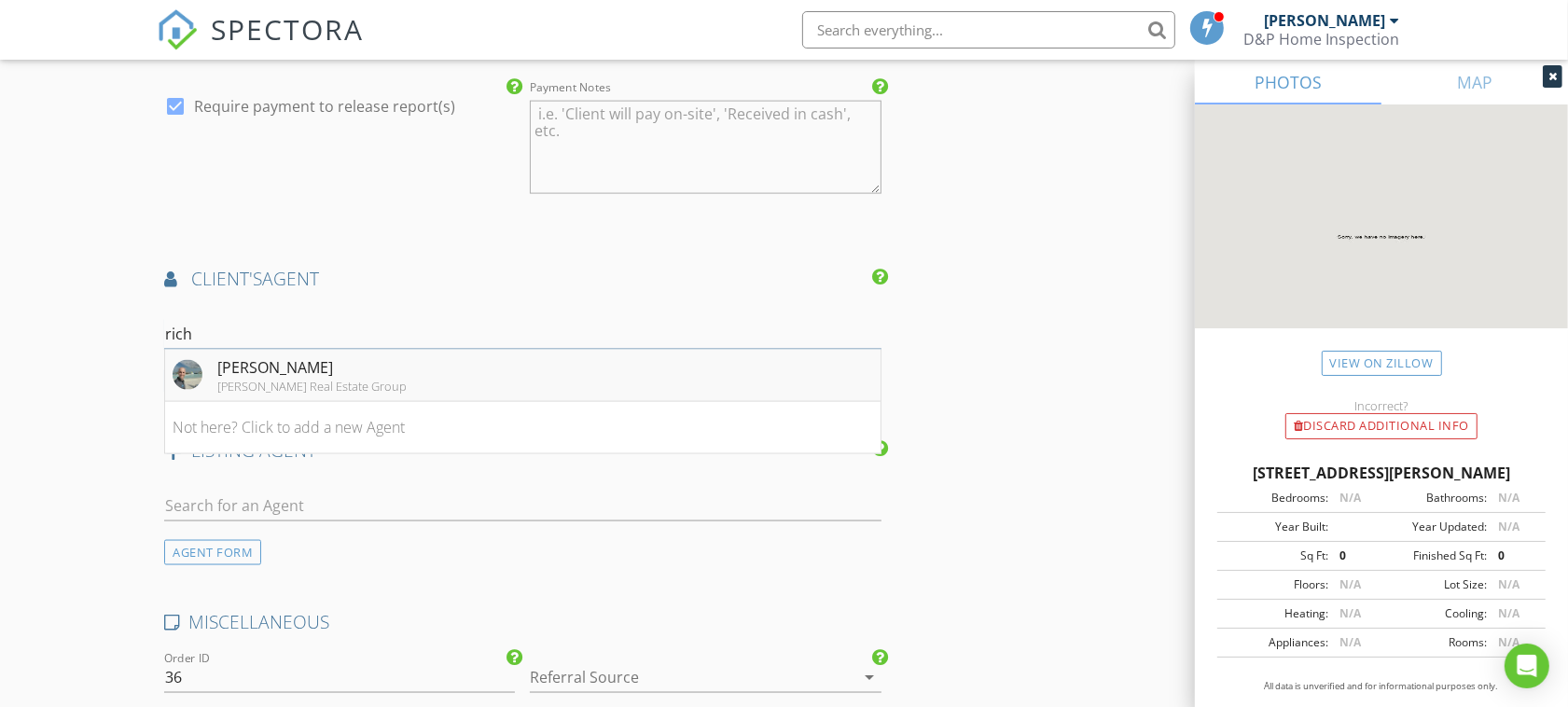 type on "rich" 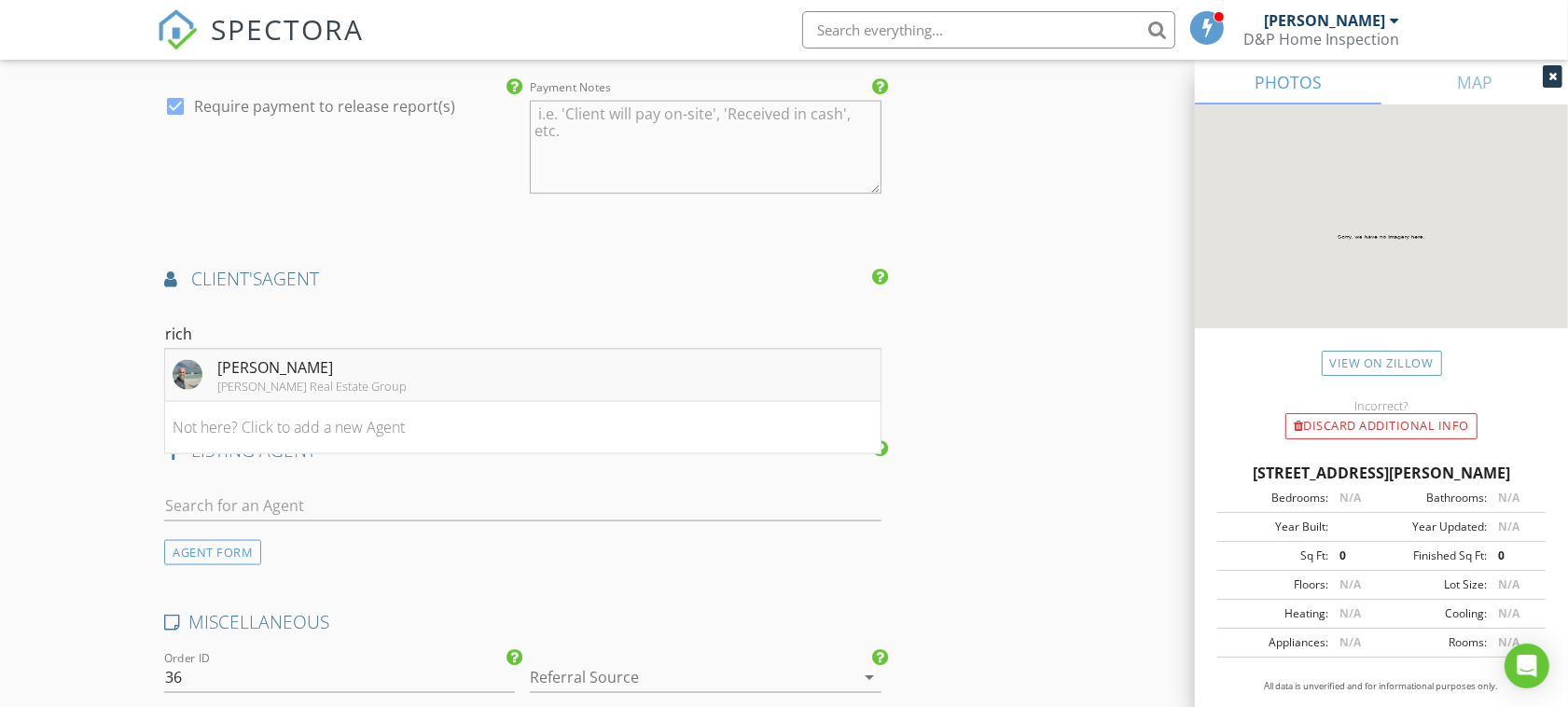 click on "Dalton Wade Real Estate Group" at bounding box center [312, 386] 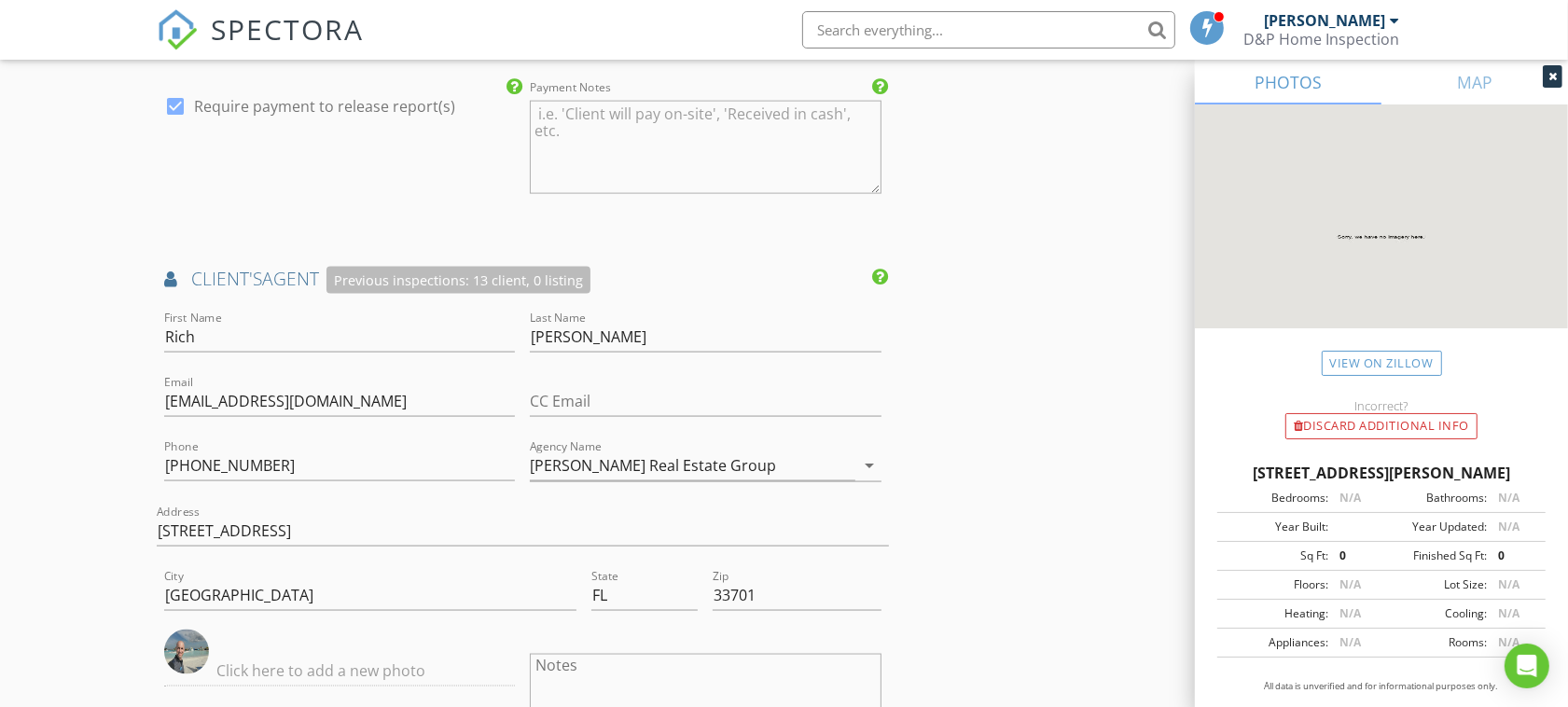 click on "New Inspection
Click here to use the New Order Form
INSPECTOR(S)
check_box   Dirk Houglum   PRIMARY   Dirk Houglum arrow_drop_down   check_box_outline_blank Dirk Houglum specifically requested
Date/Time
07/11/2025 9:00 AM   Does Not Repeat arrow_drop_down
Location
Address Search       Address 2180 Axel St   Unit   City Minneola   State FL   Zip 34756   County Lake     Square Feet 0   Year Built   Foundation arrow_drop_down     Dirk Houglum     36.9 miles     (an hour)
client
check_box Enable Client CC email for this inspection   Client Search     check_box_outline_blank Client is a Company/Organization     First Name Ruslan   Last Name Mamedov   Email ruslan_a_mamedov@hotmail.com   CC Email   Phone 425-577-8205   Address   City   State   Zip       Notes   Private Notes
ADD ADDITIONAL client" at bounding box center (784, -102) 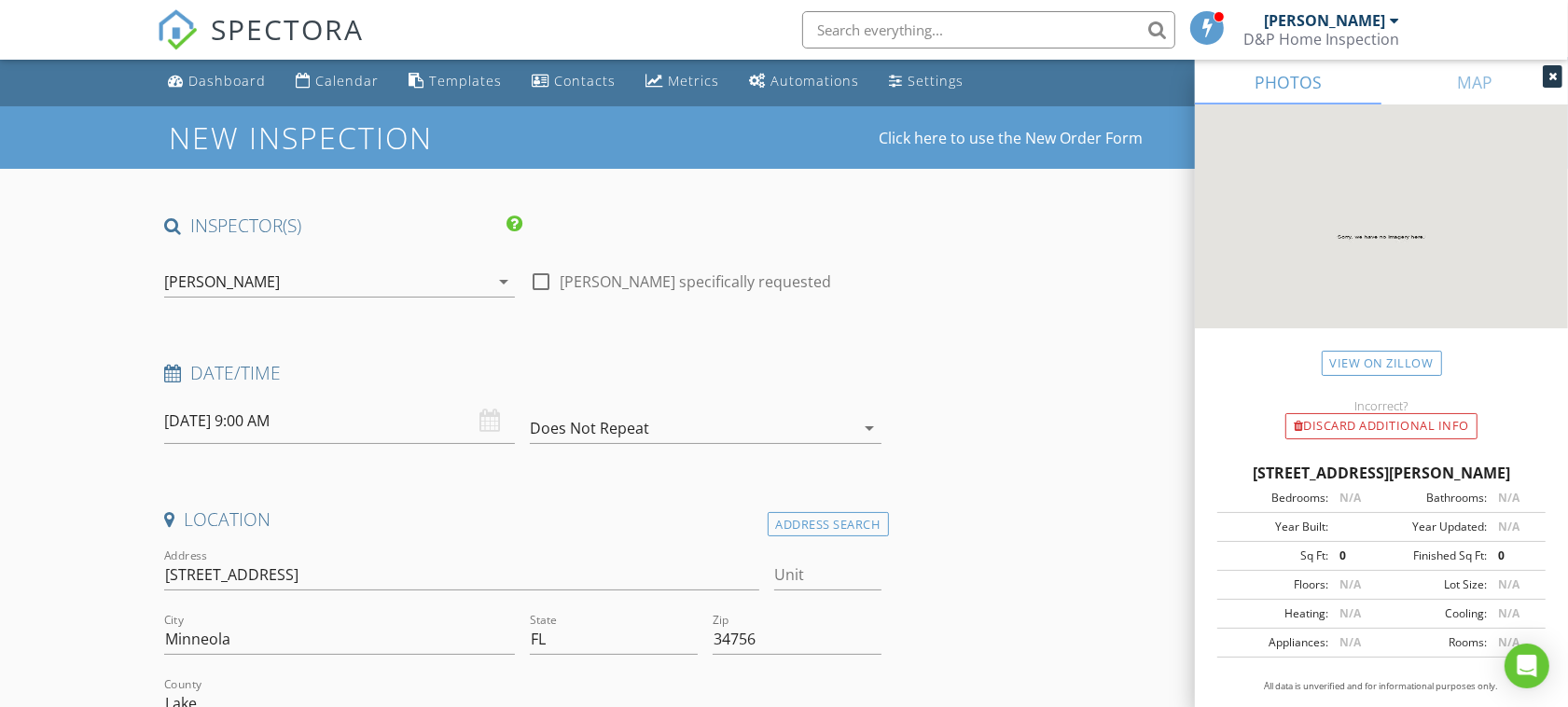 scroll, scrollTop: 0, scrollLeft: 0, axis: both 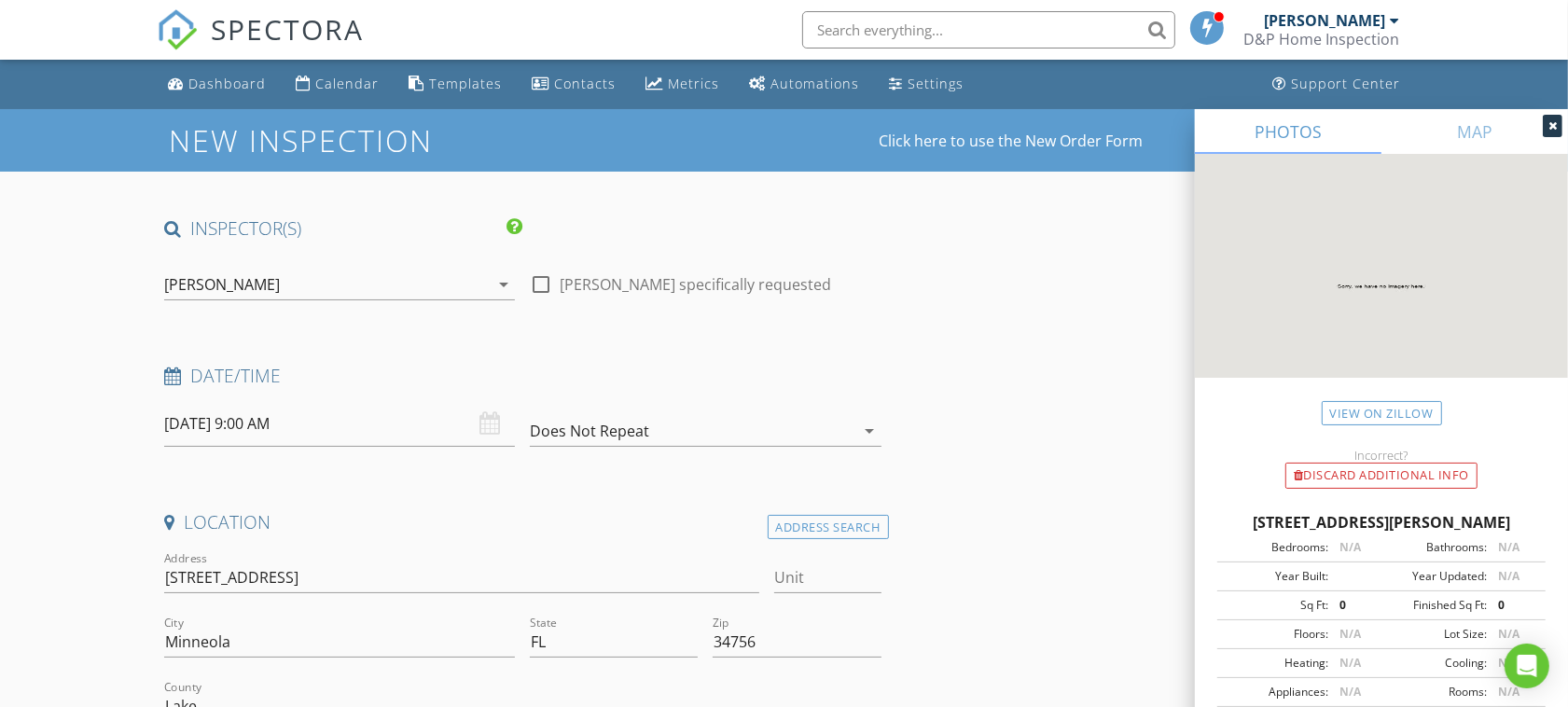 click at bounding box center [541, 284] 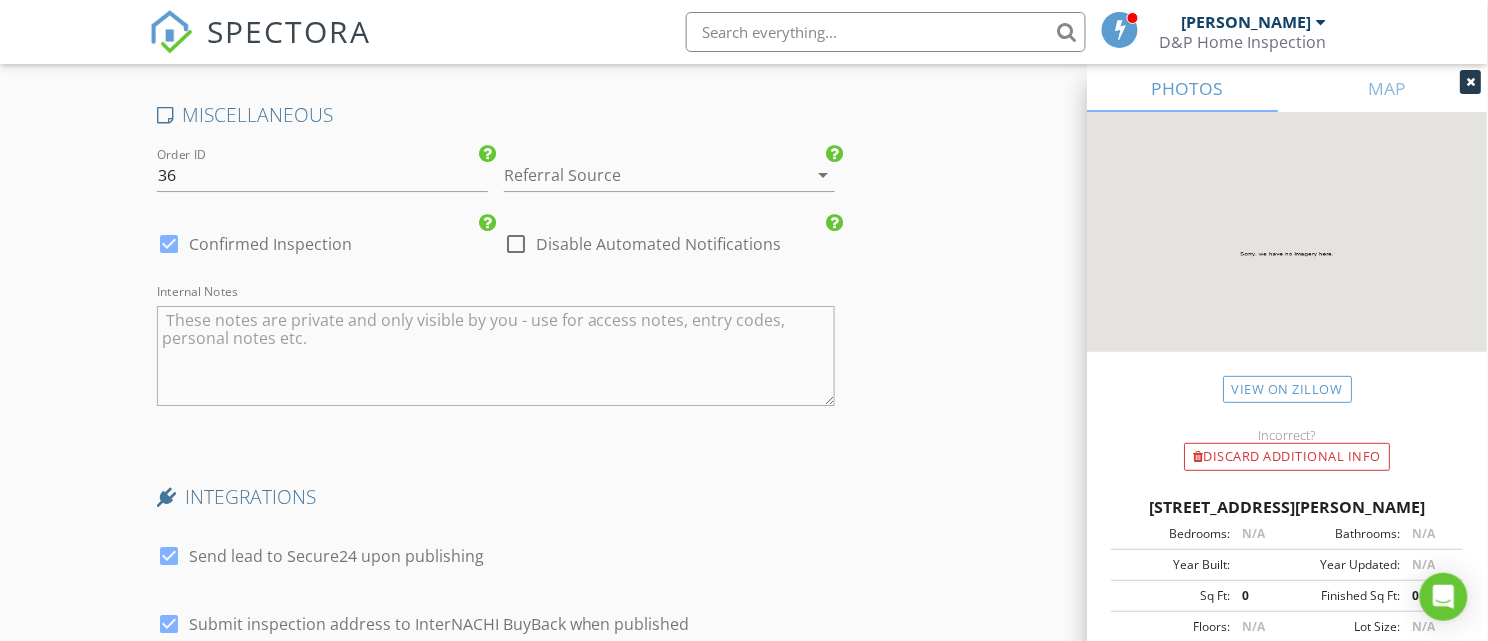 scroll, scrollTop: 3611, scrollLeft: 0, axis: vertical 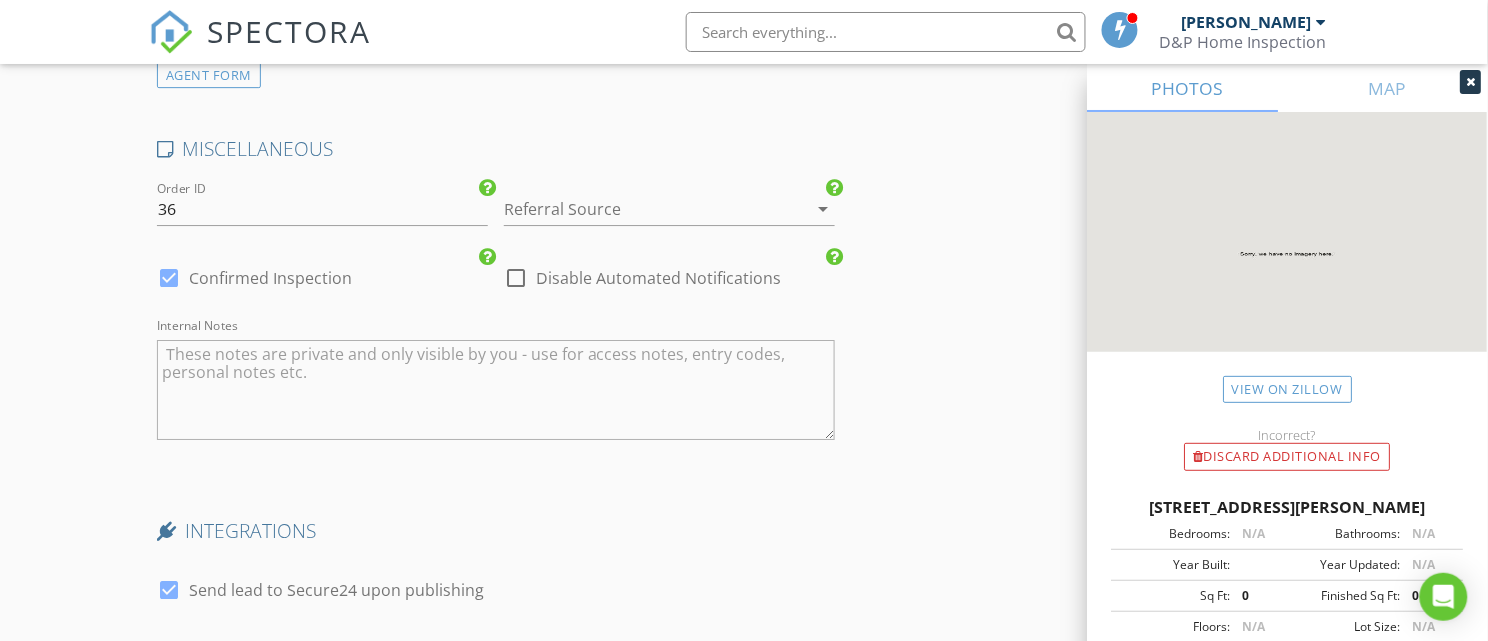 click at bounding box center (516, 278) 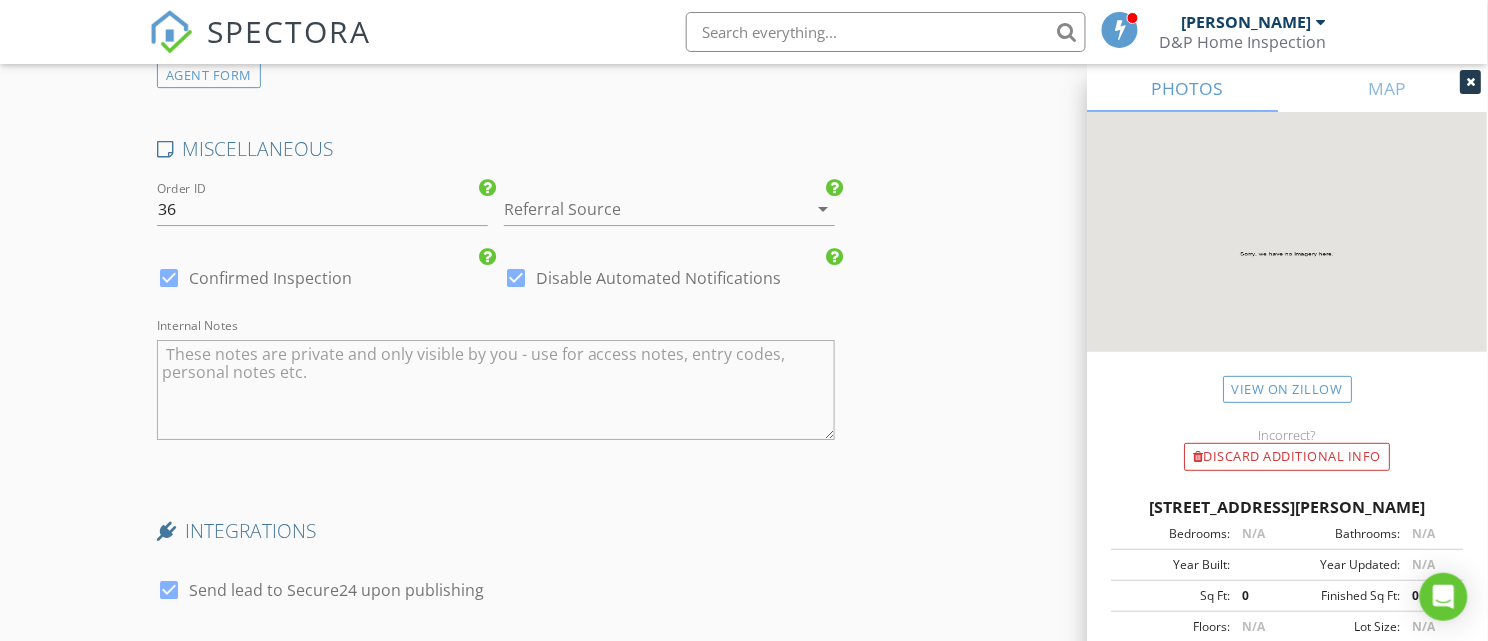 click at bounding box center (169, 278) 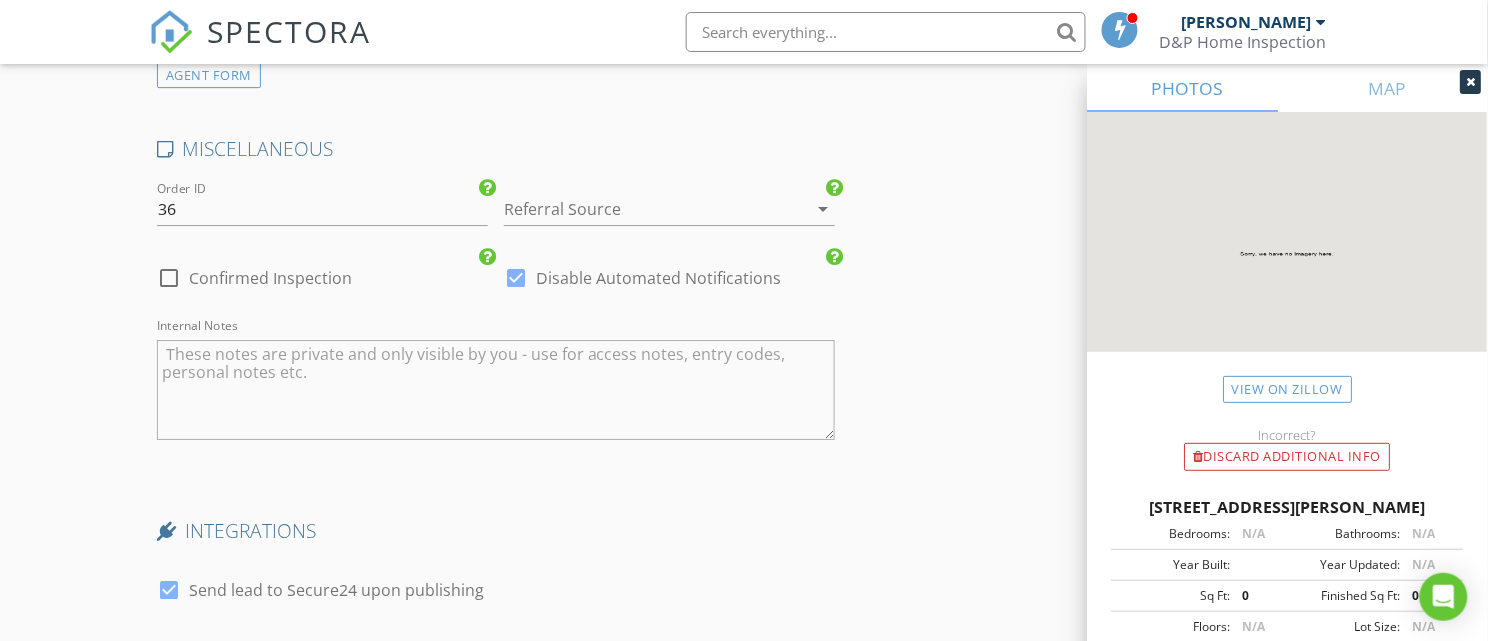 scroll, scrollTop: 3402, scrollLeft: 0, axis: vertical 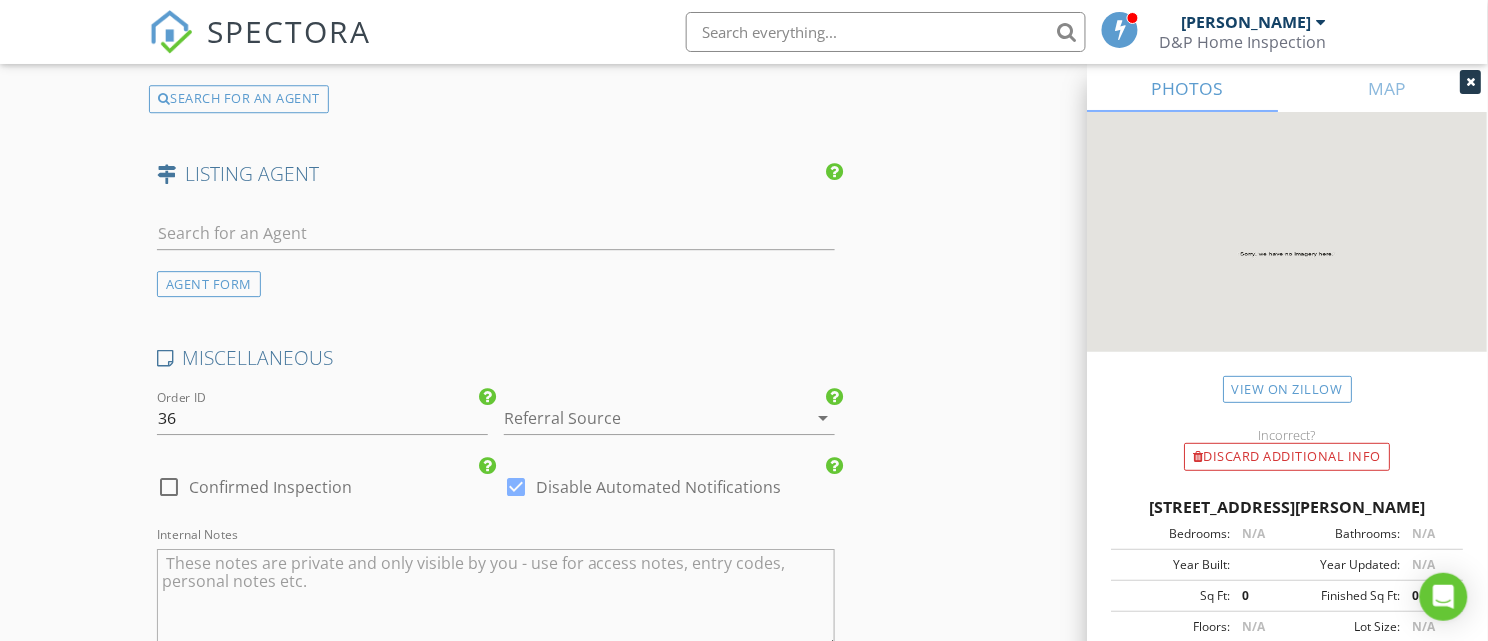 drag, startPoint x: 170, startPoint y: 487, endPoint x: 163, endPoint y: 473, distance: 15.652476 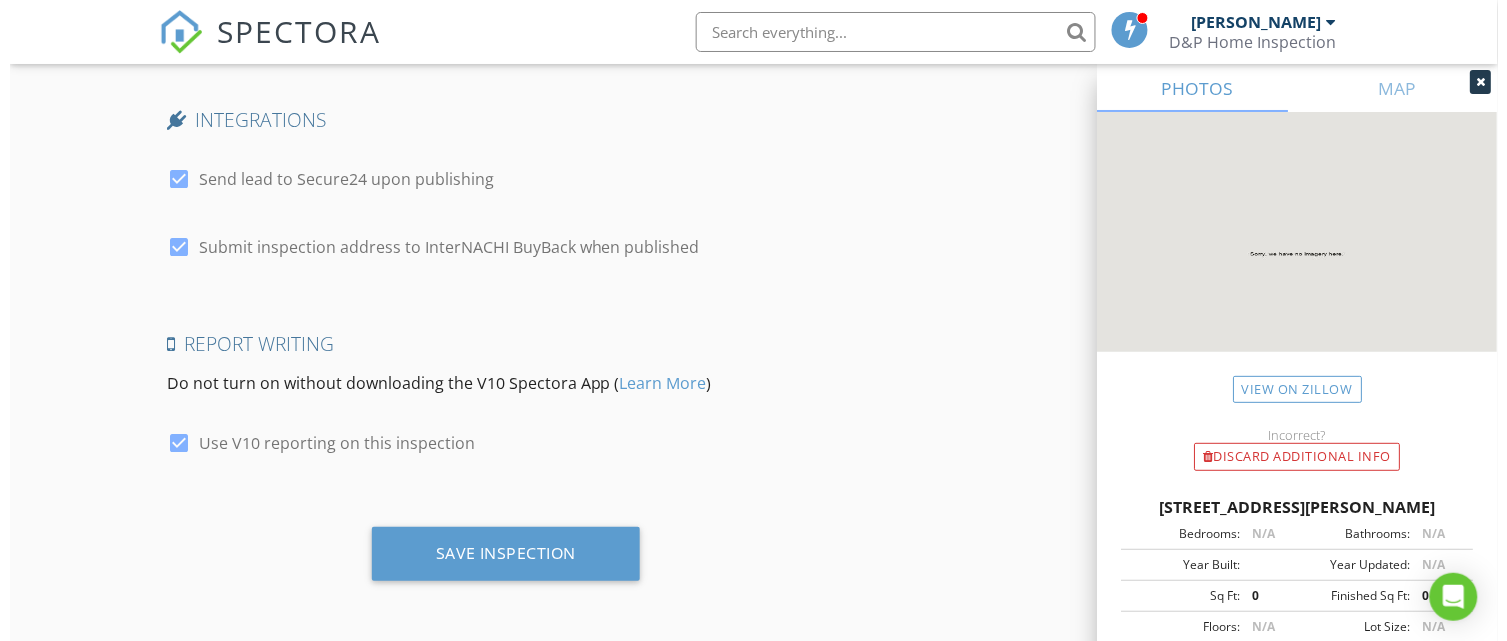 scroll, scrollTop: 4027, scrollLeft: 0, axis: vertical 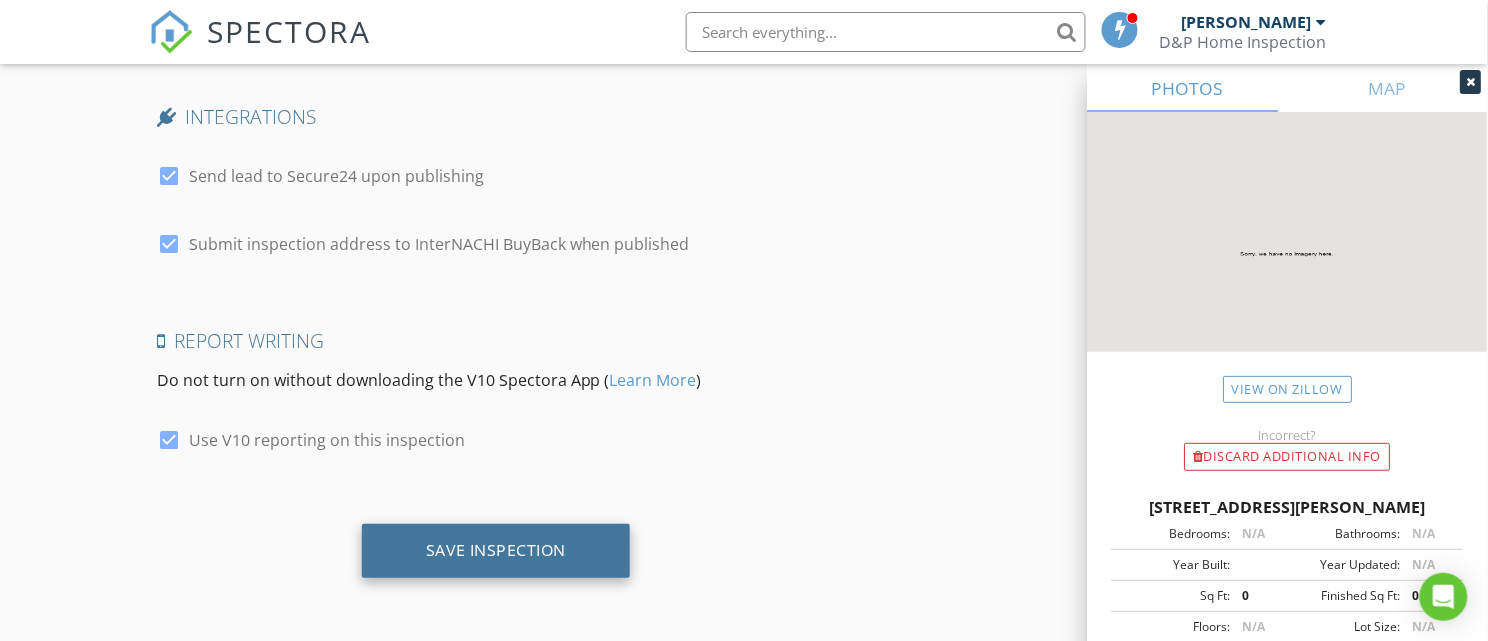 click on "Save Inspection" at bounding box center [496, 550] 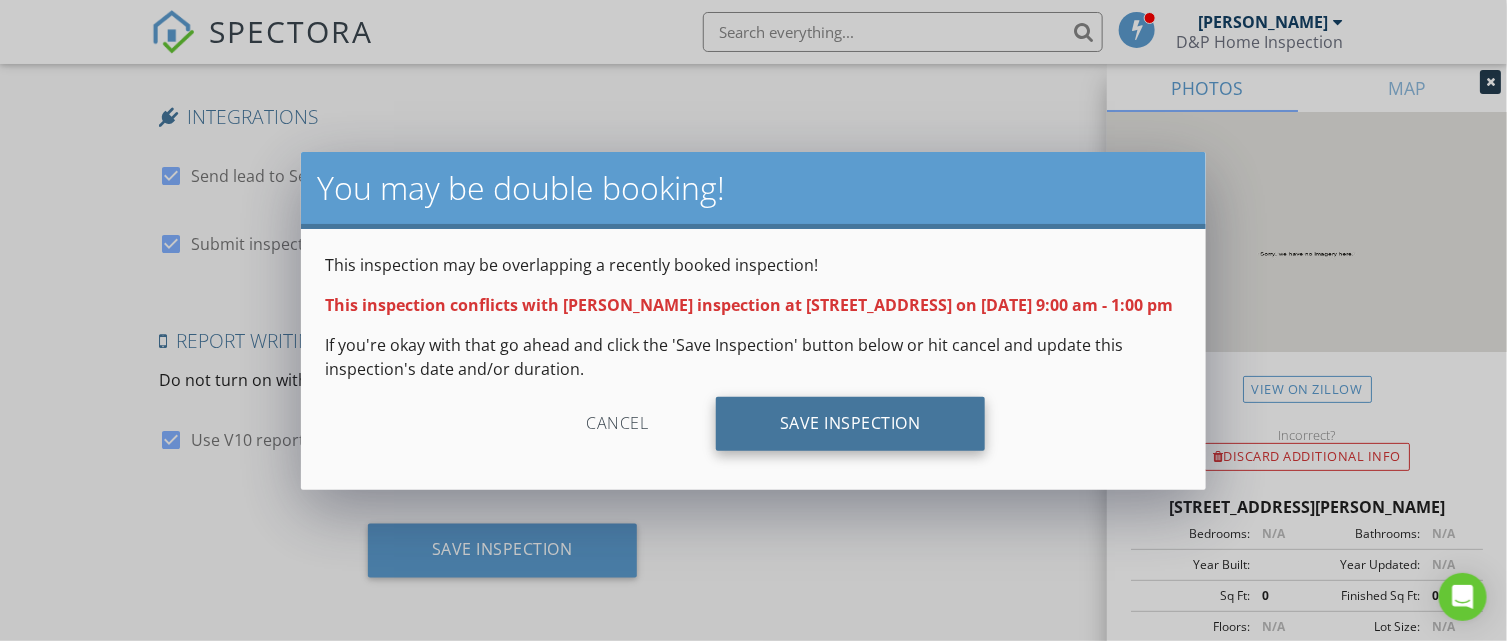 click on "Save Inspection" at bounding box center (850, 424) 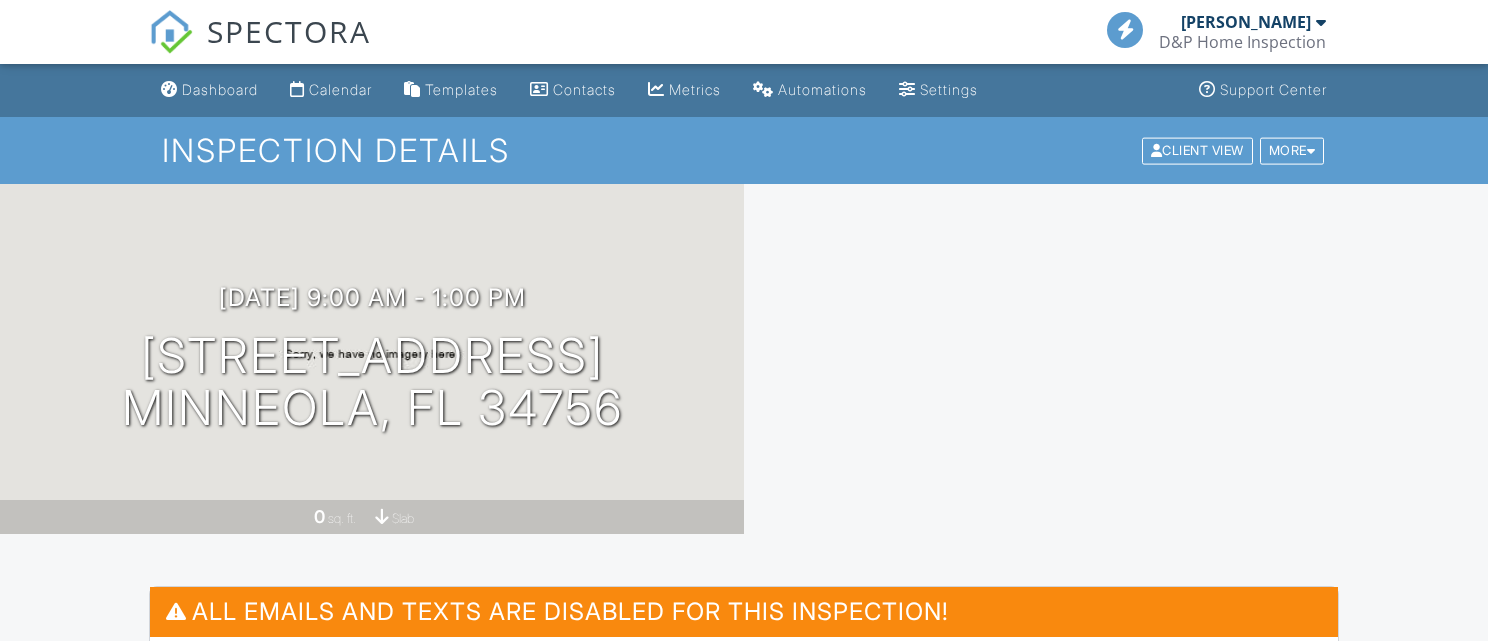 scroll, scrollTop: 0, scrollLeft: 0, axis: both 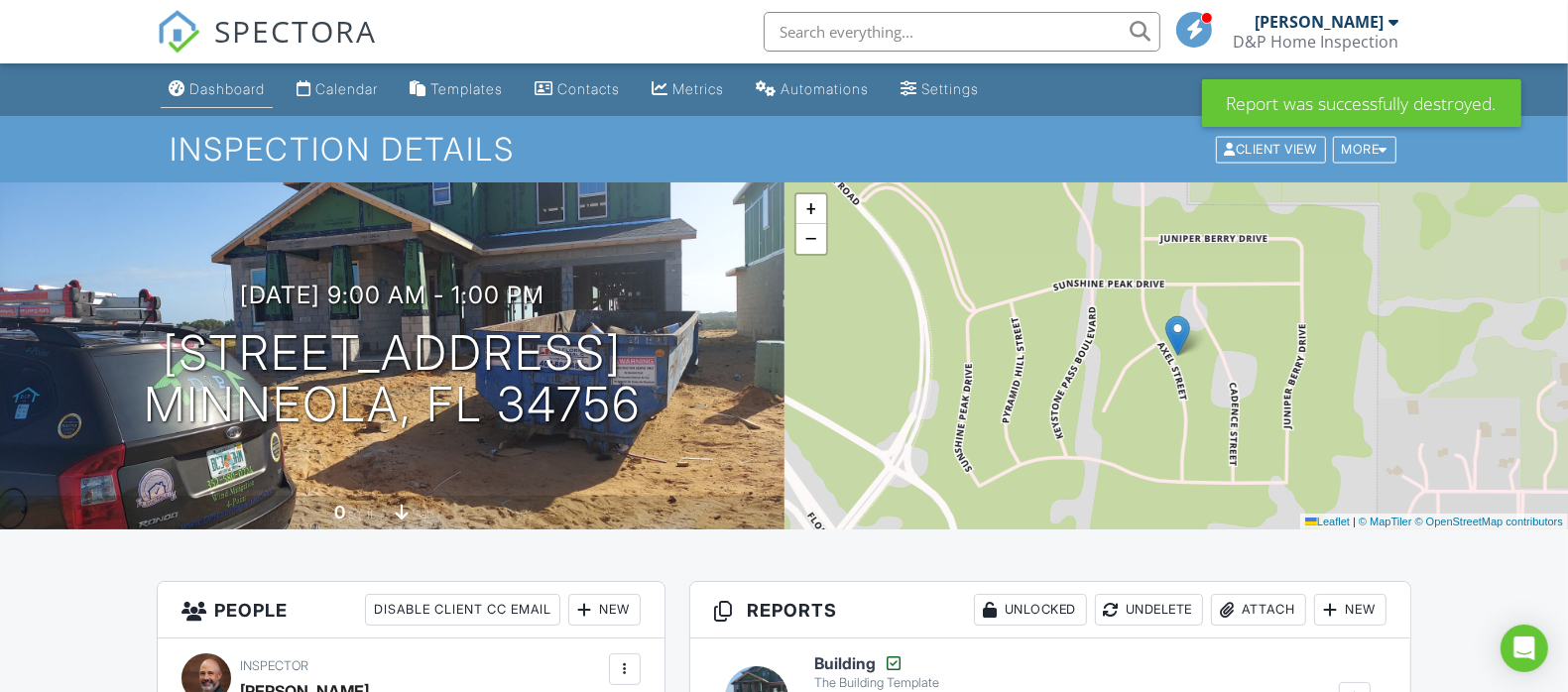 click on "Dashboard" at bounding box center (216, 89) 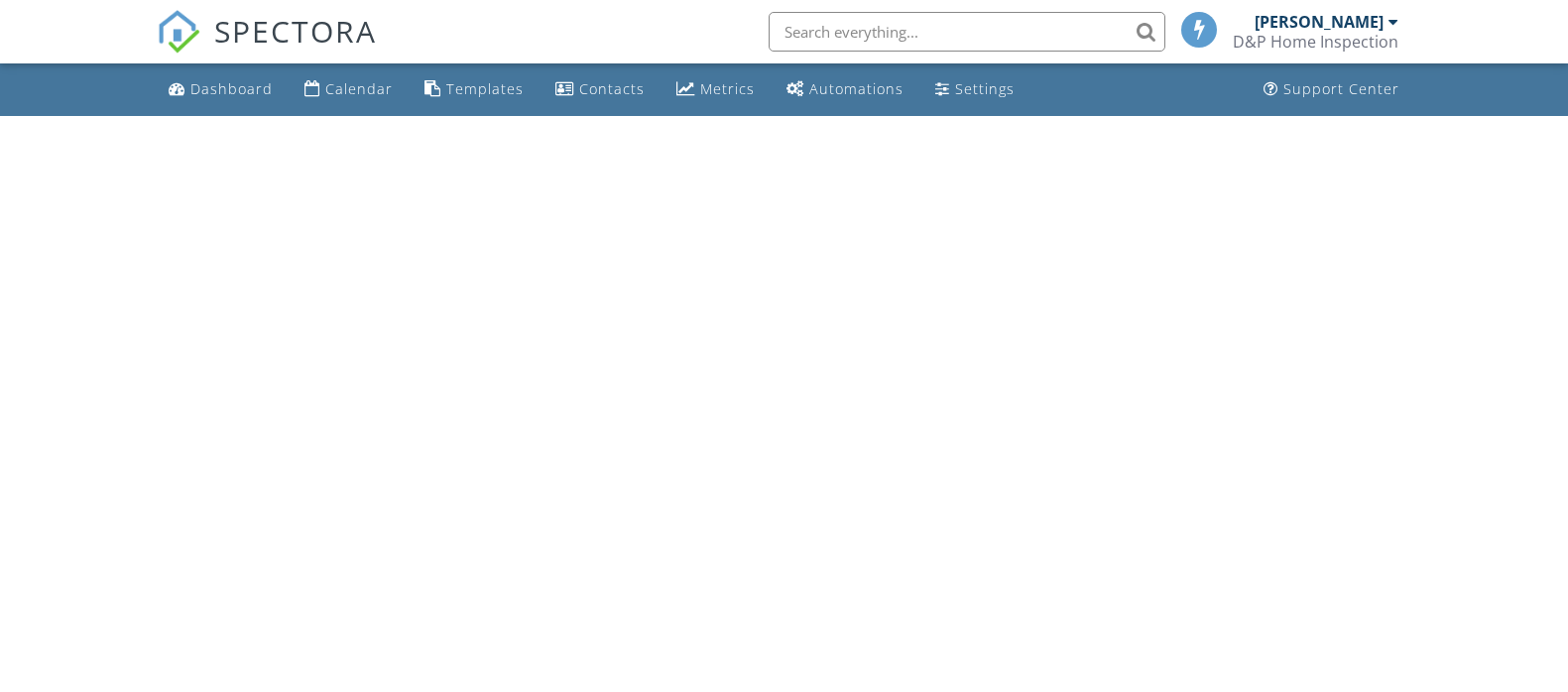 scroll, scrollTop: 0, scrollLeft: 0, axis: both 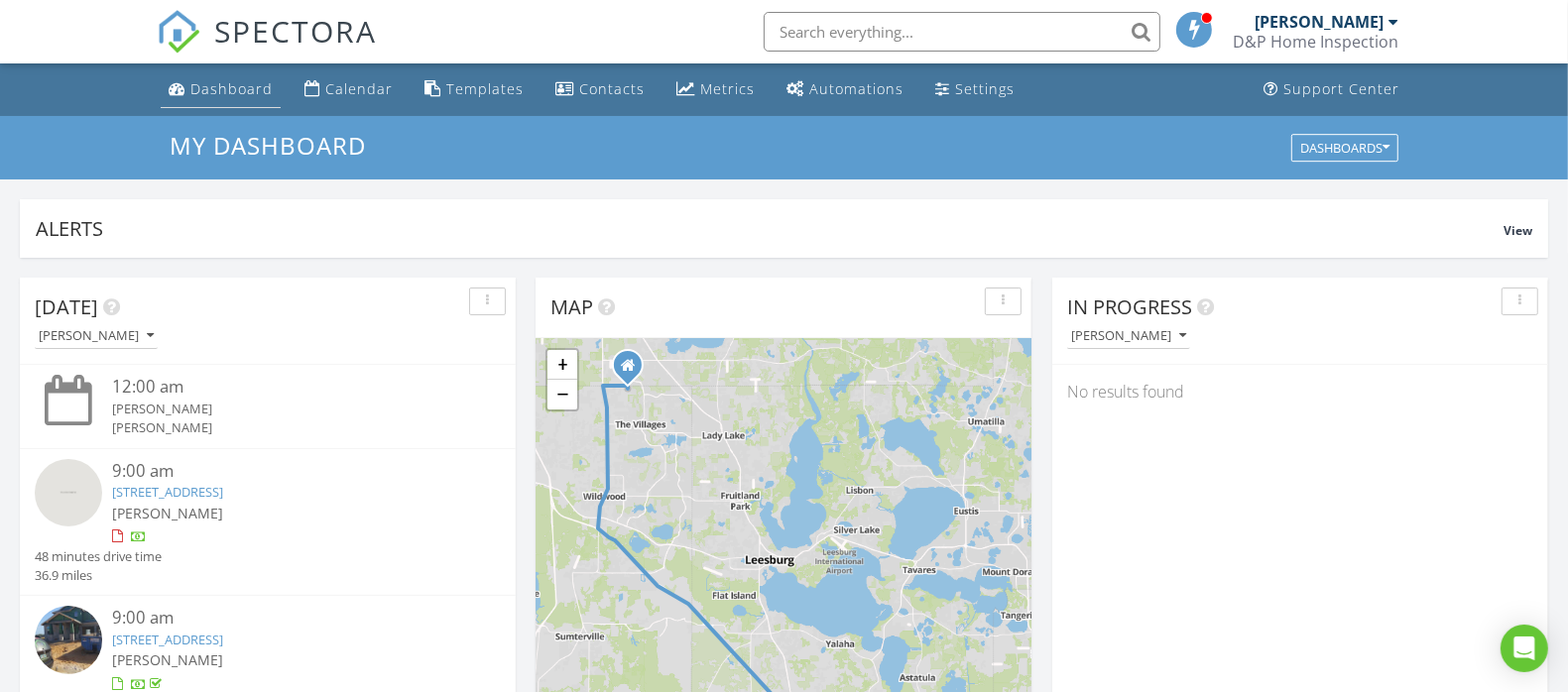 click on "Dashboard" at bounding box center [231, 88] 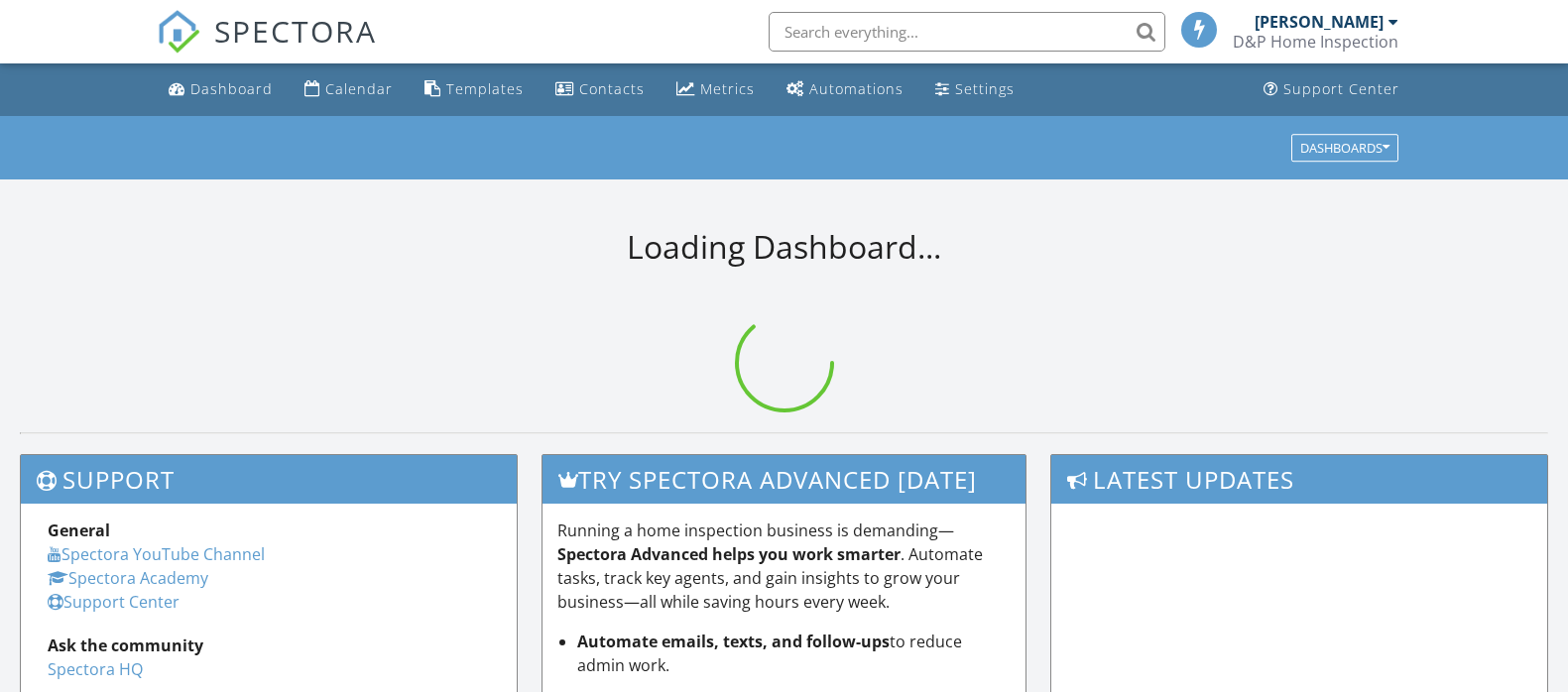 scroll, scrollTop: 0, scrollLeft: 0, axis: both 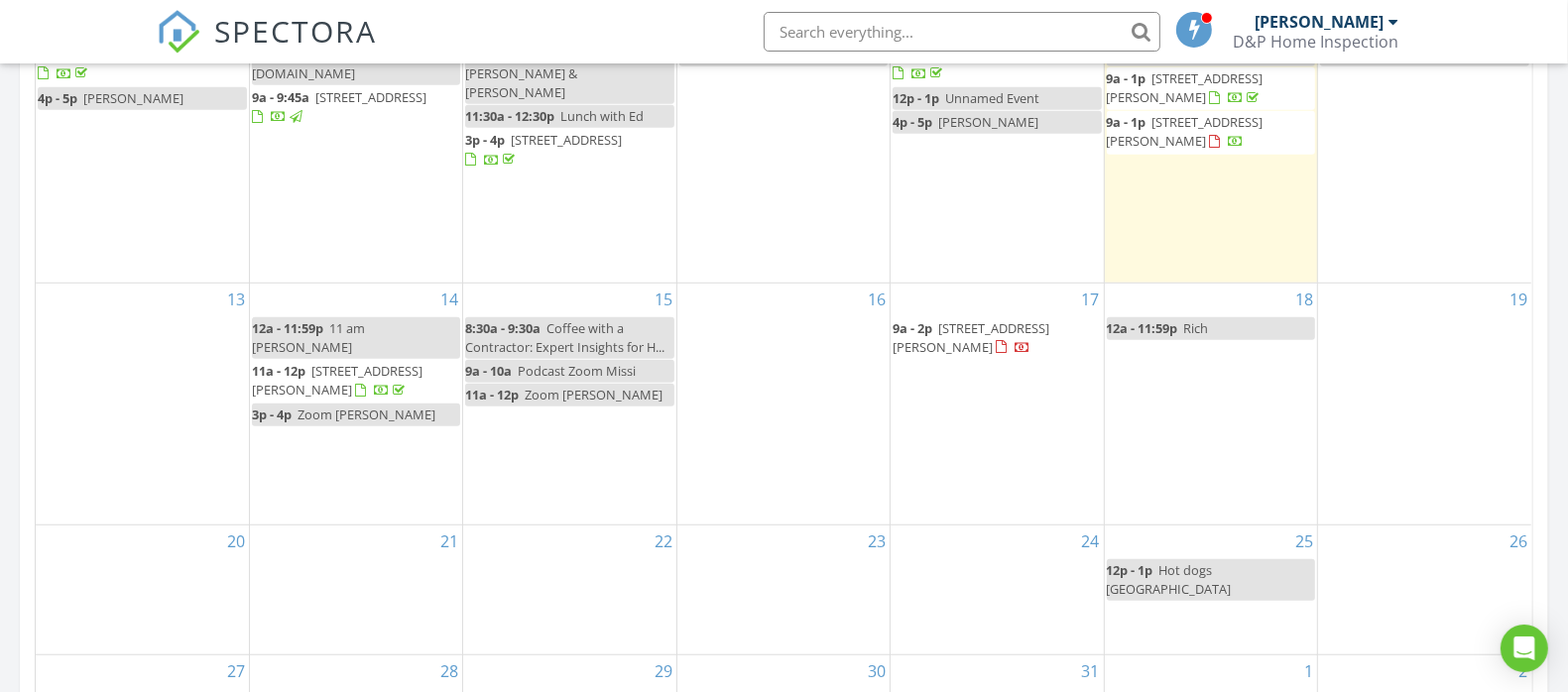click on "13" at bounding box center (142, 404) 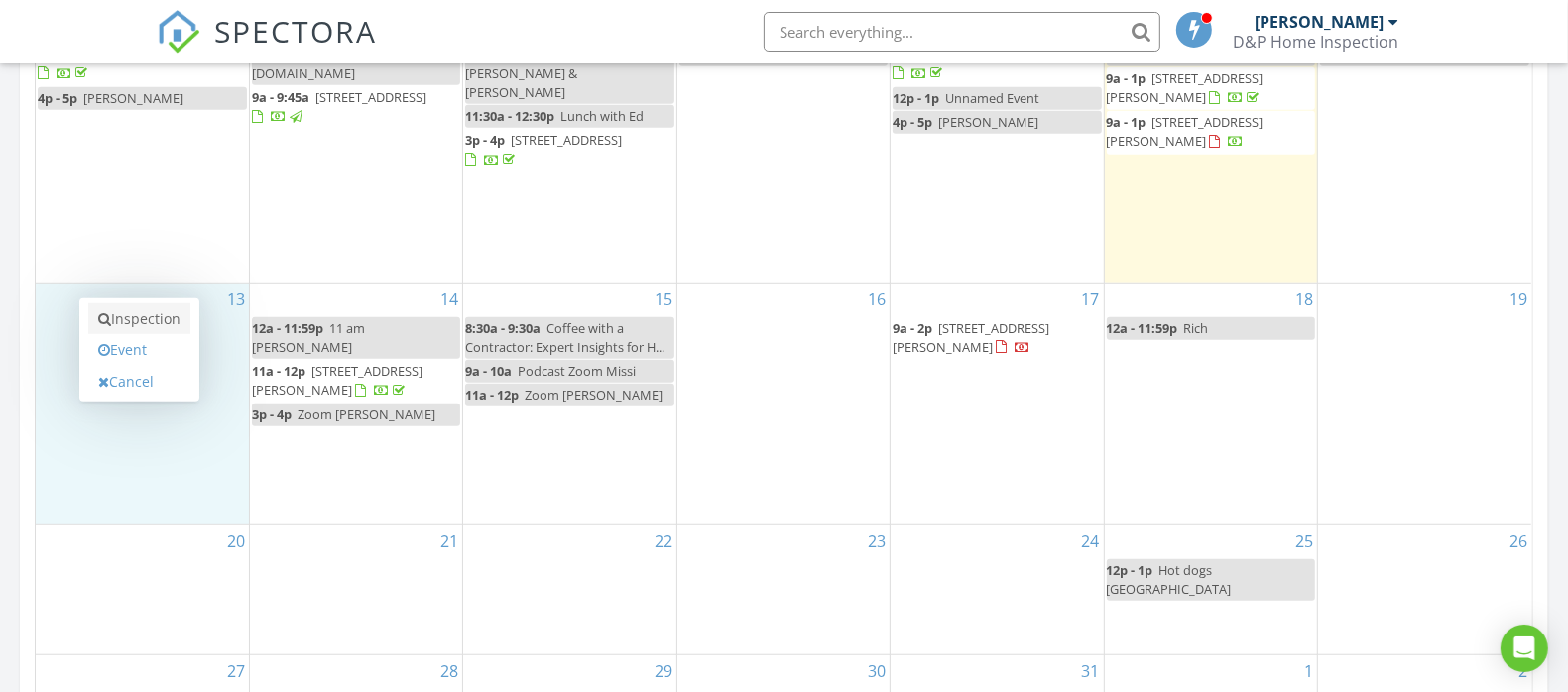 click on "Inspection" at bounding box center (139, 319) 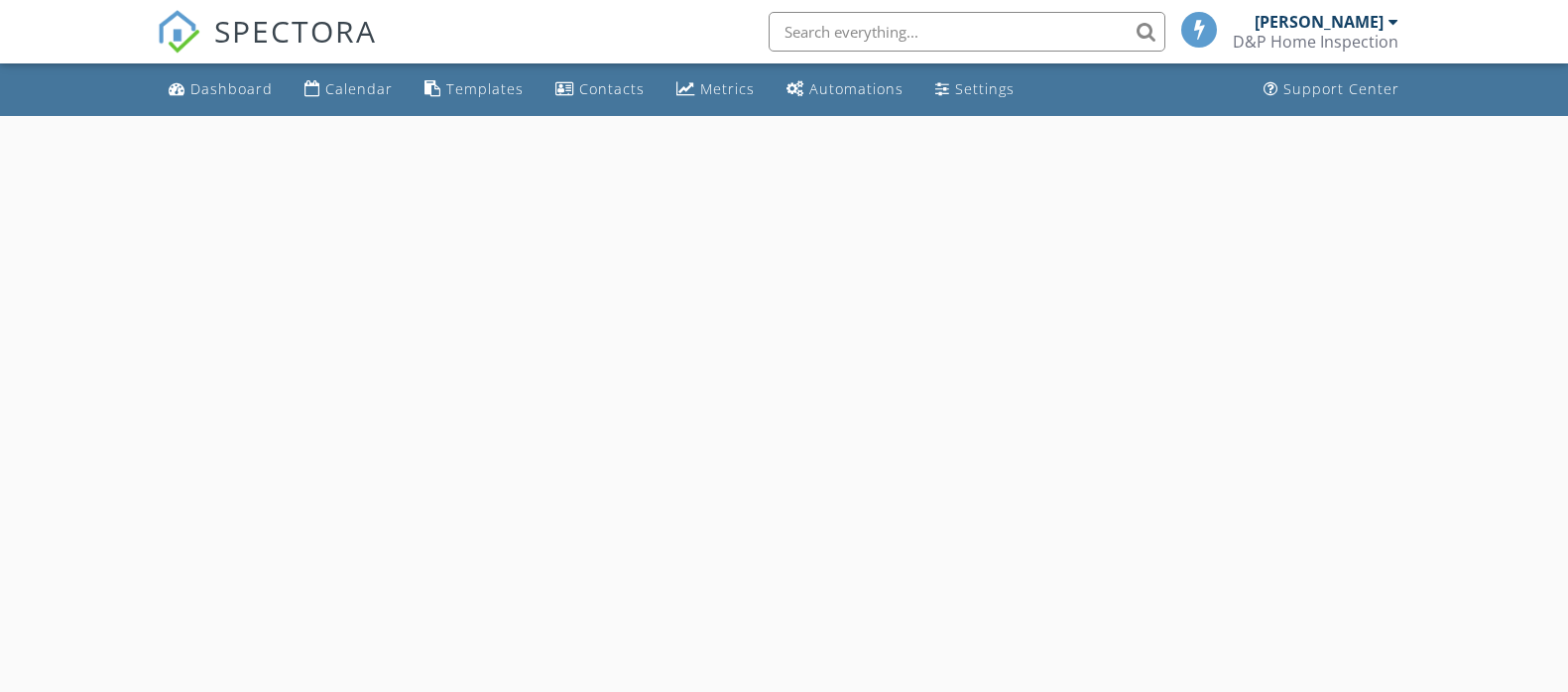 scroll, scrollTop: 0, scrollLeft: 0, axis: both 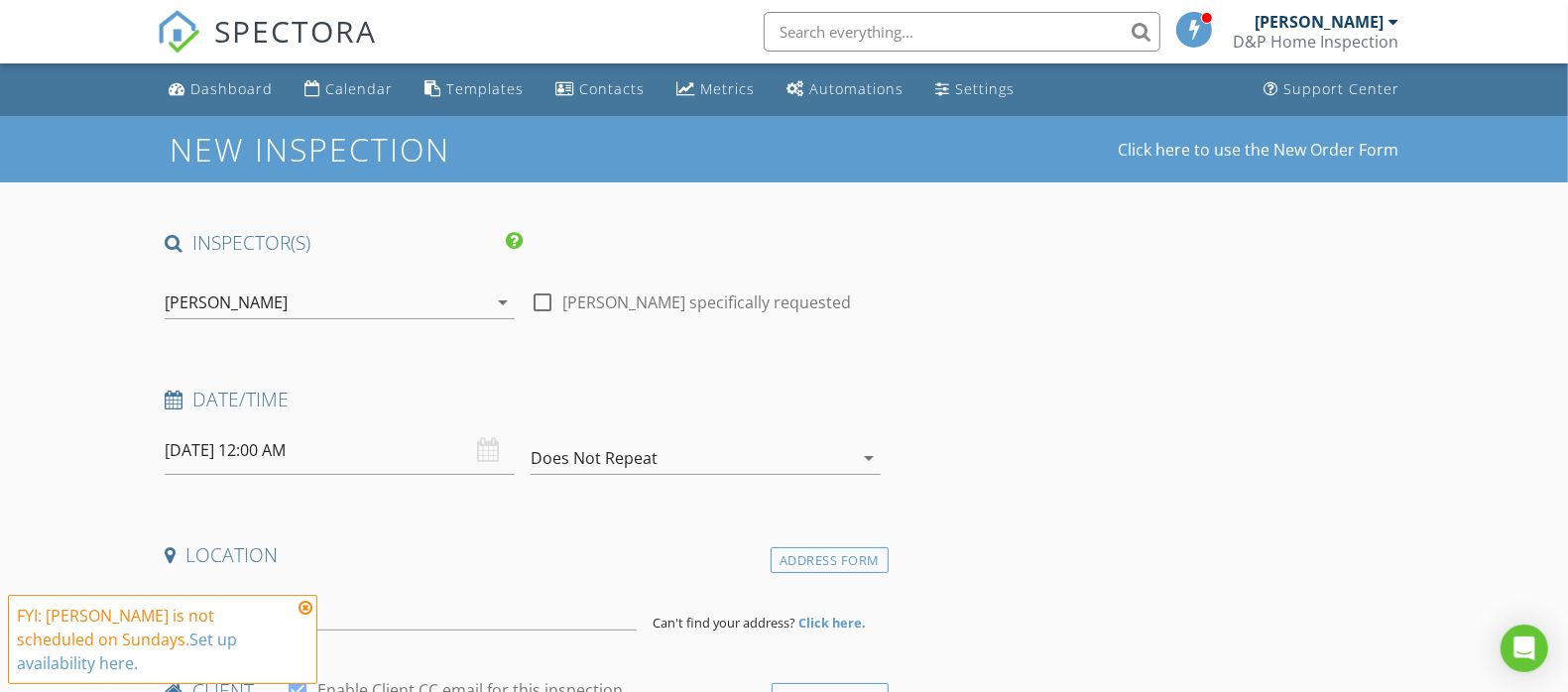 click at bounding box center [305, 608] 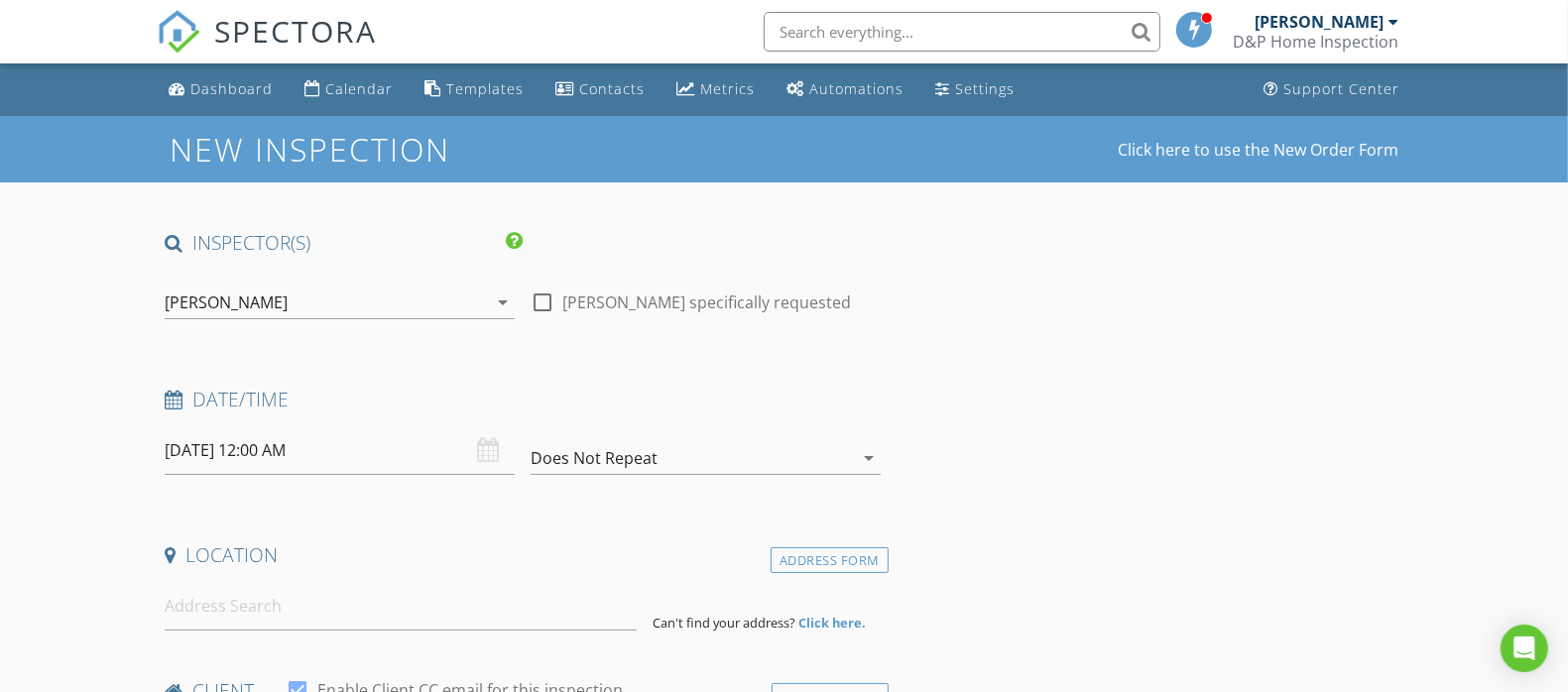 click on "[DATE] 12:00 AM" at bounding box center (339, 450) 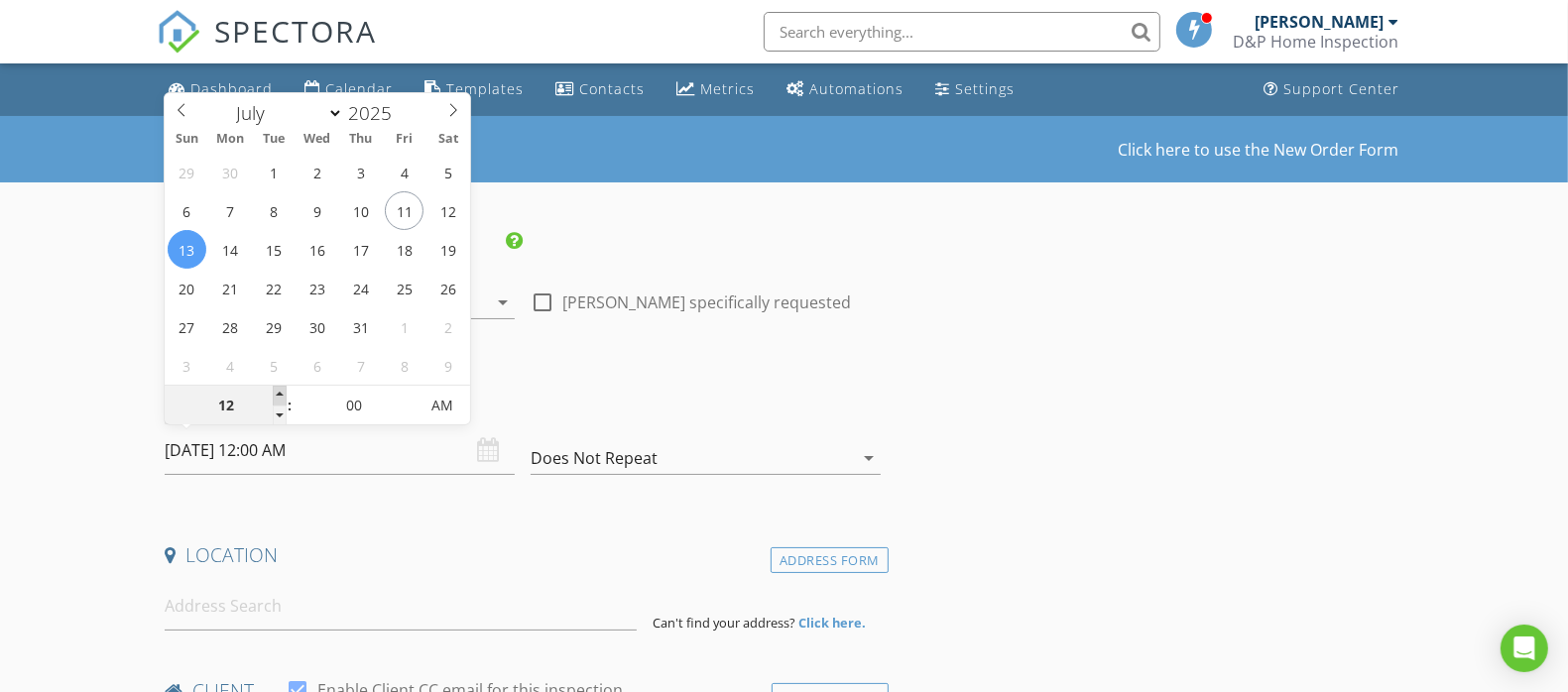 type on "01" 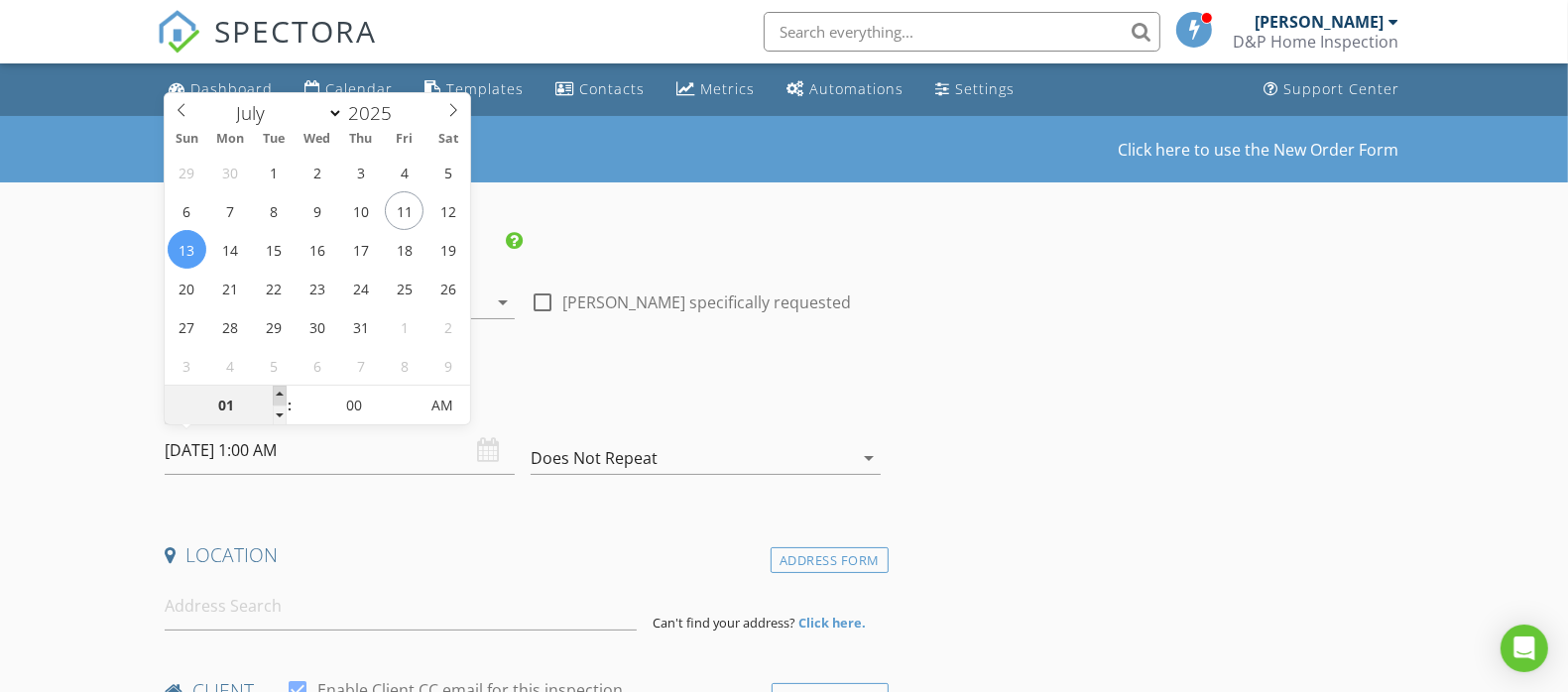 click at bounding box center [280, 396] 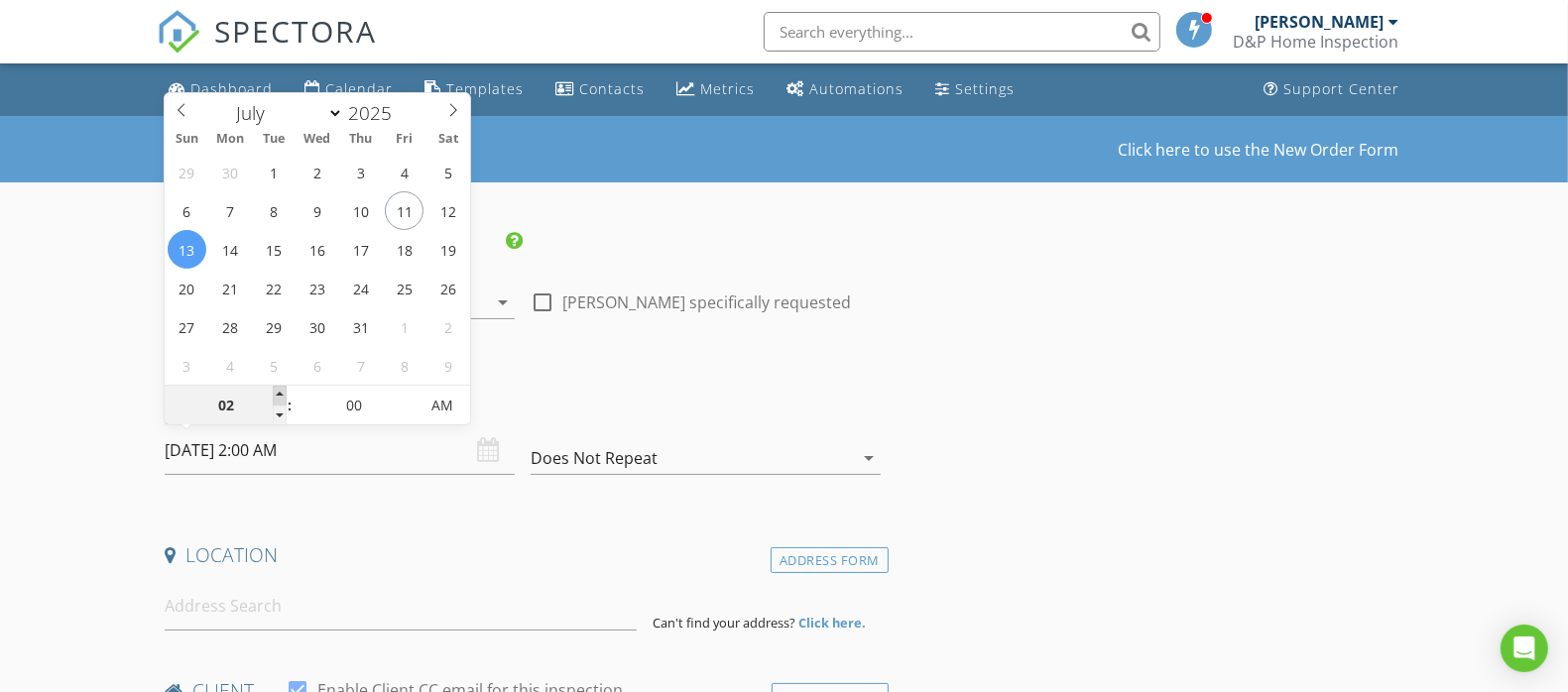 click at bounding box center (280, 396) 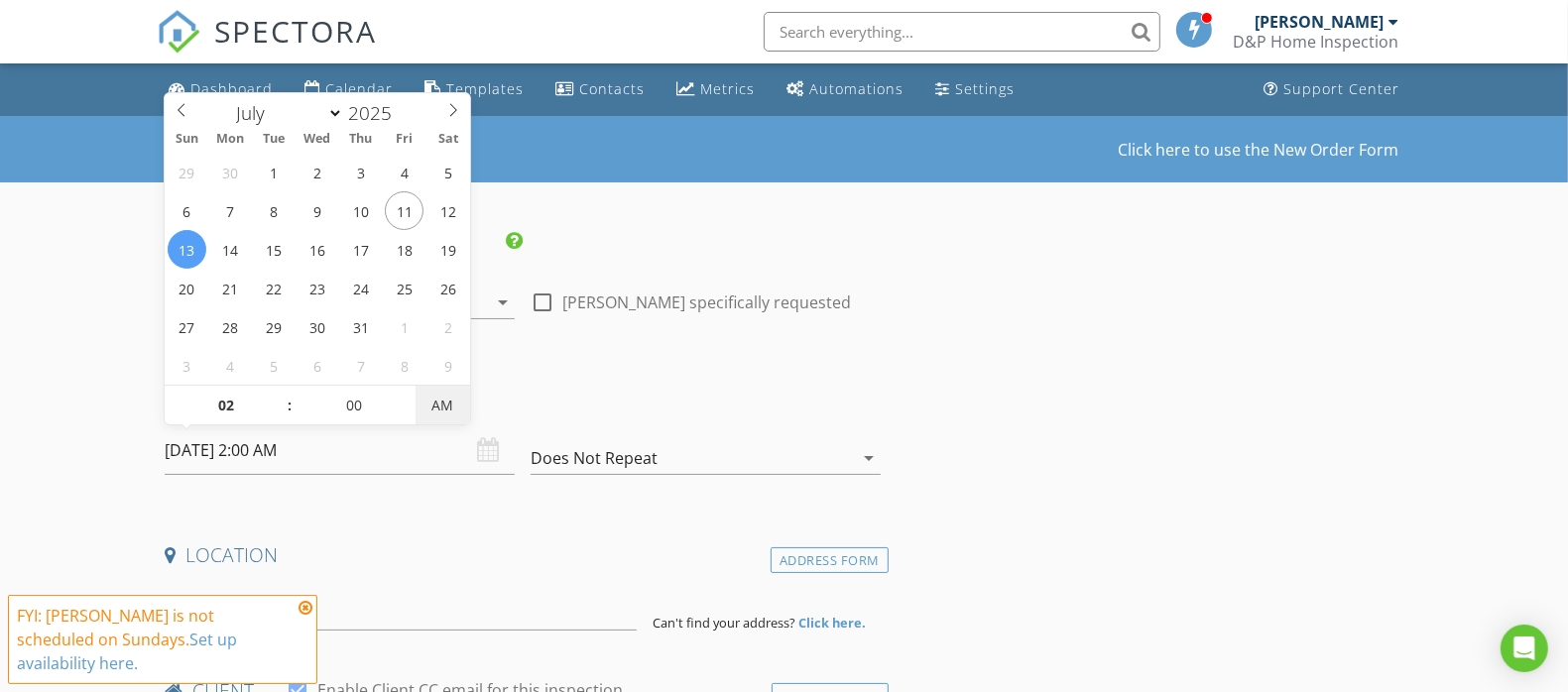 type on "[DATE] 2:00 PM" 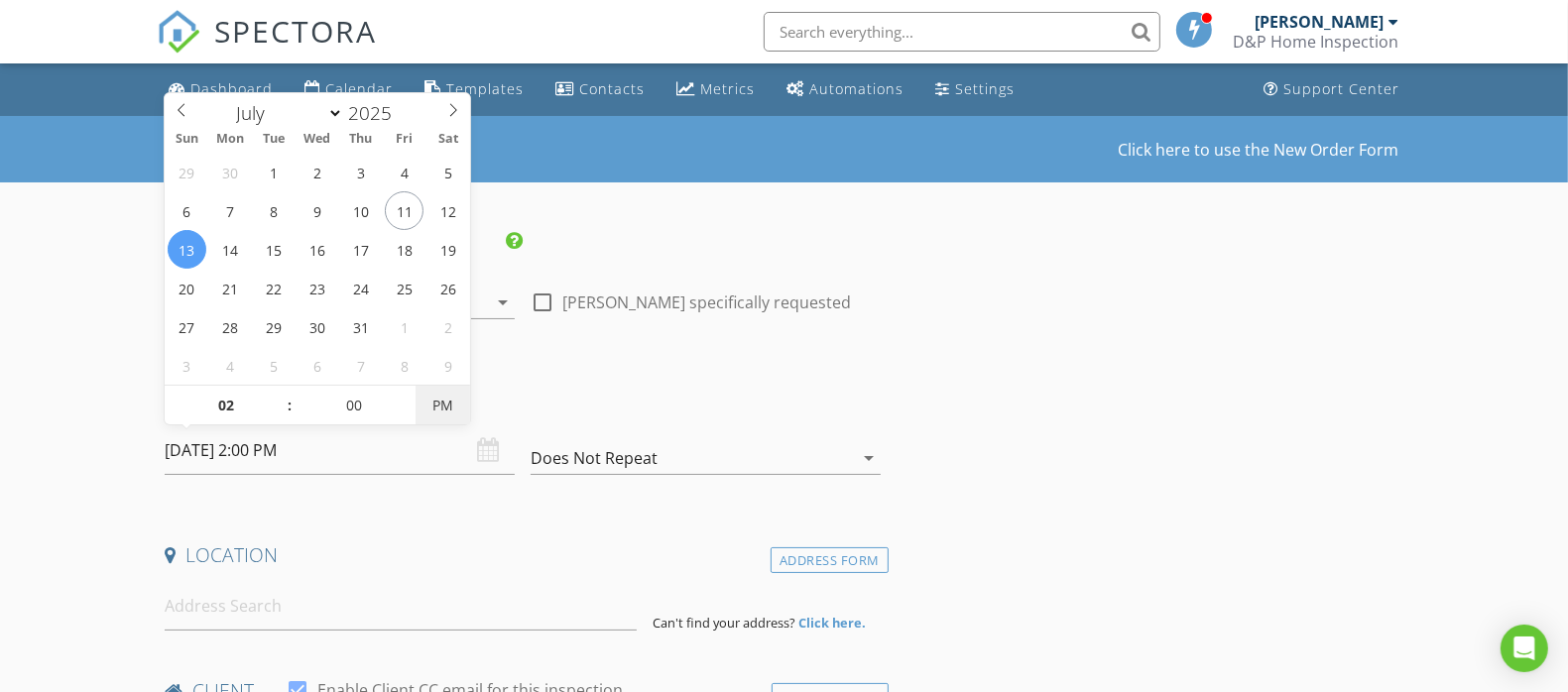 click on "PM" at bounding box center (442, 405) 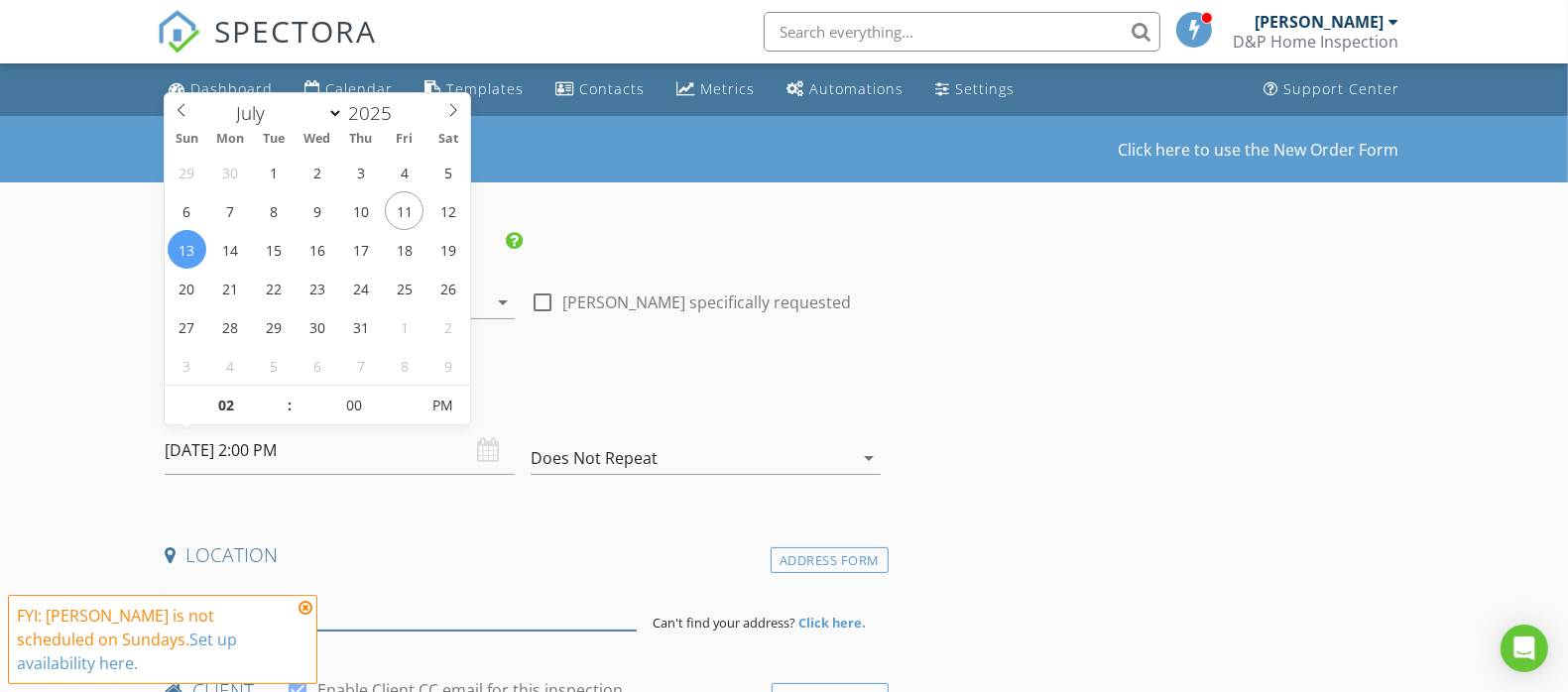 click at bounding box center (401, 606) 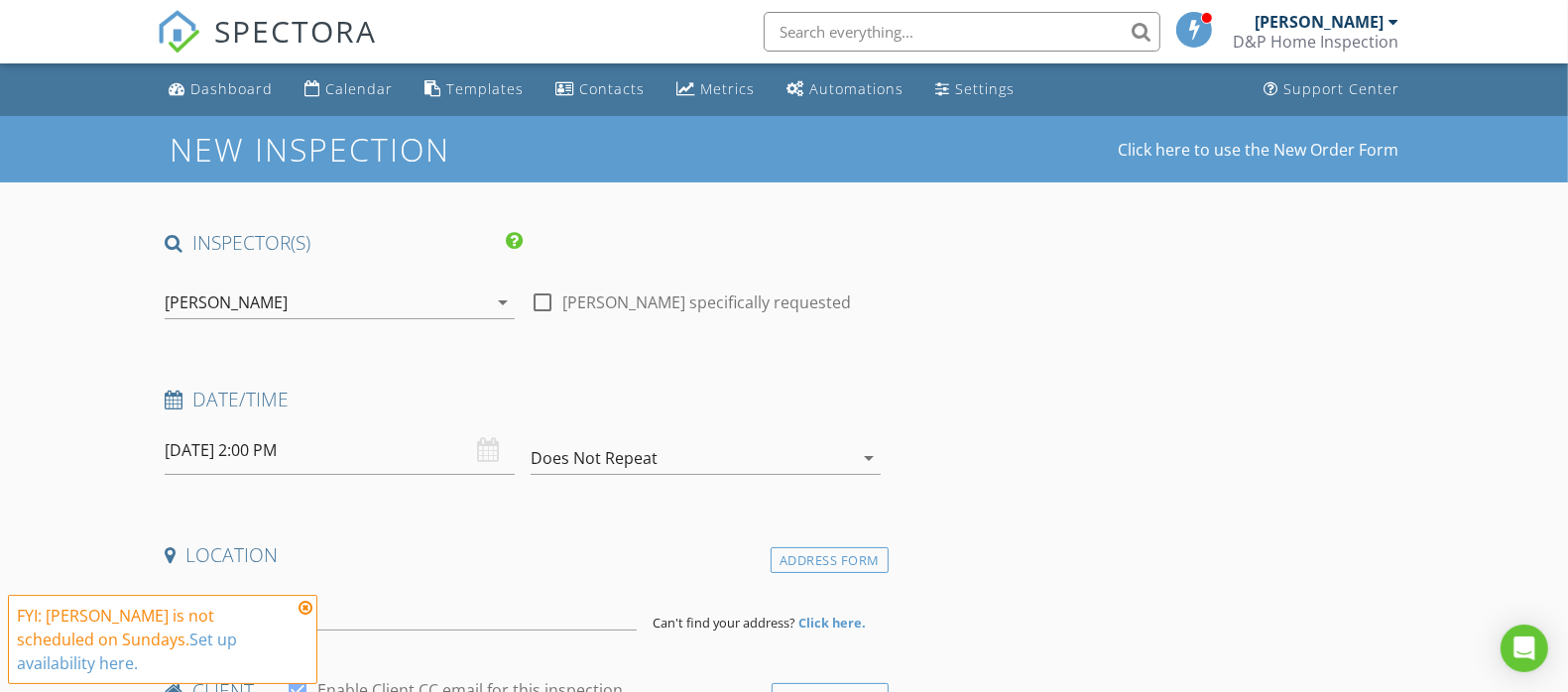 click at bounding box center (305, 608) 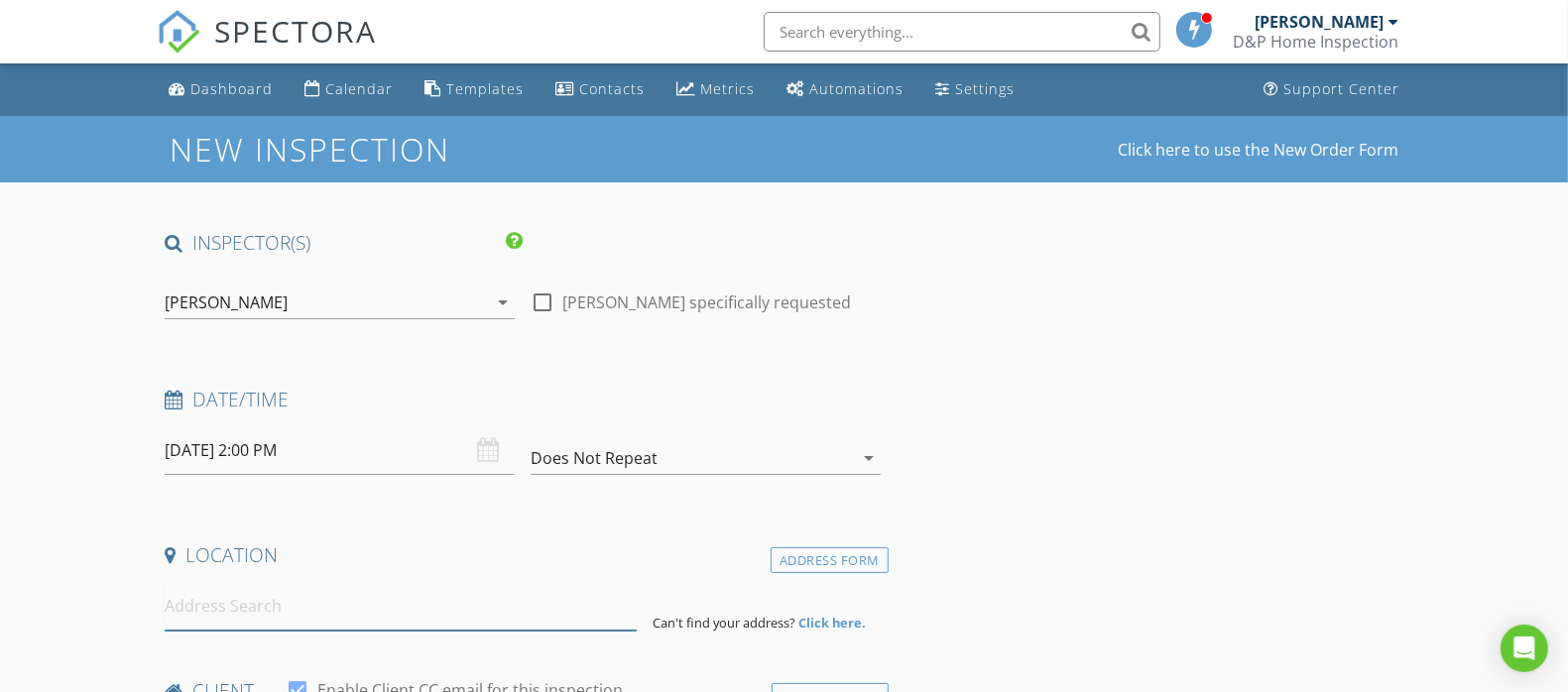 click at bounding box center [401, 606] 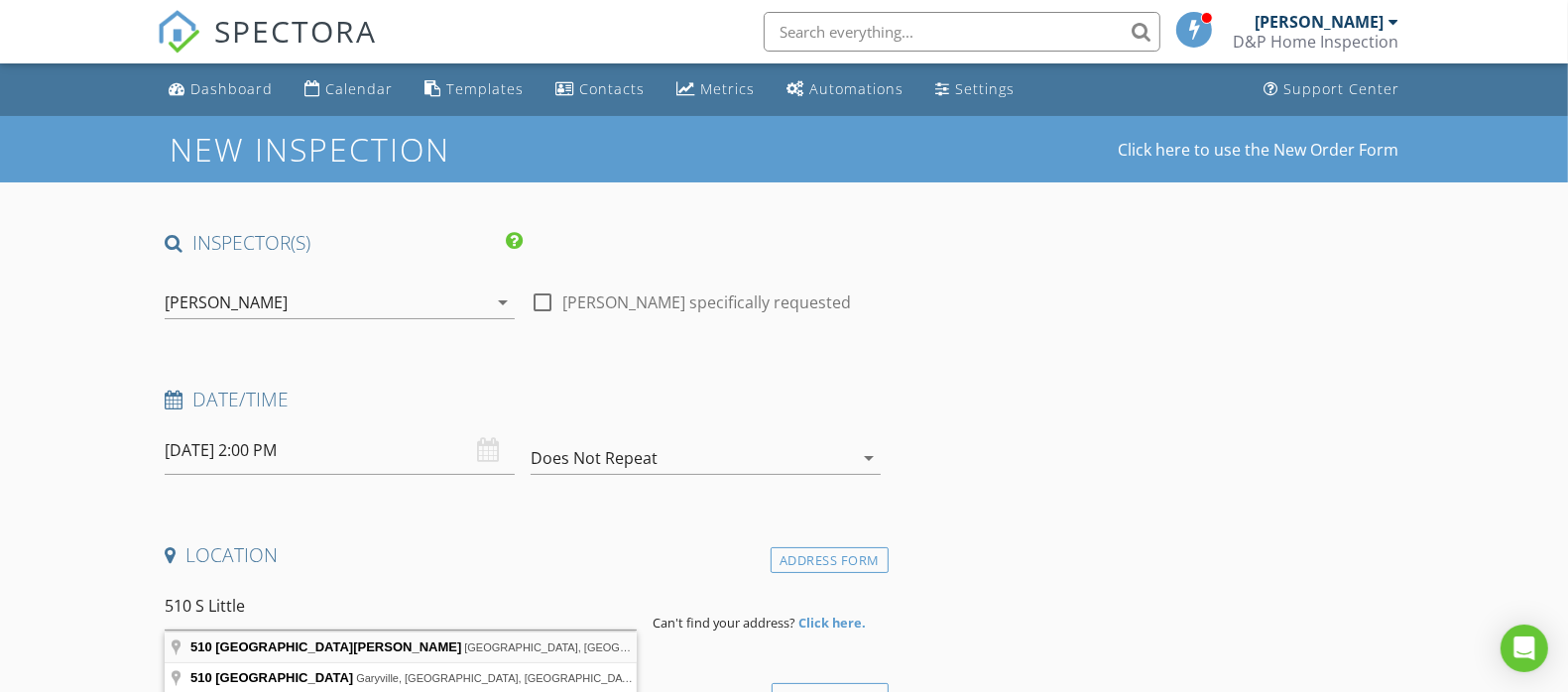 type on "510 South Little John Avenue, Inverness, FL, USA" 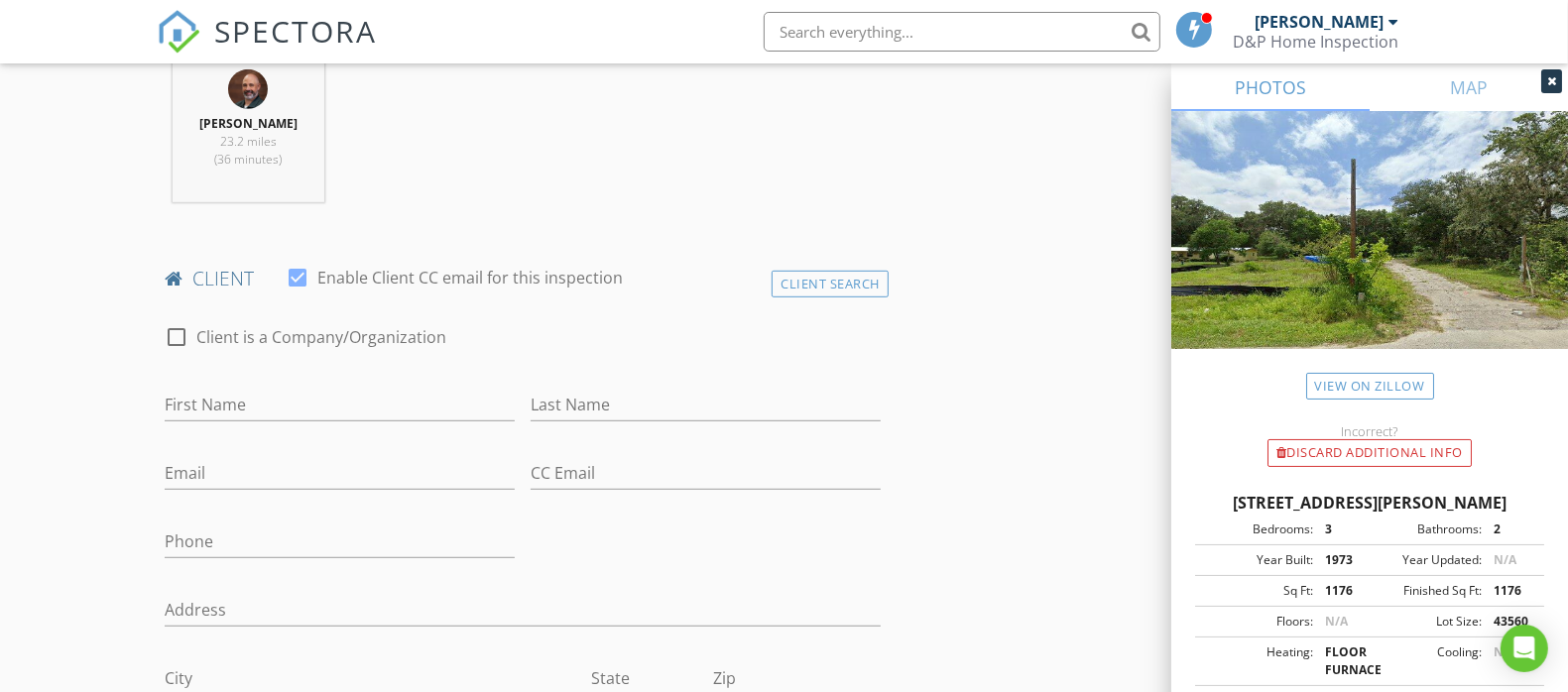 scroll, scrollTop: 826, scrollLeft: 0, axis: vertical 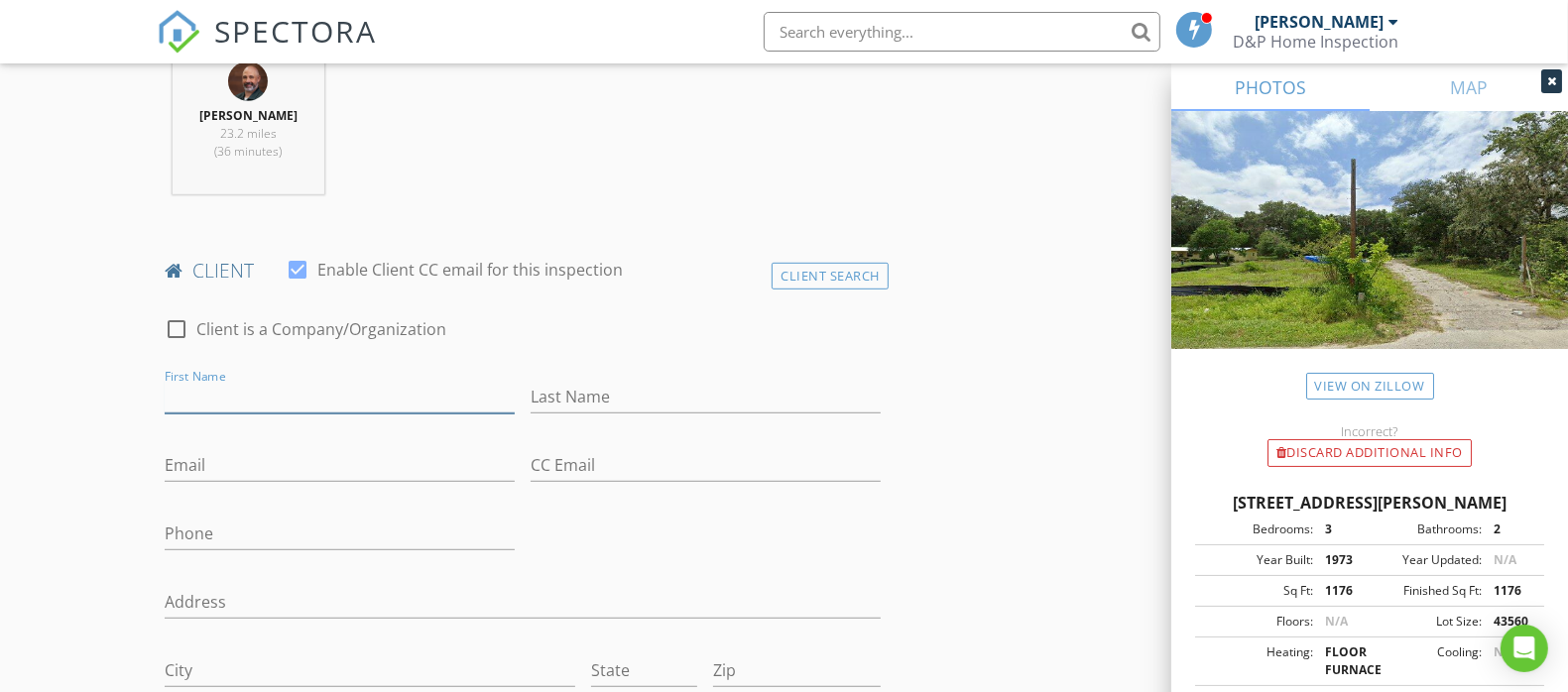 click on "First Name" at bounding box center (339, 397) 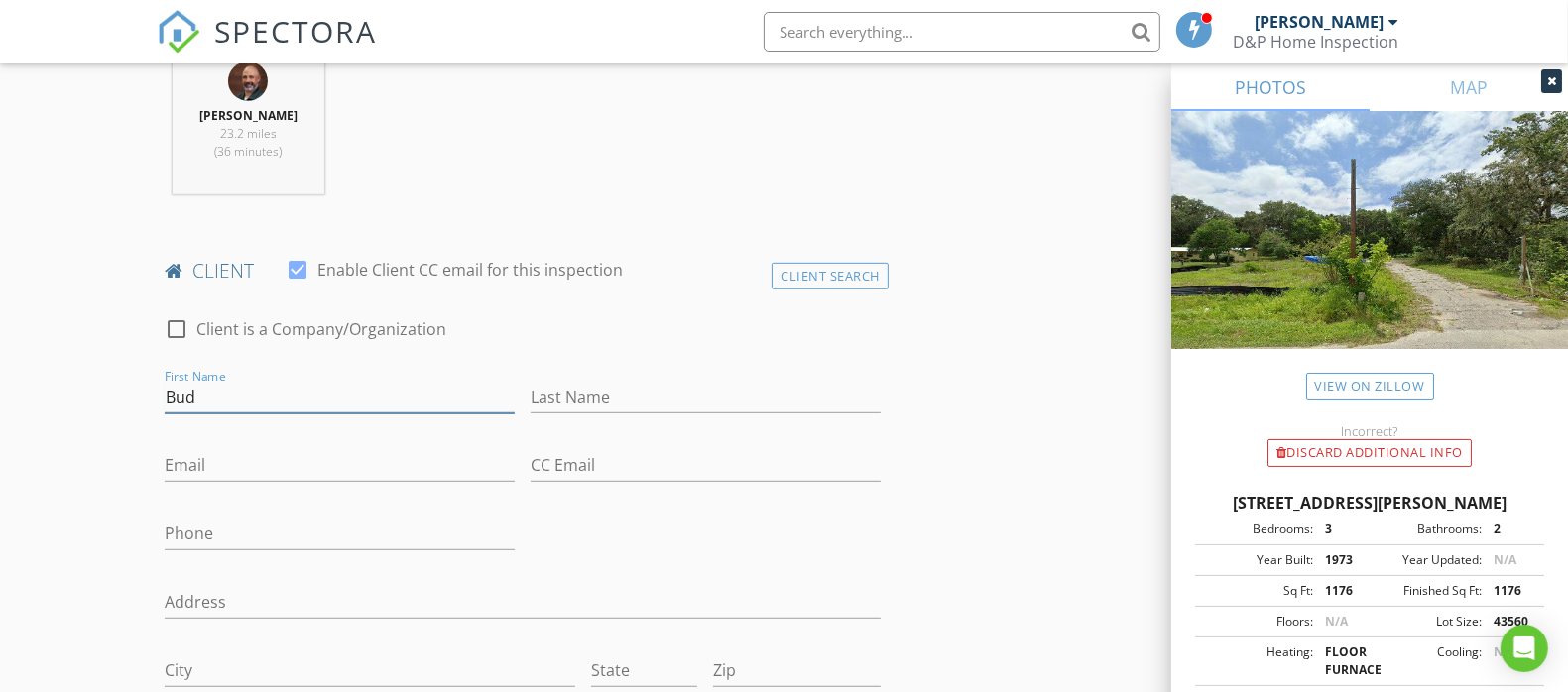 type on "Bud" 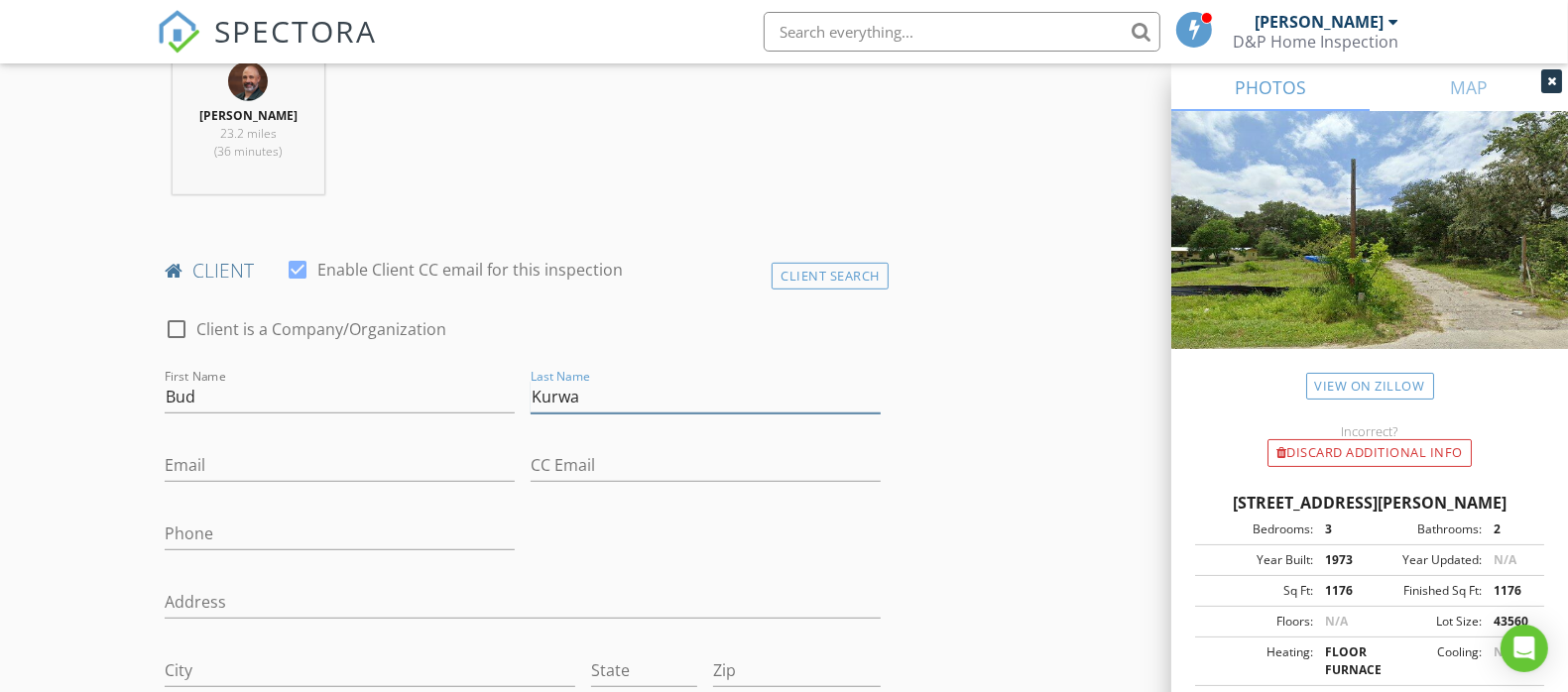 type on "Kurwa" 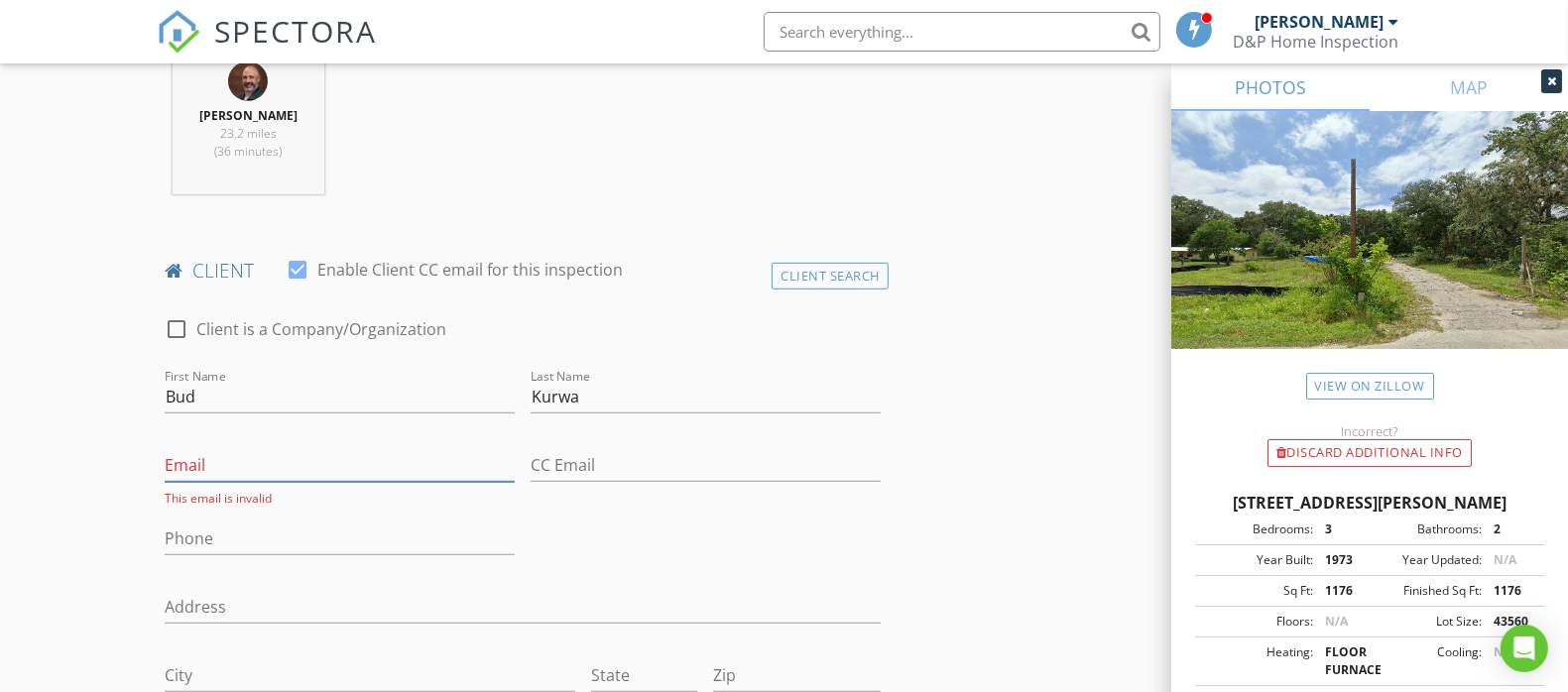 click on "Email" at bounding box center (339, 465) 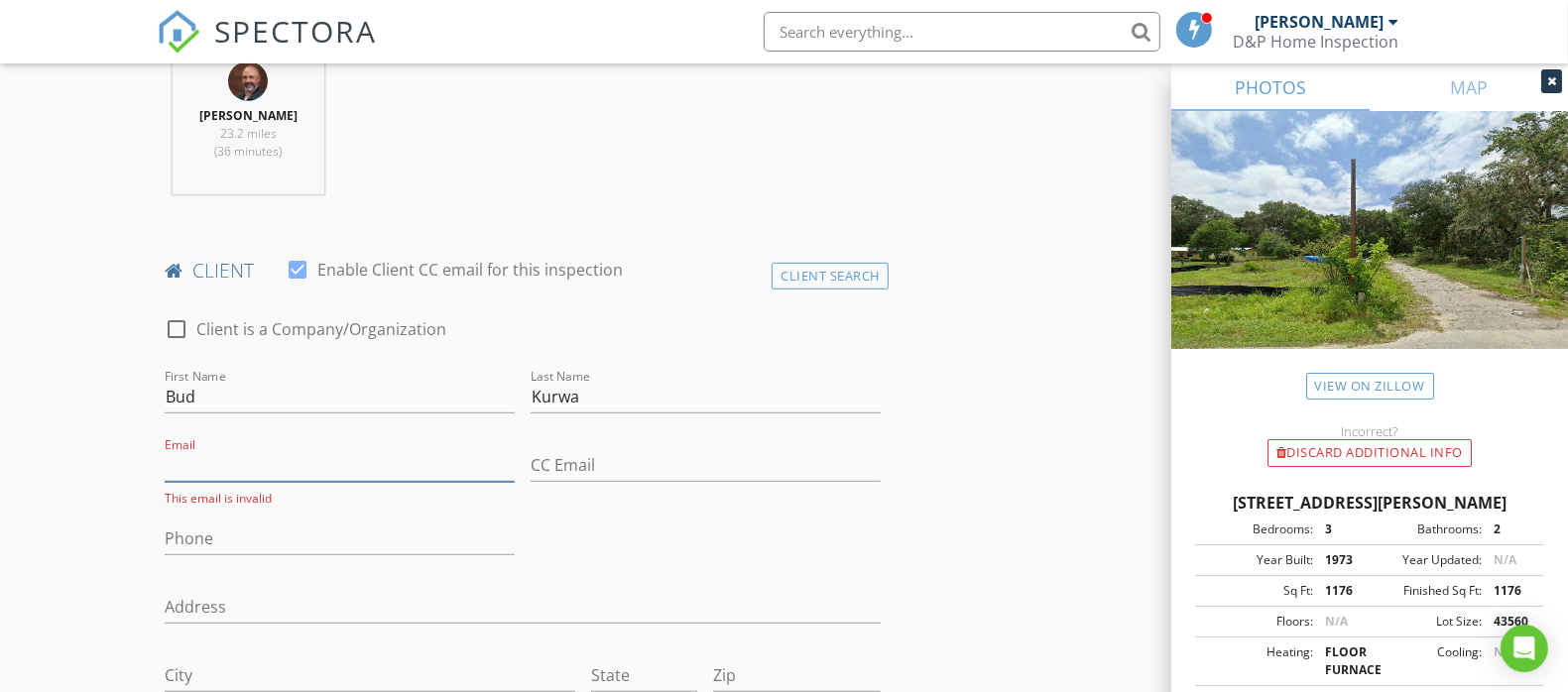 paste on "kurwaeye@gmail.com" 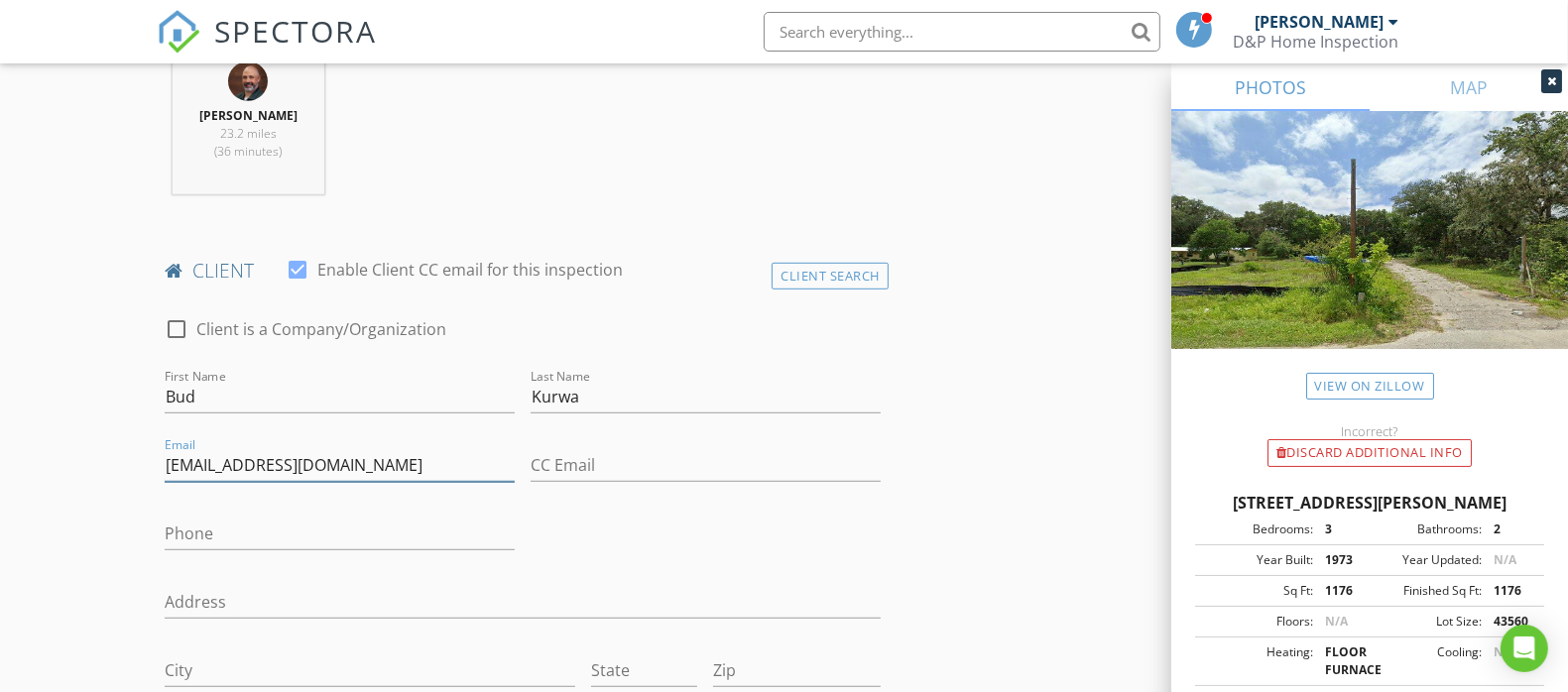 type on "kurwaeye@gmail.com" 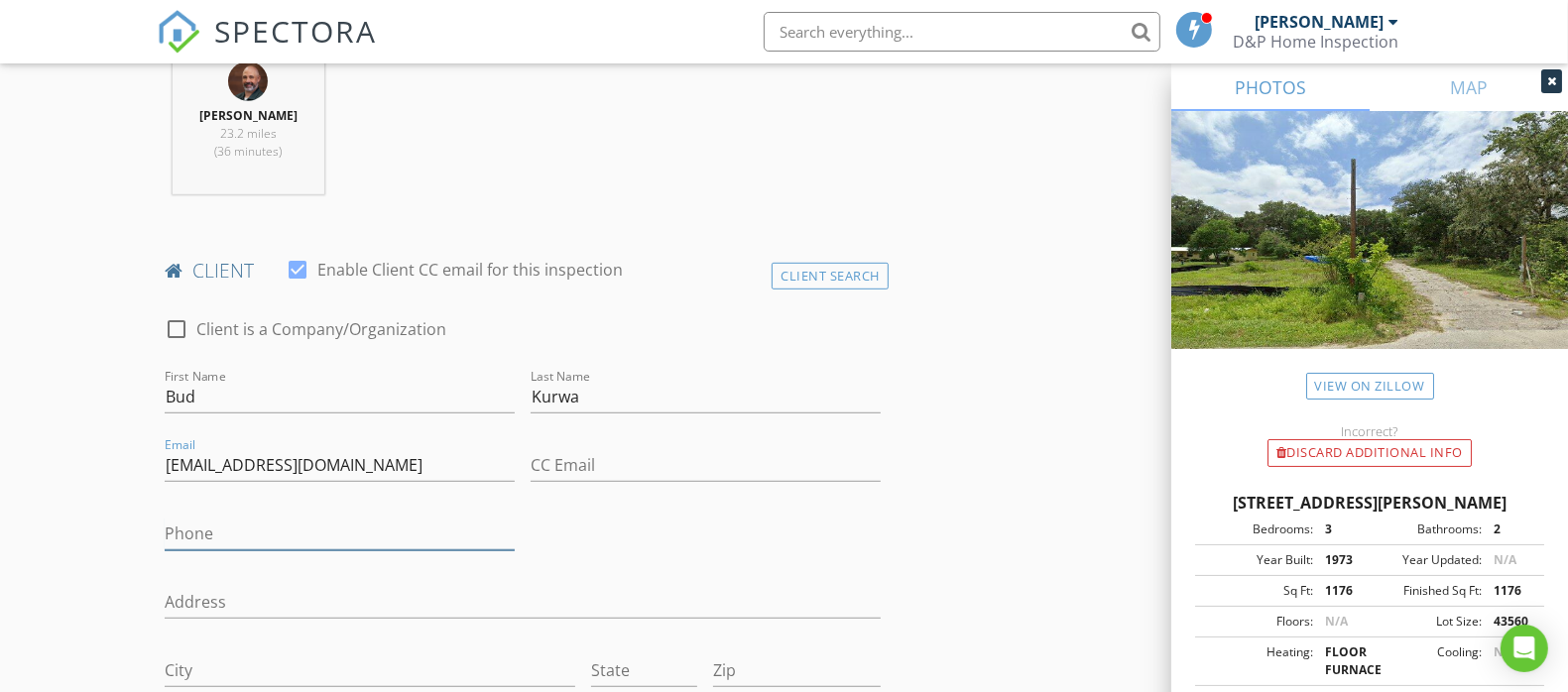 click on "Phone" at bounding box center [339, 533] 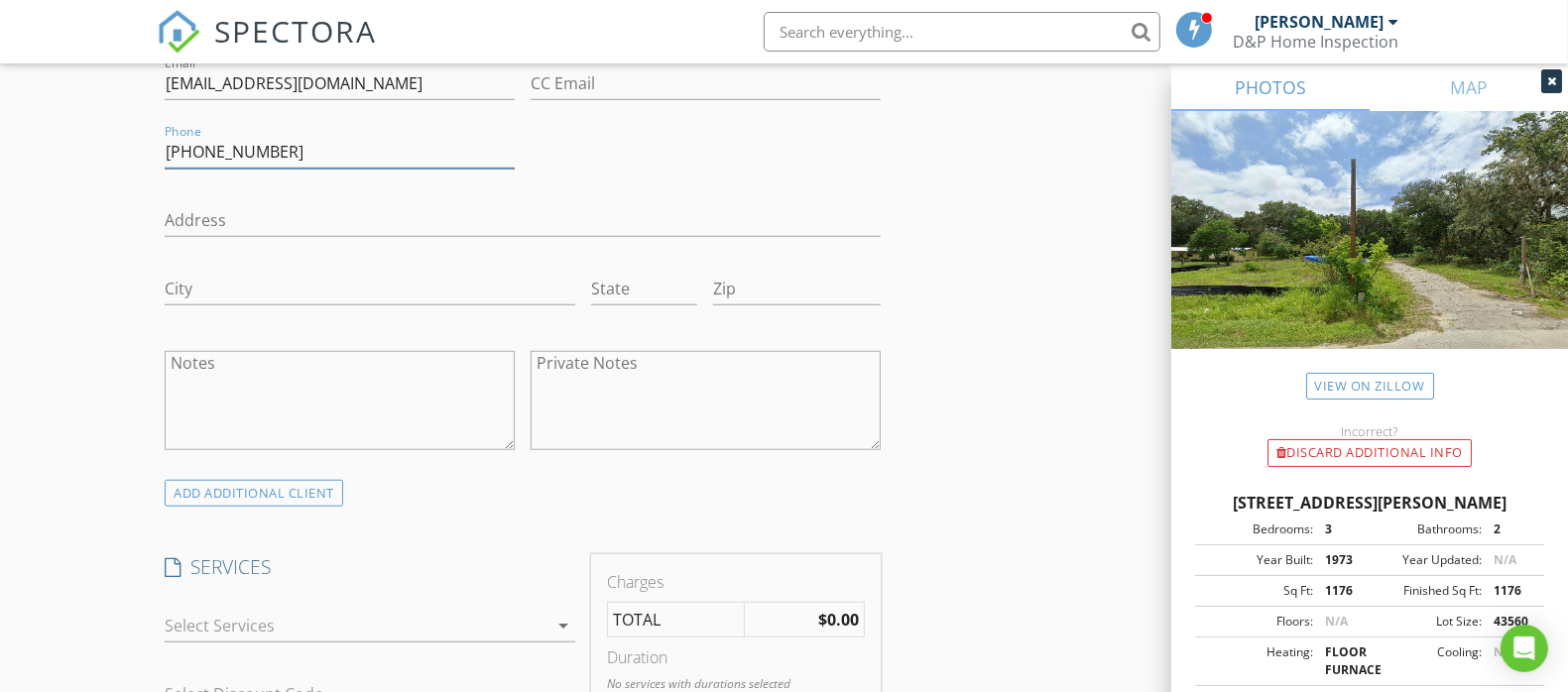 scroll, scrollTop: 1239, scrollLeft: 0, axis: vertical 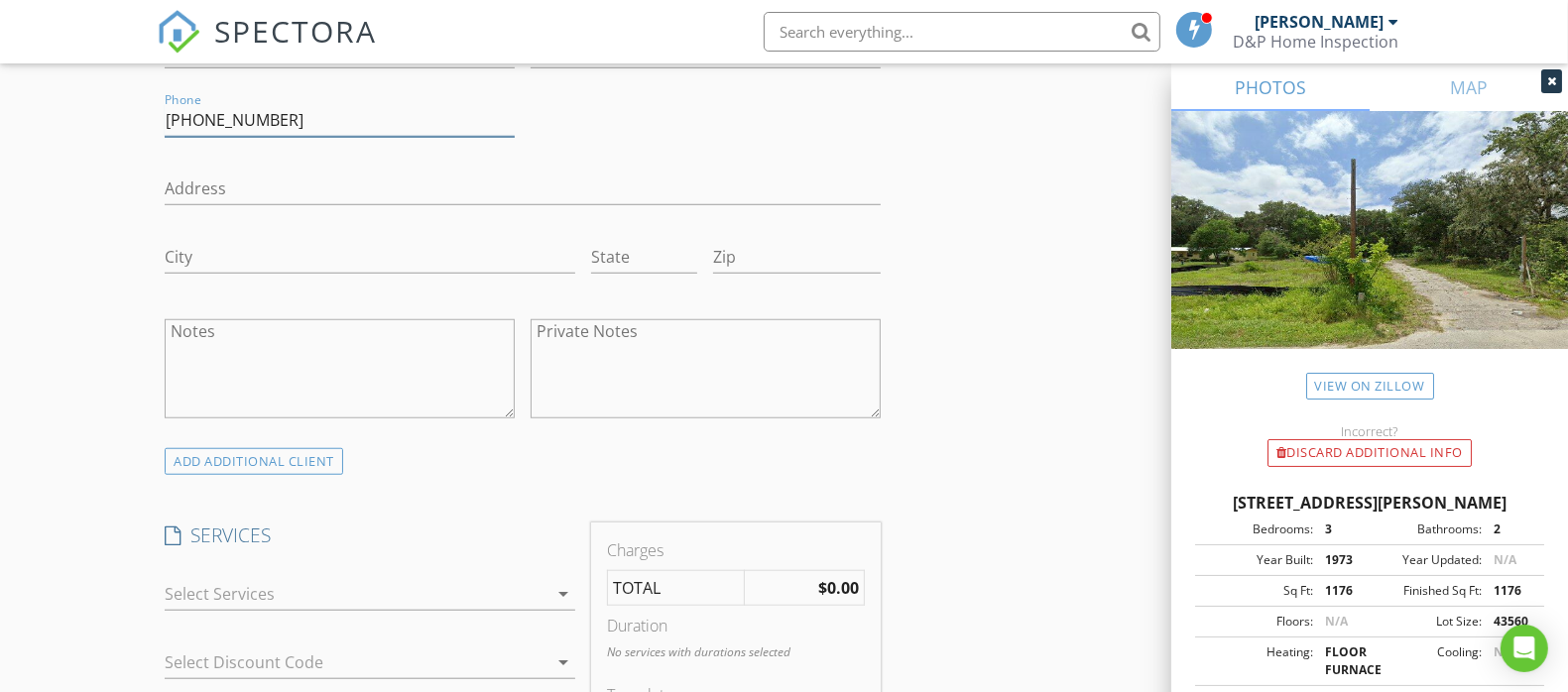 type on "626-277-5716" 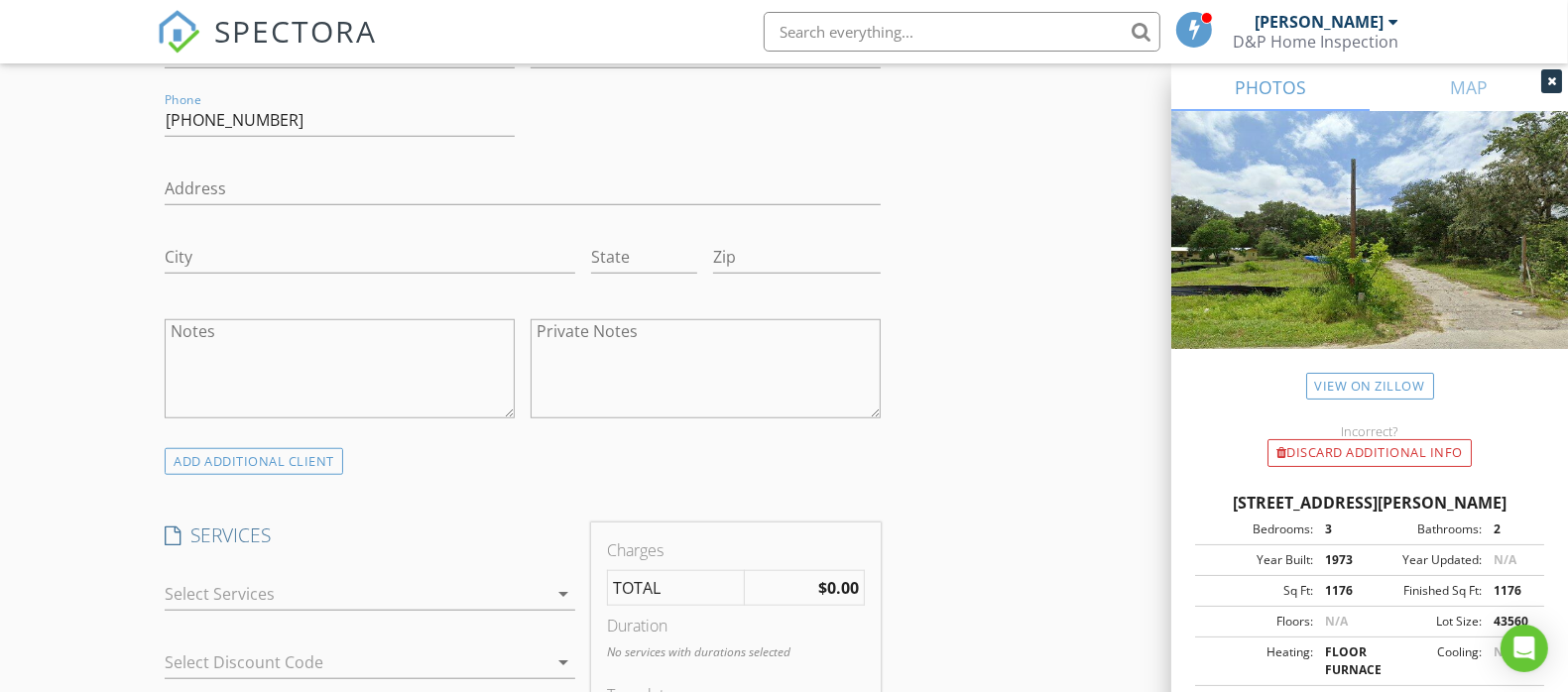 click at bounding box center [356, 594] 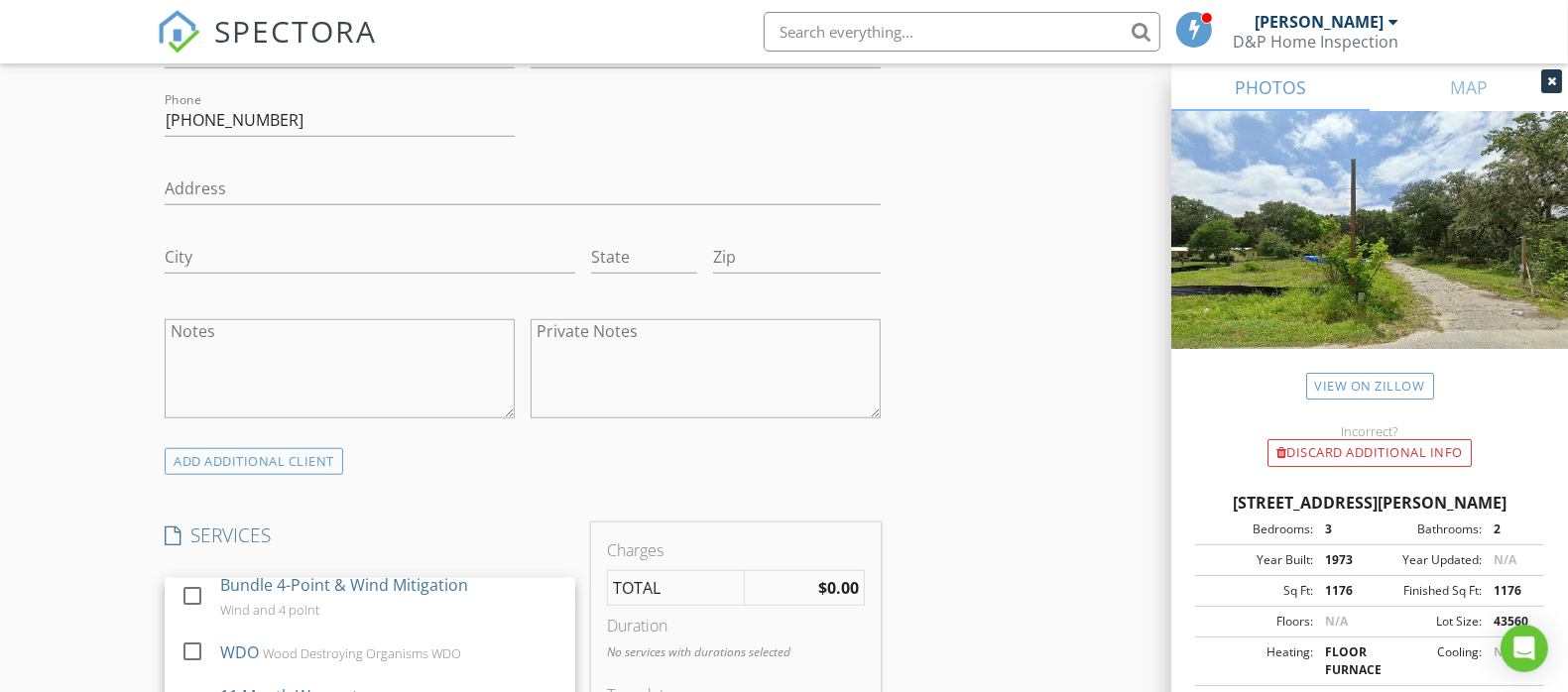 scroll, scrollTop: 206, scrollLeft: 0, axis: vertical 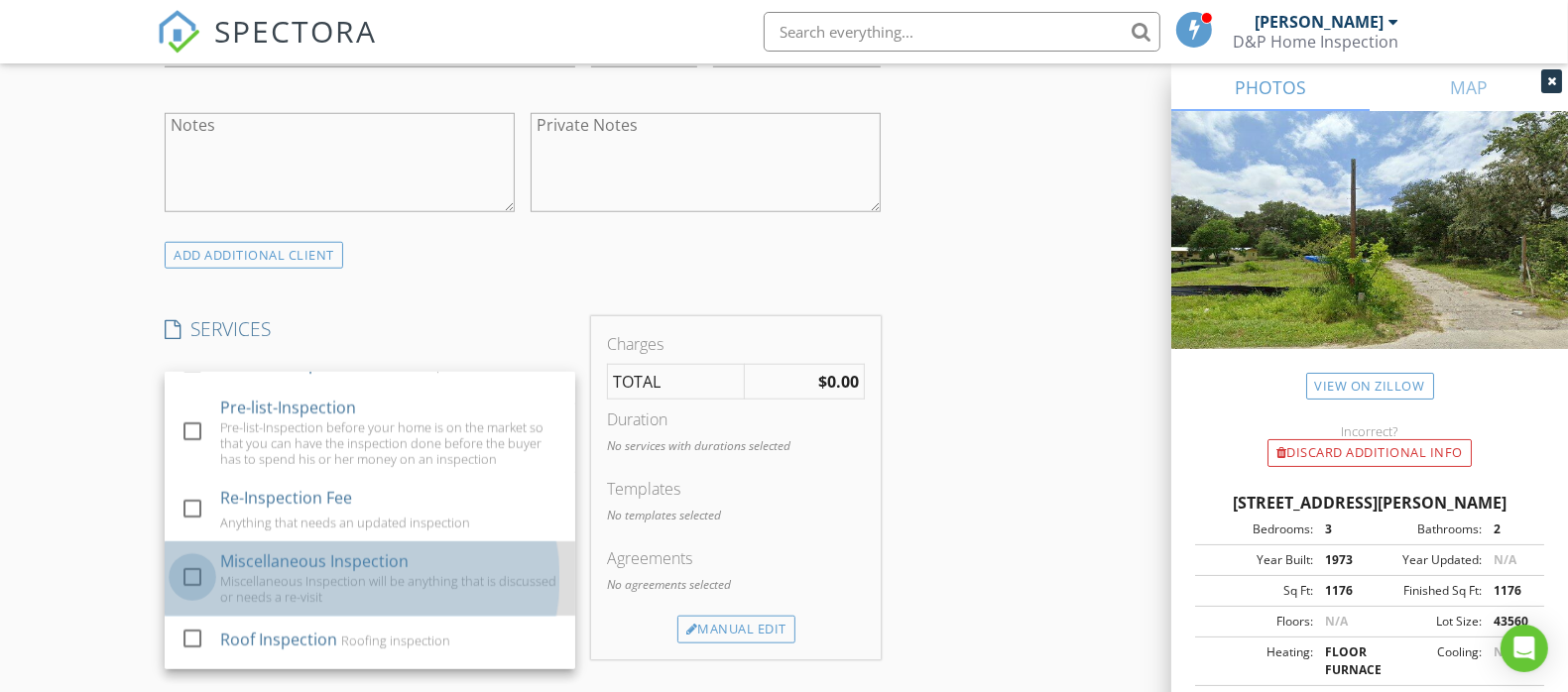 click at bounding box center [192, 577] 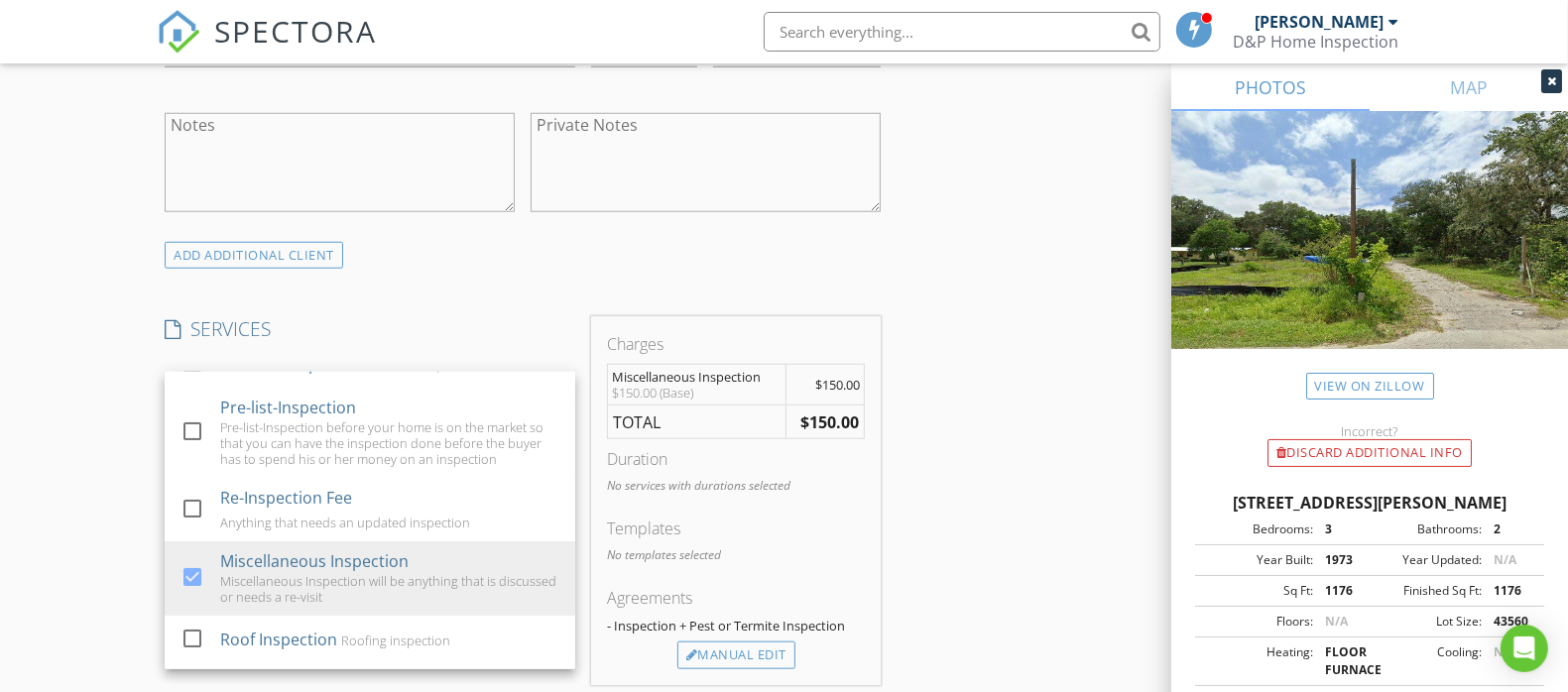 click on "New Inspection
Click here to use the New Order Form
INSPECTOR(S)
check_box   Dirk Houglum   PRIMARY   Dirk Houglum arrow_drop_down   check_box_outline_blank Dirk Houglum specifically requested
Date/Time
07/13/2025 2:00 PM   Does Not Repeat arrow_drop_down
Location
Address Search       Address 510 S Little John Ave   Unit   City Inverness   State FL   Zip 34450   County Citrus     Square Feet 1176   Year Built 1973   Foundation arrow_drop_down     Dirk Houglum     23.2 miles     (36 minutes)
client
check_box Enable Client CC email for this inspection   Client Search     check_box_outline_blank Client is a Company/Organization     First Name Bud   Last Name Kurwa   Email kurwaeye@gmail.com   CC Email   Phone 626-277-5716   Address   City   State   Zip       Notes   Private Notes
ADD ADDITIONAL client" at bounding box center [784, 535] 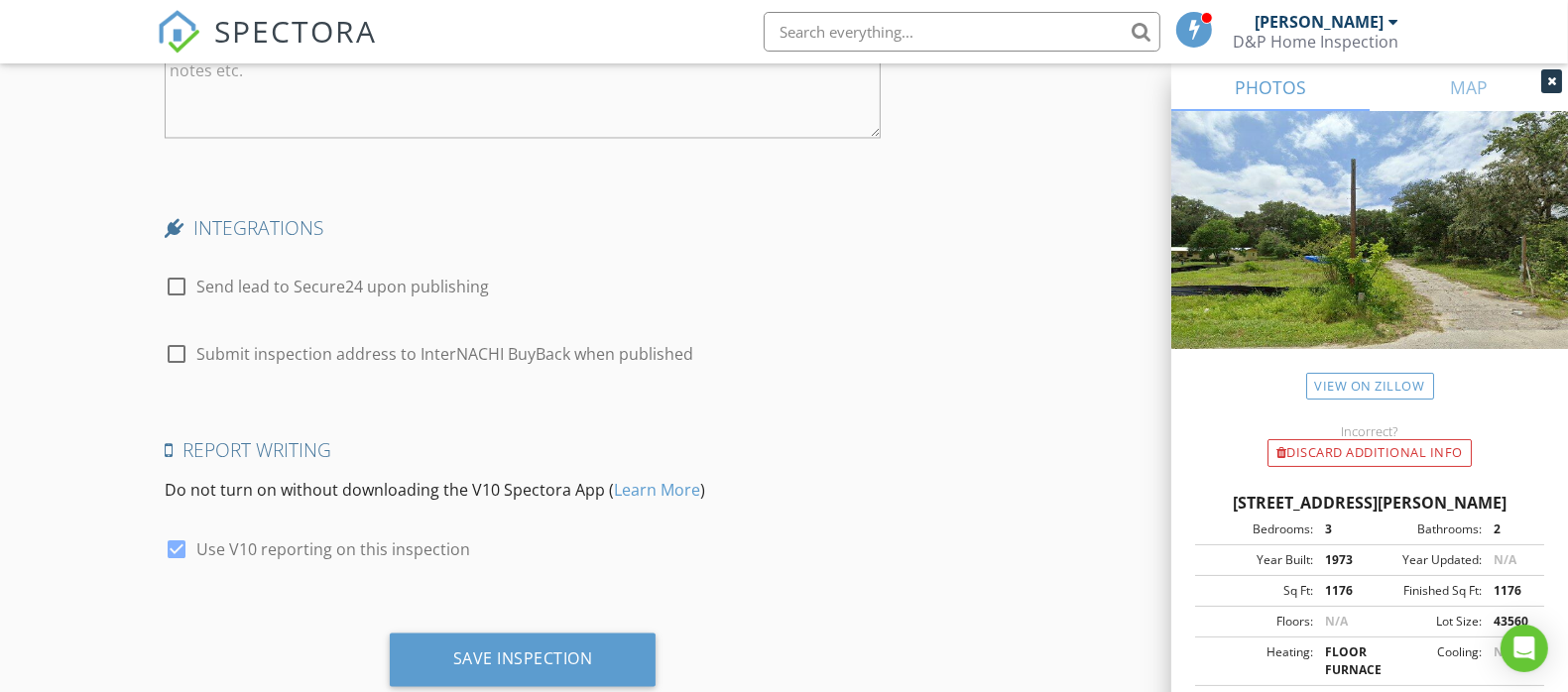 scroll, scrollTop: 3158, scrollLeft: 0, axis: vertical 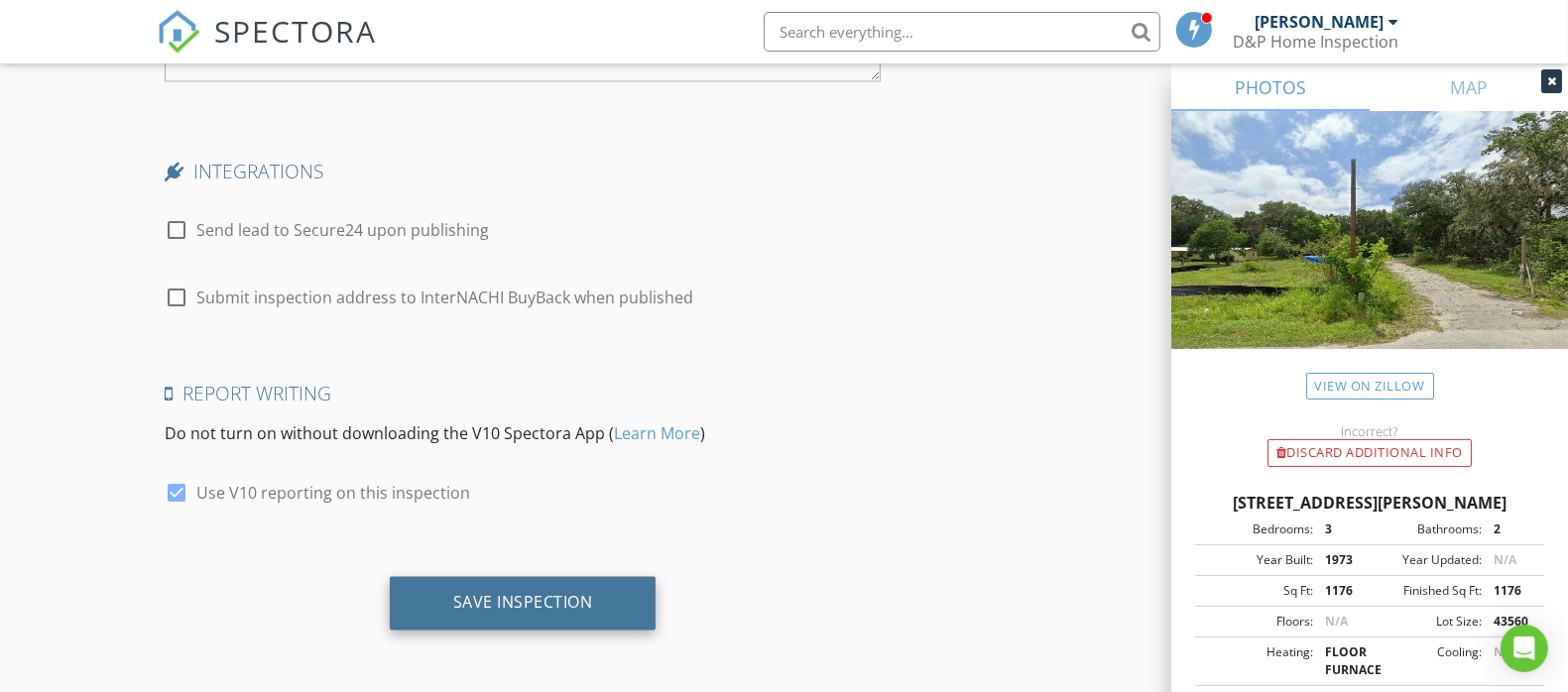 click on "Save Inspection" at bounding box center [523, 602] 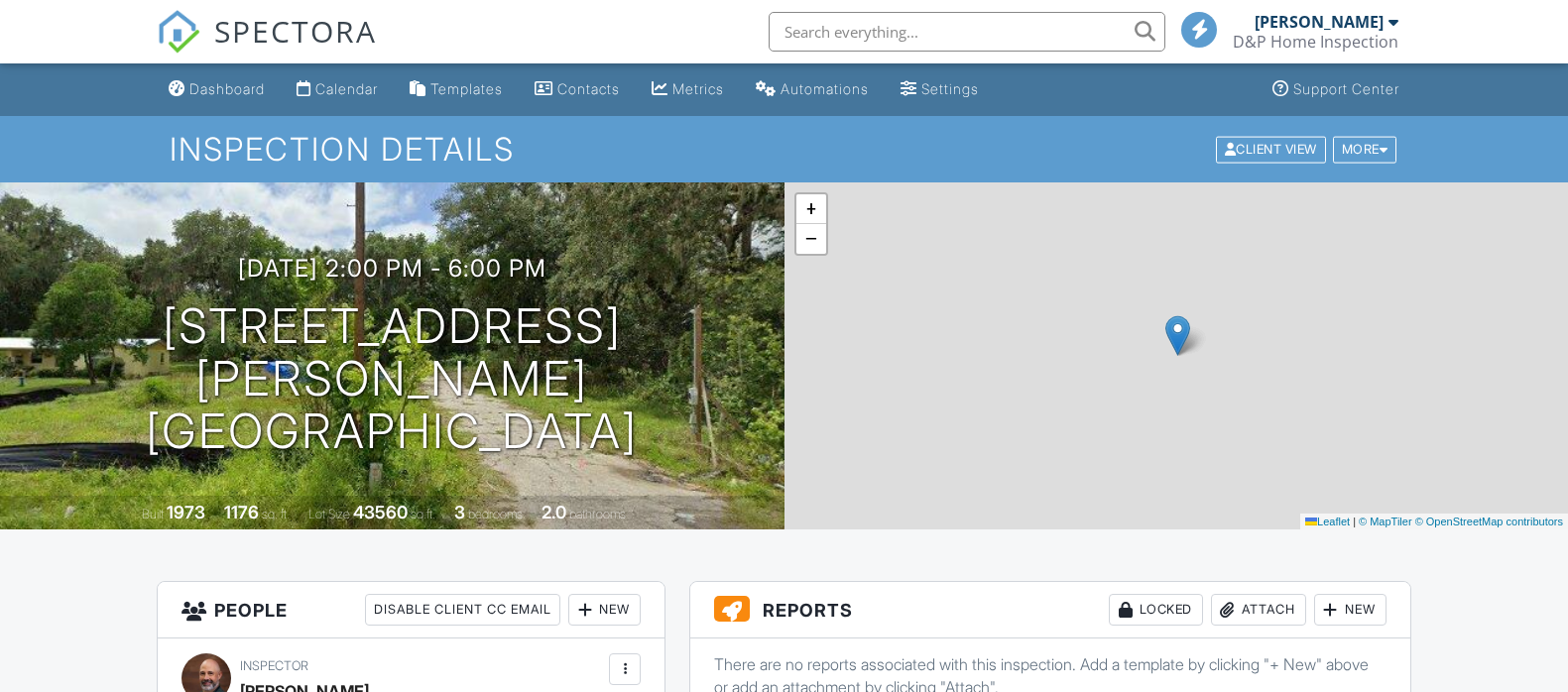 scroll, scrollTop: 0, scrollLeft: 0, axis: both 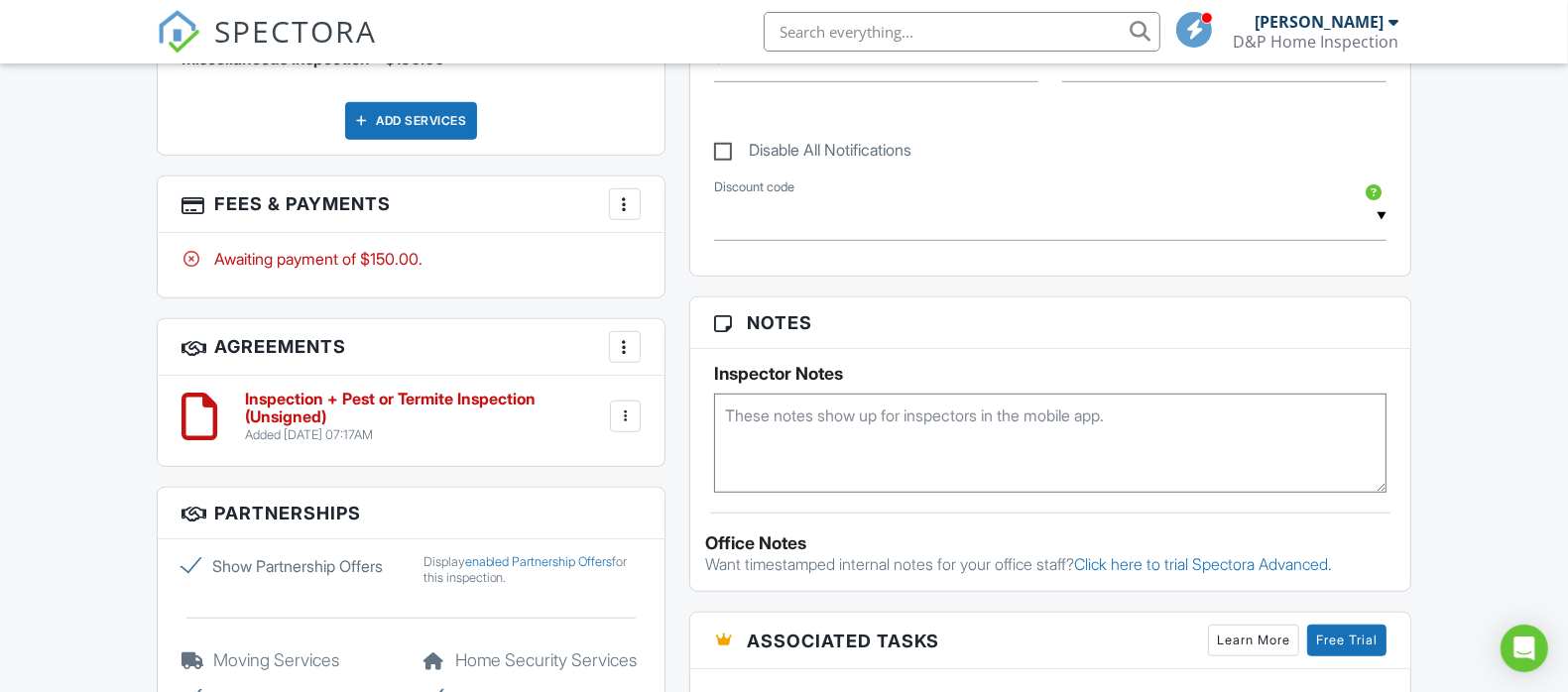 click on "Inspection + Pest or Termite Inspection
(Unsigned)" at bounding box center (425, 407) 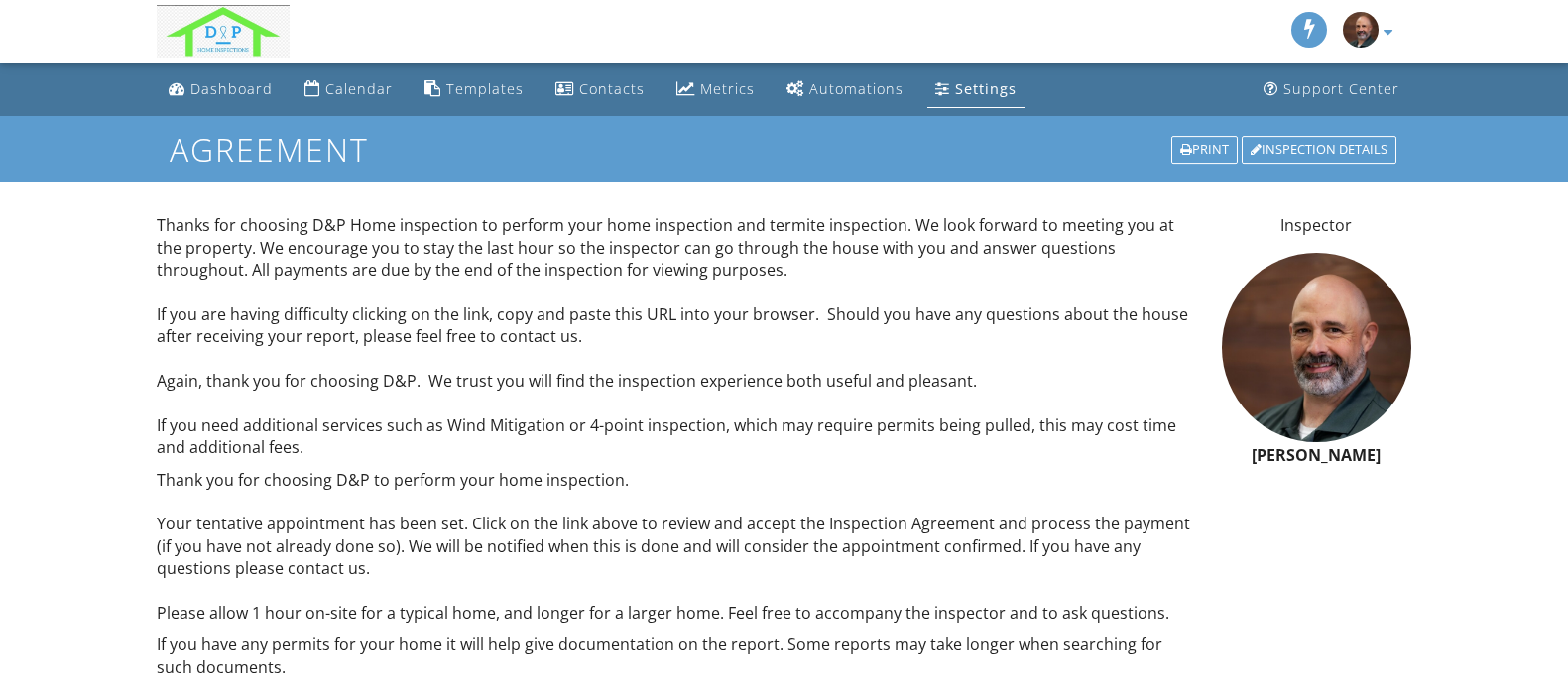 scroll, scrollTop: 0, scrollLeft: 0, axis: both 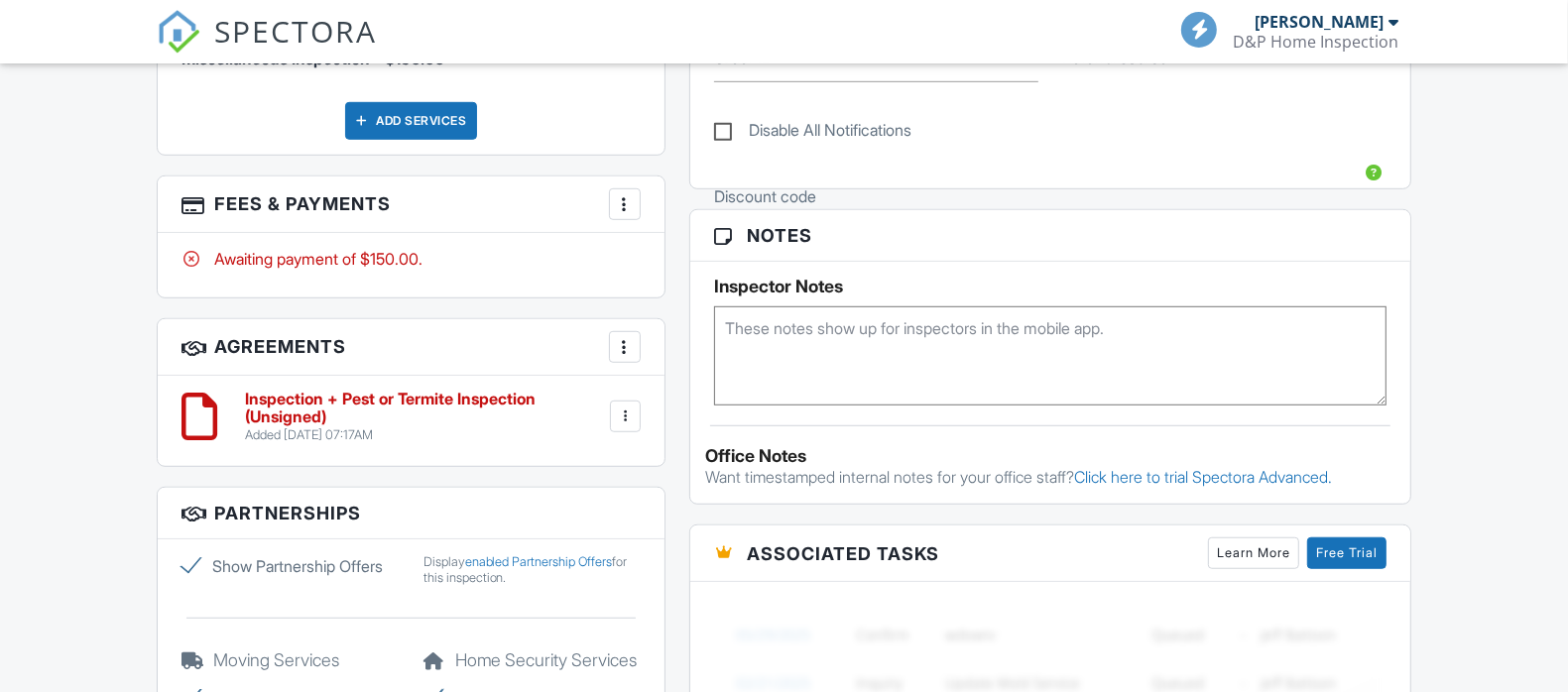 click at bounding box center (626, 416) 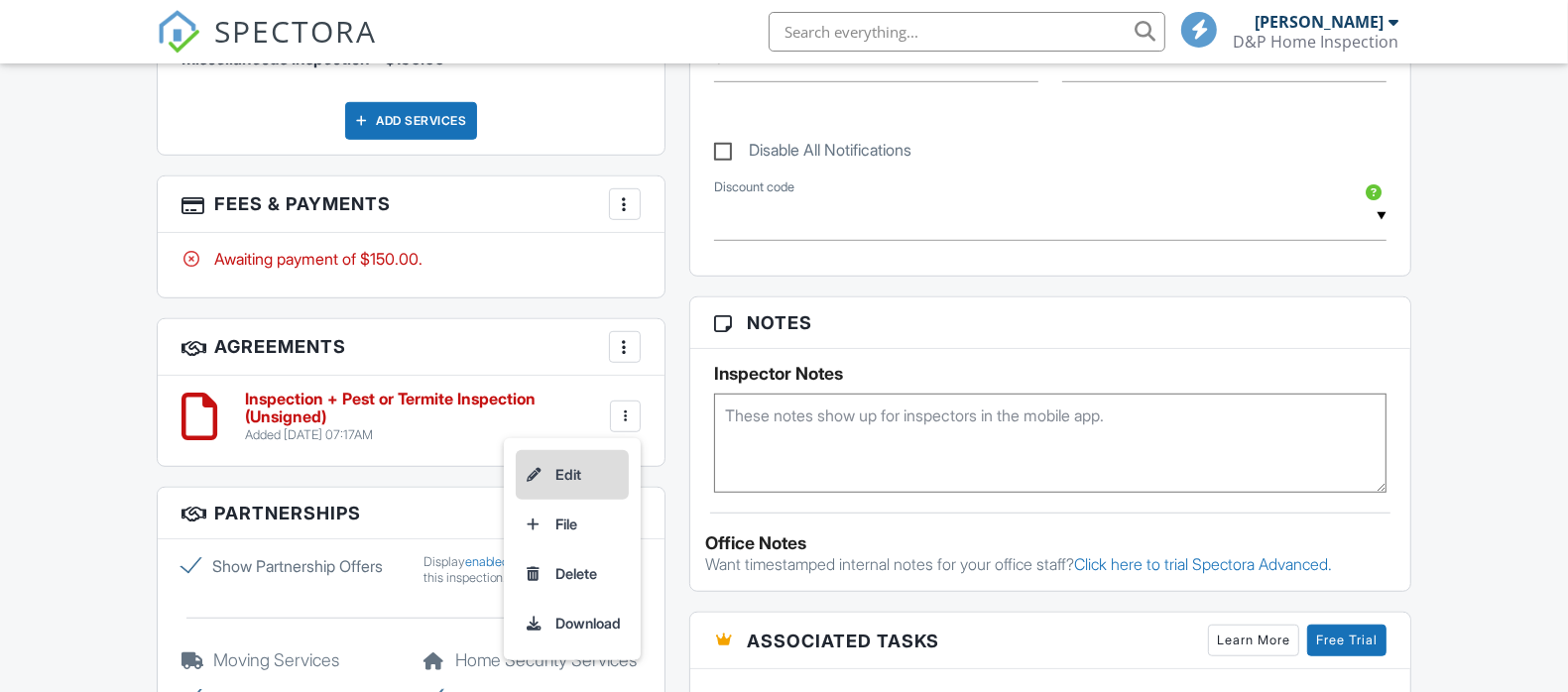 click on "Edit" at bounding box center (572, 475) 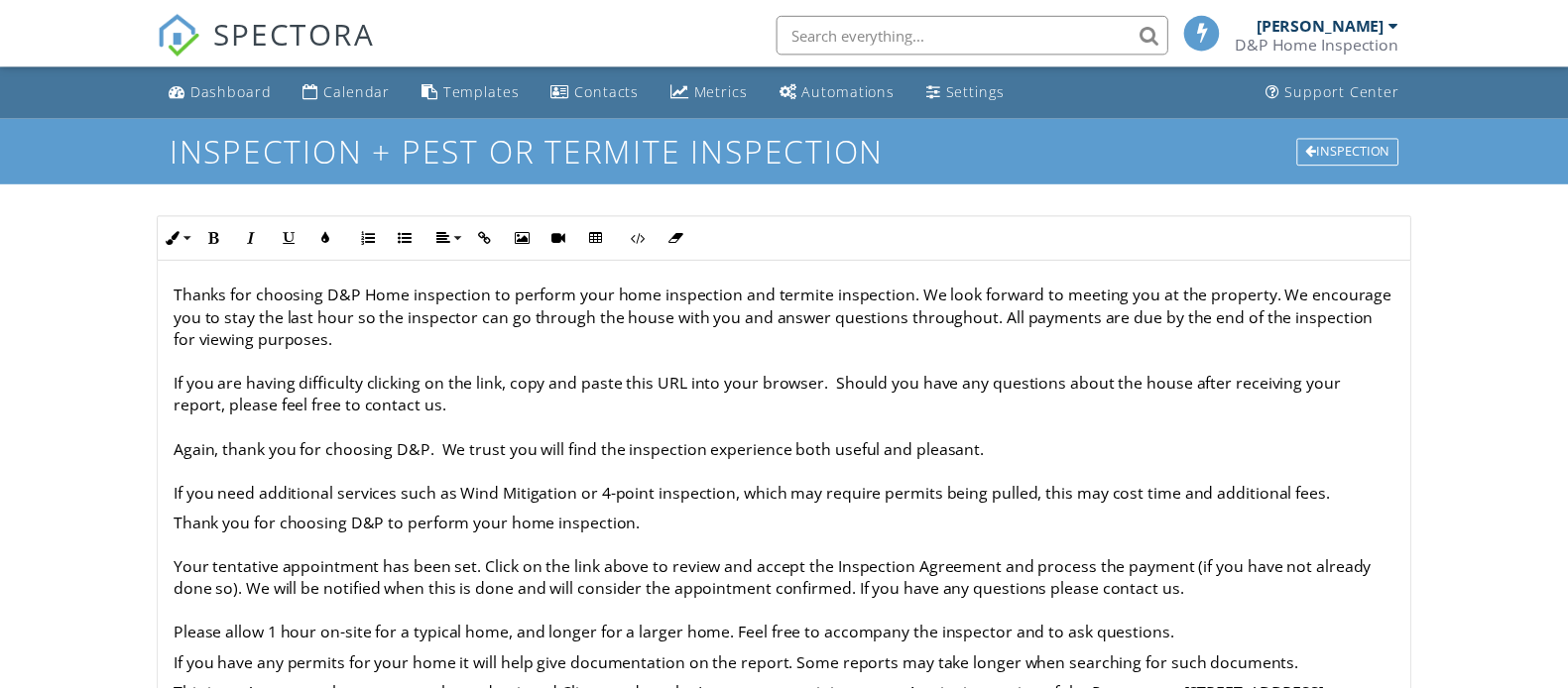 scroll, scrollTop: 0, scrollLeft: 0, axis: both 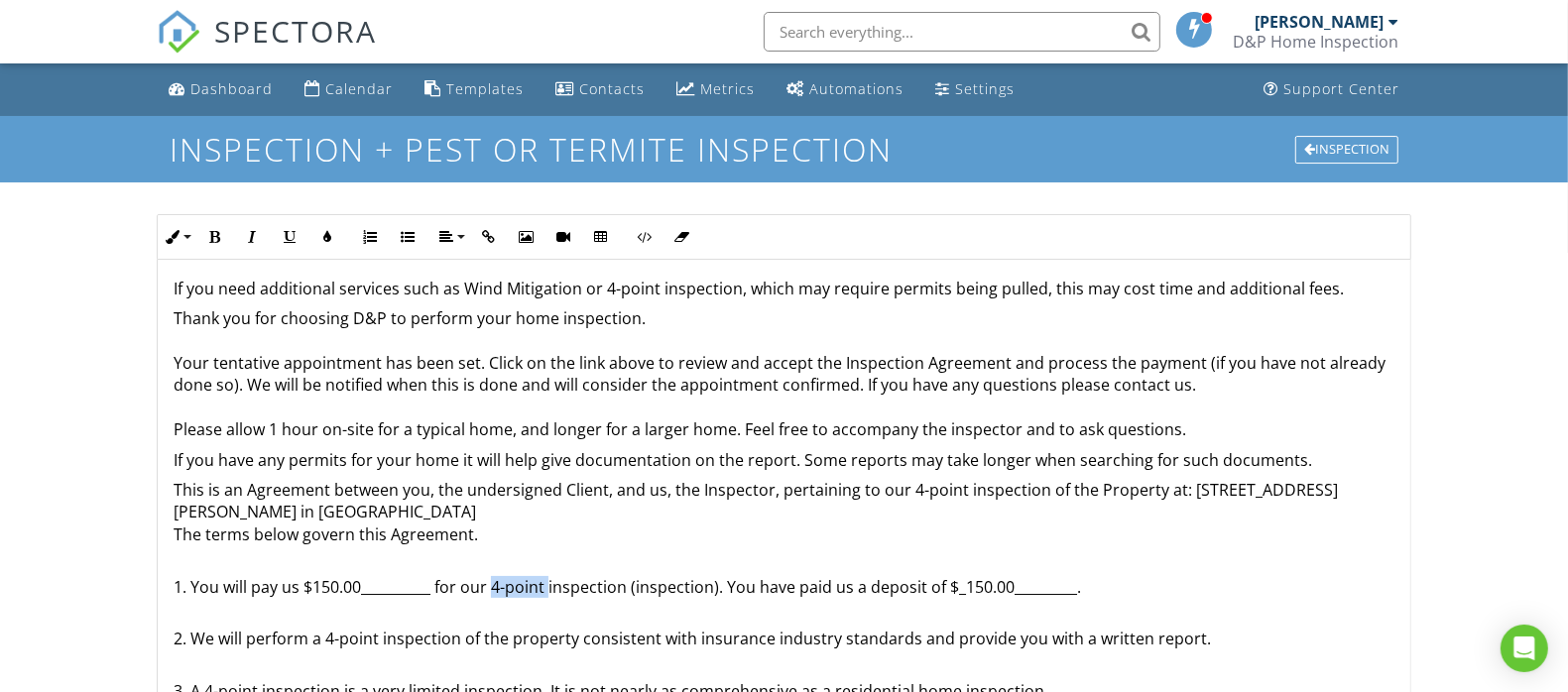 drag, startPoint x: 547, startPoint y: 586, endPoint x: 489, endPoint y: 587, distance: 58.00862 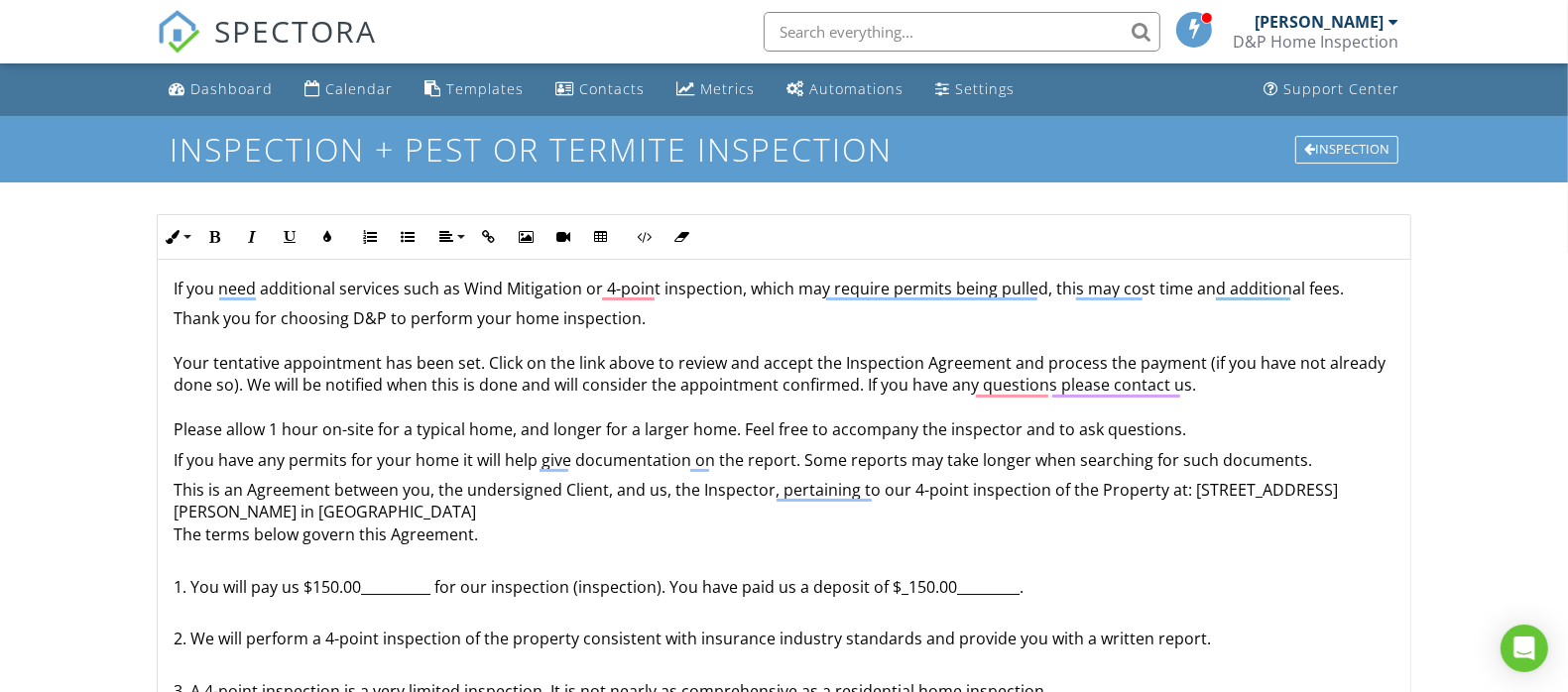 scroll, scrollTop: 206, scrollLeft: 0, axis: vertical 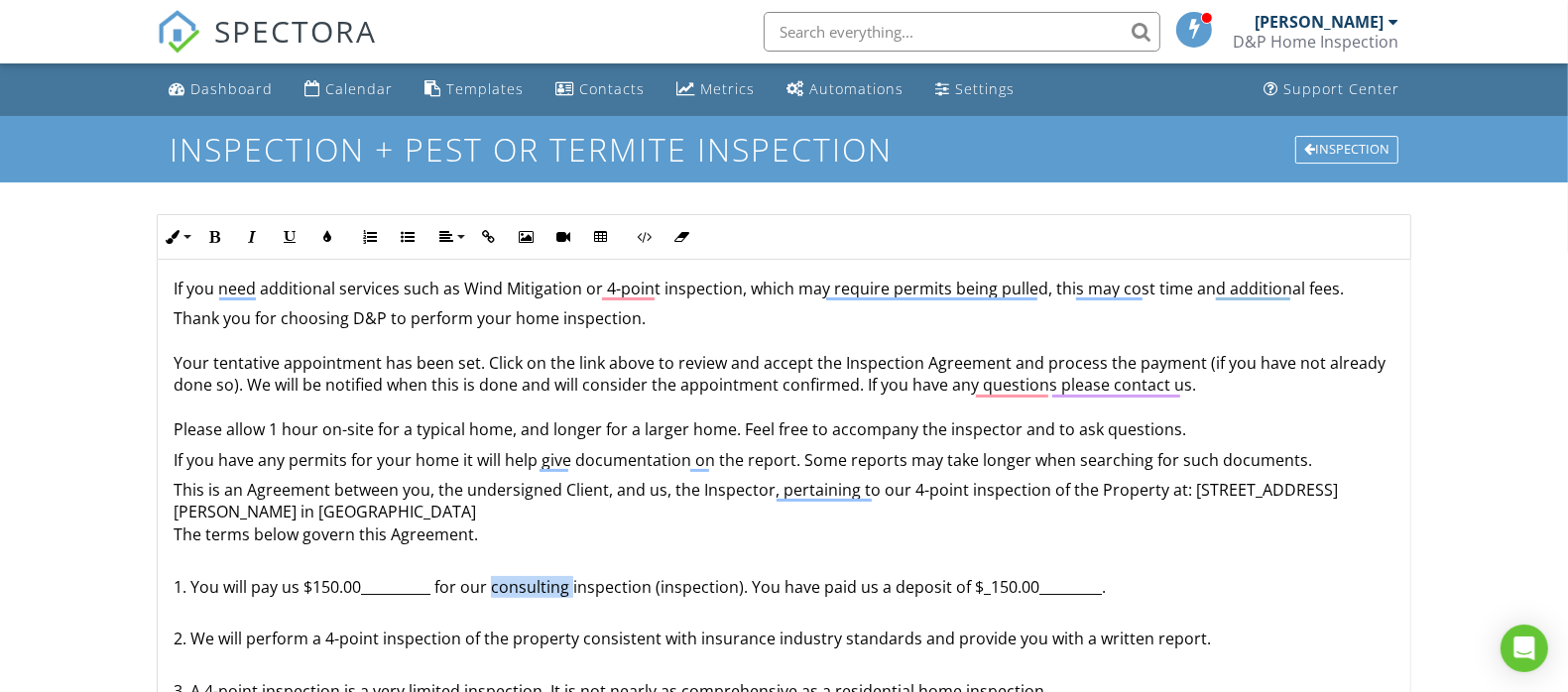 drag, startPoint x: 570, startPoint y: 585, endPoint x: 491, endPoint y: 583, distance: 79.025312 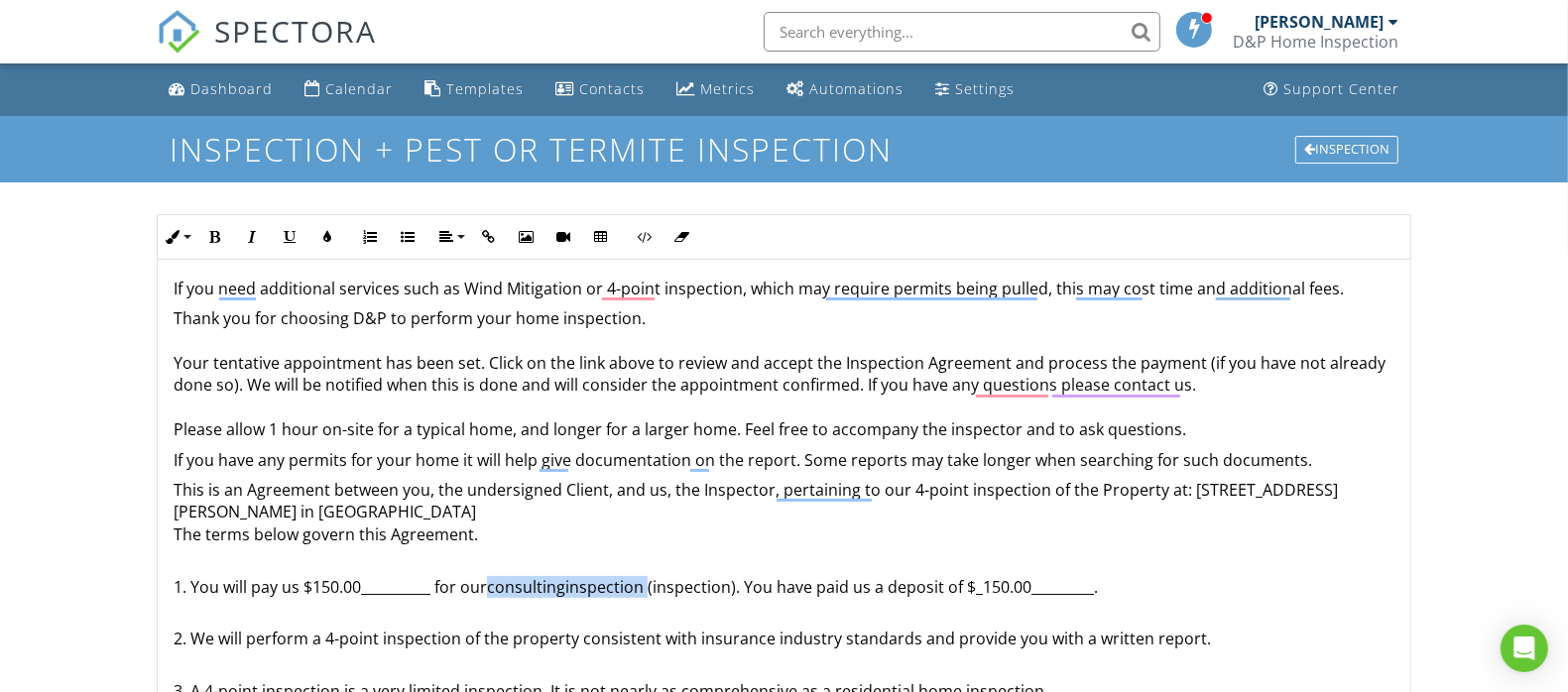drag, startPoint x: 648, startPoint y: 586, endPoint x: 494, endPoint y: 578, distance: 154.20765 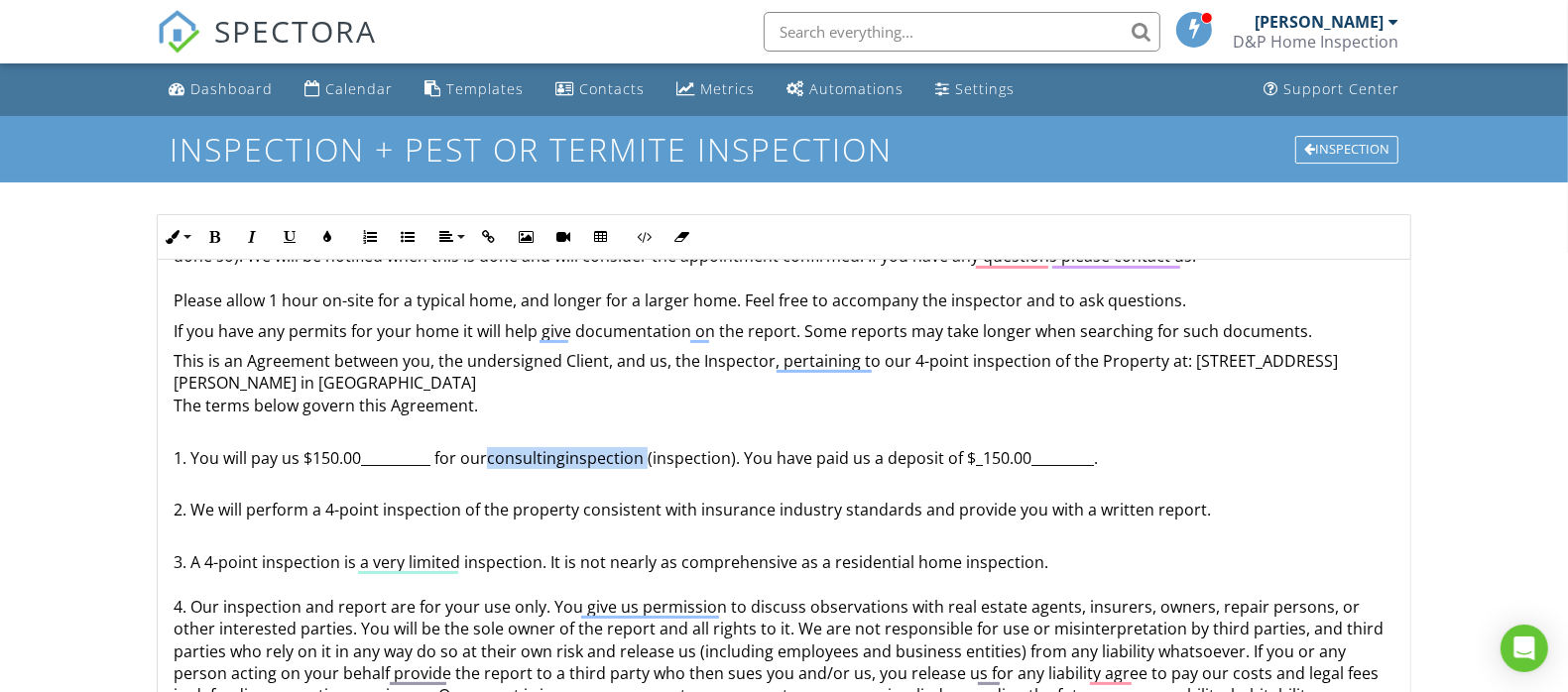 scroll, scrollTop: 412, scrollLeft: 0, axis: vertical 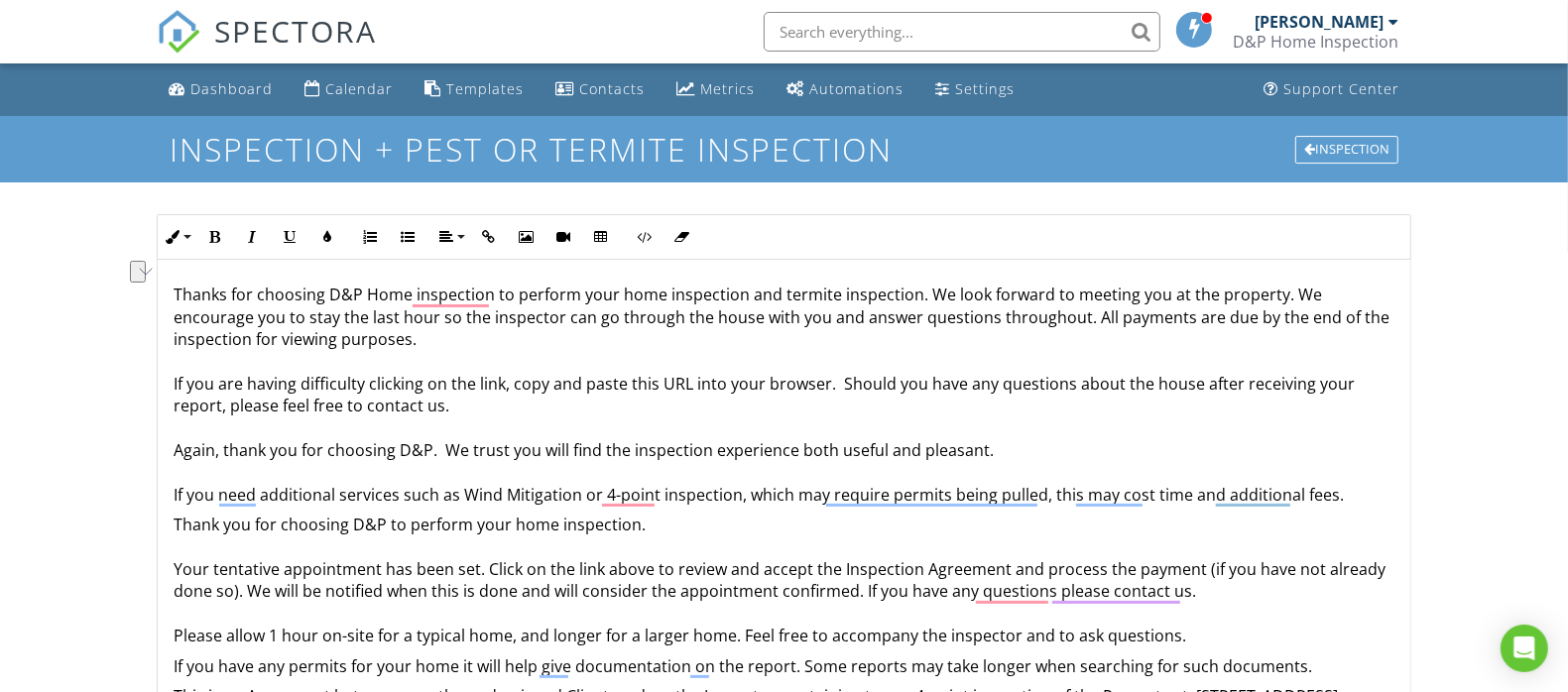 click on "Thanks for choosing D&P Home inspection to perform your home inspection and termite inspection. We look forward to meeting you at the property. We encourage you to stay the last hour so the inspector can go through the house with you and answer questions throughout. All payments are due by the end of the inspection for viewing purposes. If you are having difficulty clicking on the link, copy and paste this URL into your browser.  Should you have any questions about the house after receiving your report, please feel free to contact us. Again, thank you for choosing D&P.  We trust you will find the inspection experience both useful and pleasant. If you need additional services such as Wind Mitigation or 4-point inspection, which may require permits being pulled, this may cost time and additional fees." at bounding box center (784, 395) 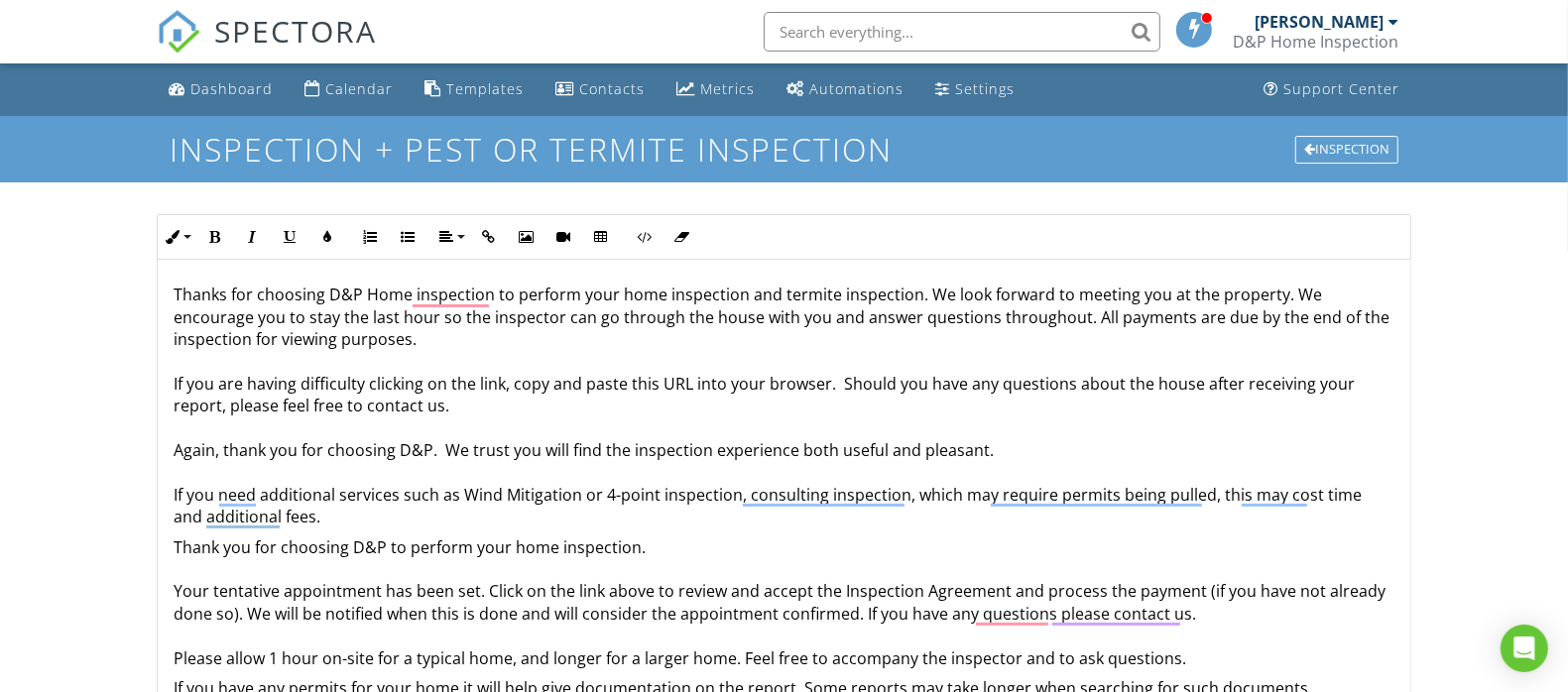 scroll, scrollTop: 206, scrollLeft: 0, axis: vertical 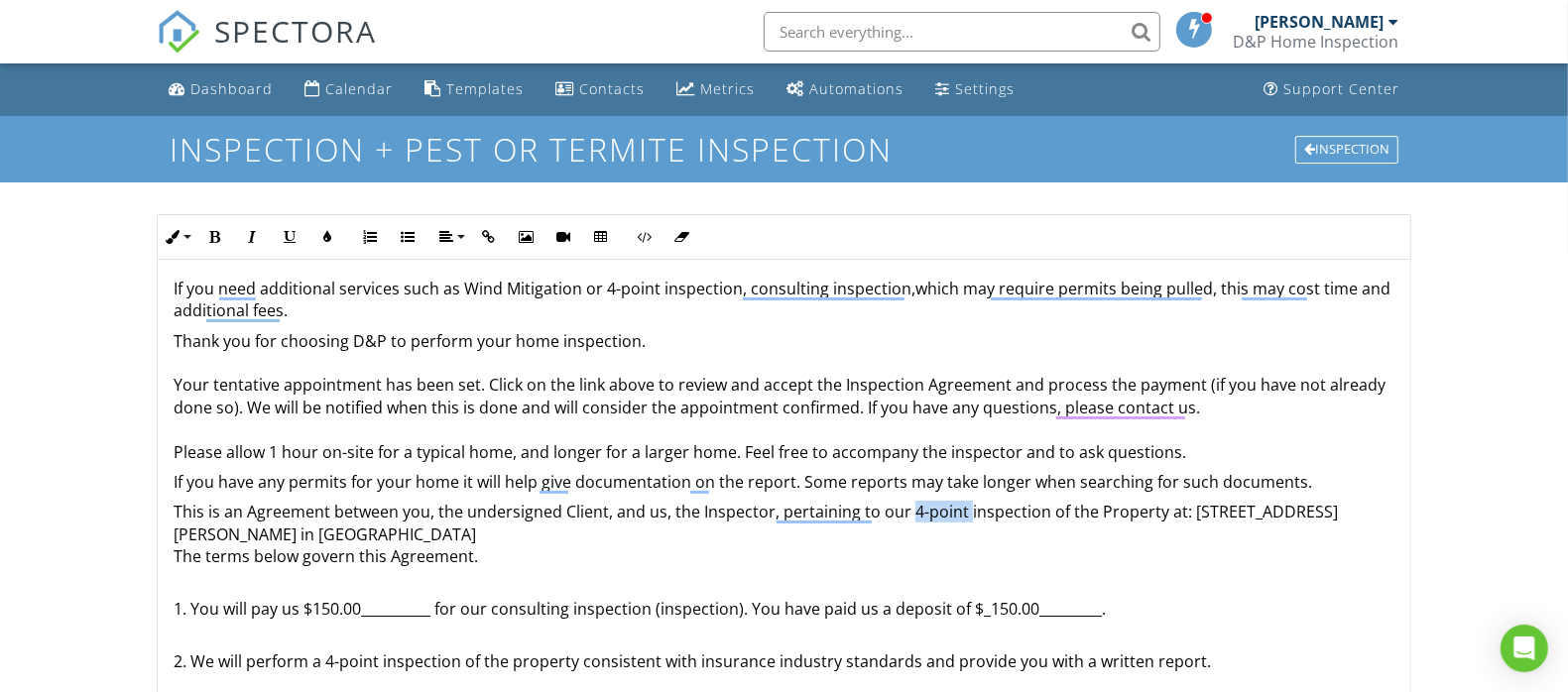 drag, startPoint x: 963, startPoint y: 511, endPoint x: 905, endPoint y: 516, distance: 58.21512 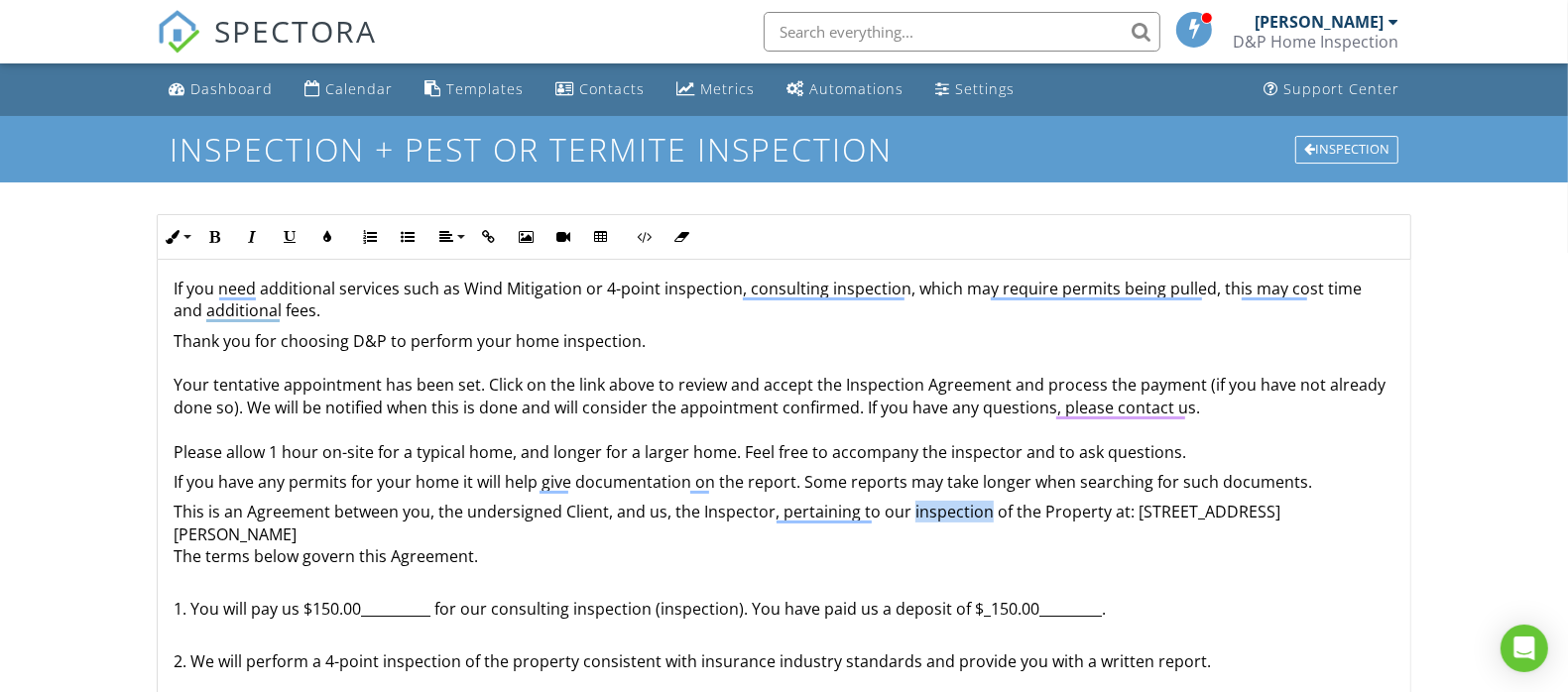 drag, startPoint x: 983, startPoint y: 512, endPoint x: 905, endPoint y: 511, distance: 78.00641 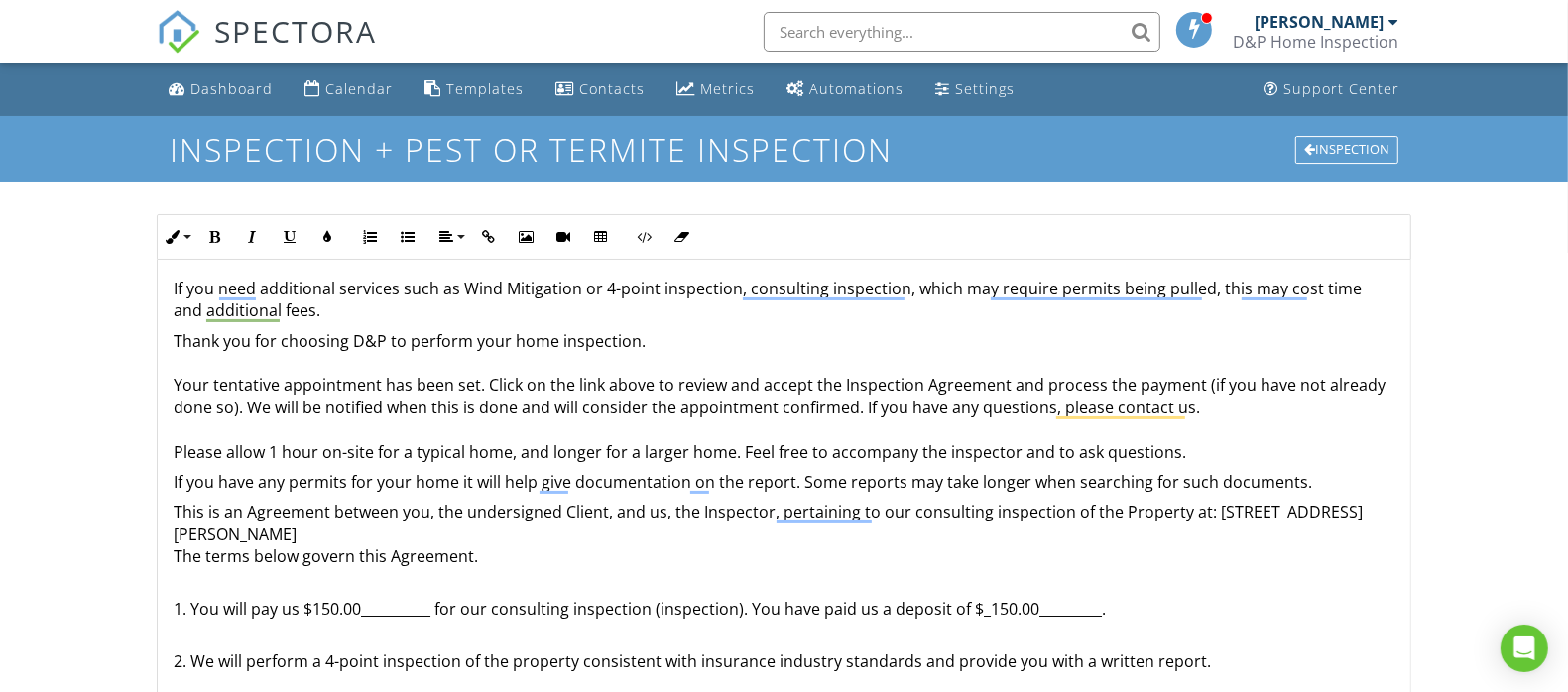 scroll, scrollTop: 369, scrollLeft: 0, axis: vertical 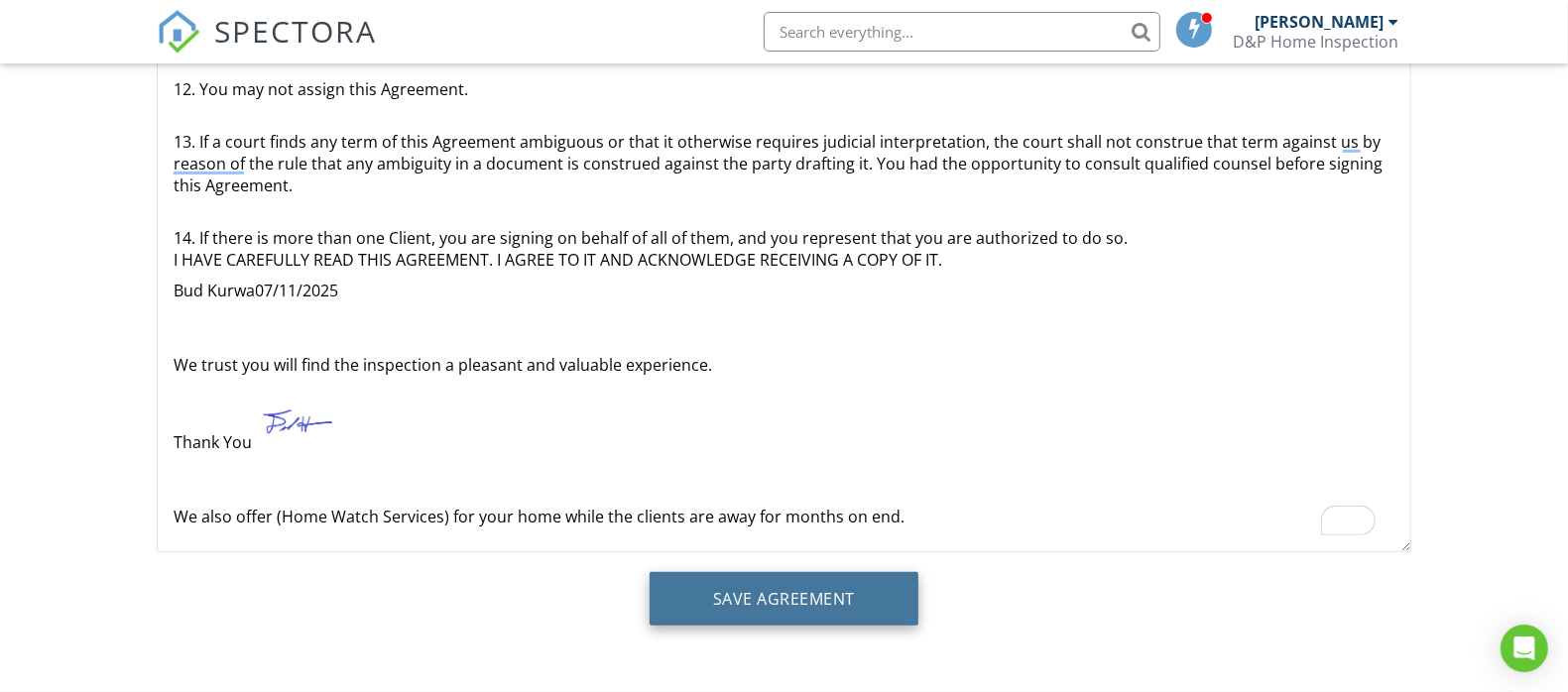 click on "Save Agreement" at bounding box center [784, 599] 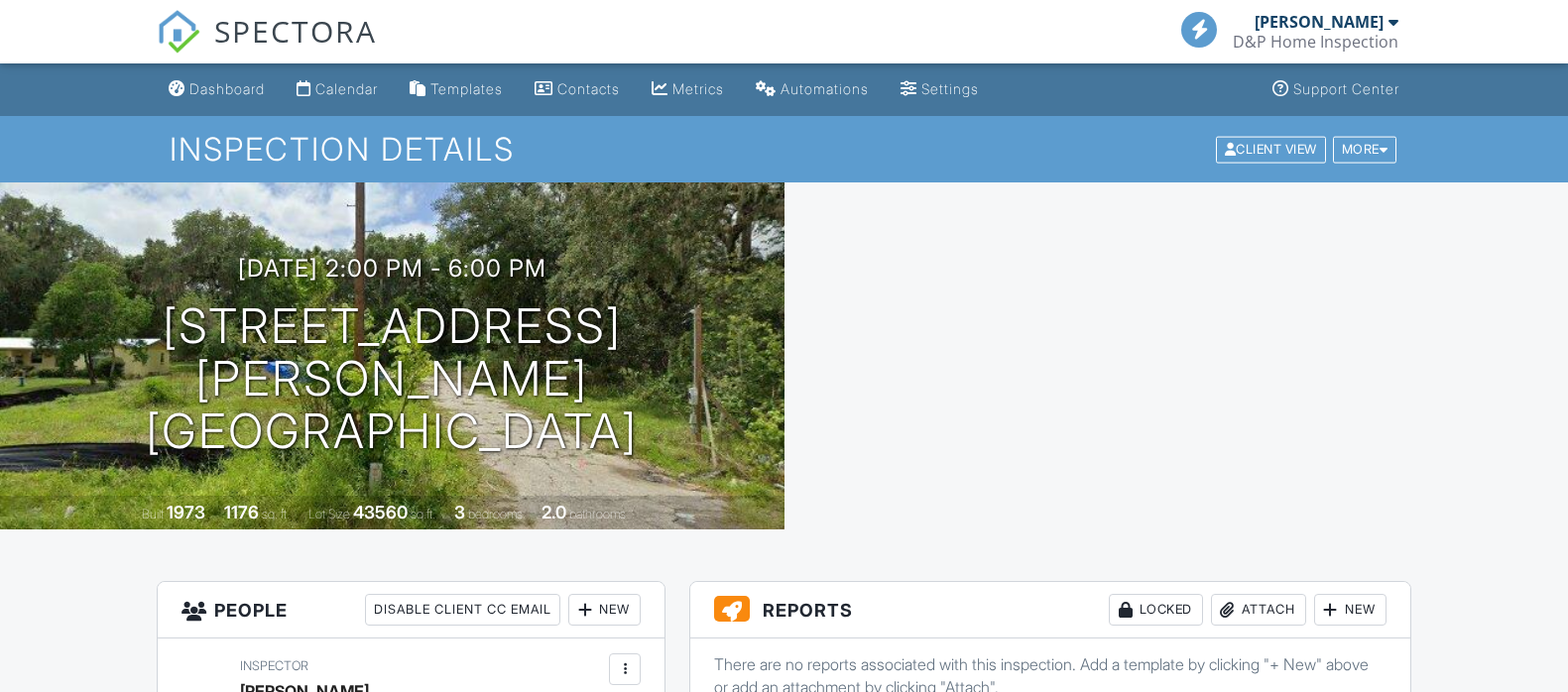 click on "Miscellaneous Inspection  - $150.00
Add Services" at bounding box center (411, 1107) 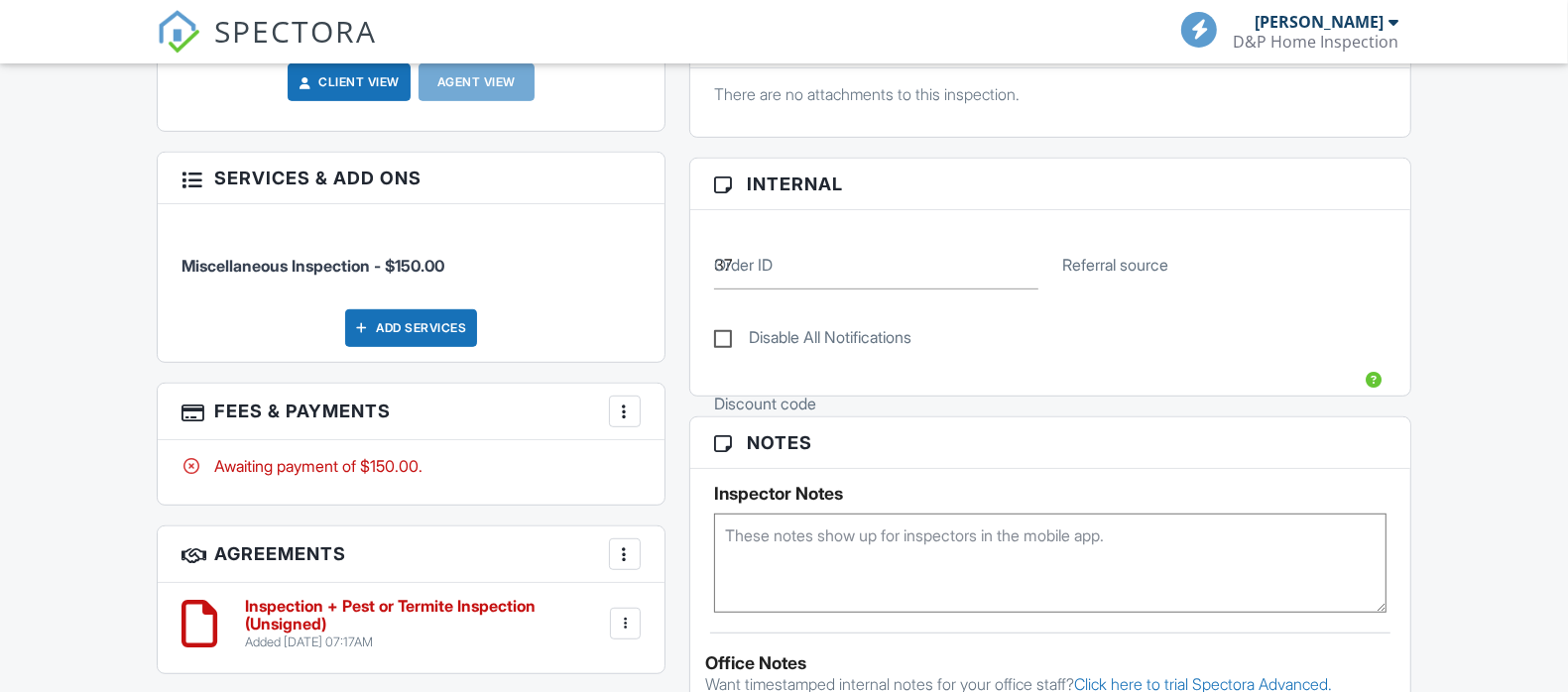 click at bounding box center (626, 624) 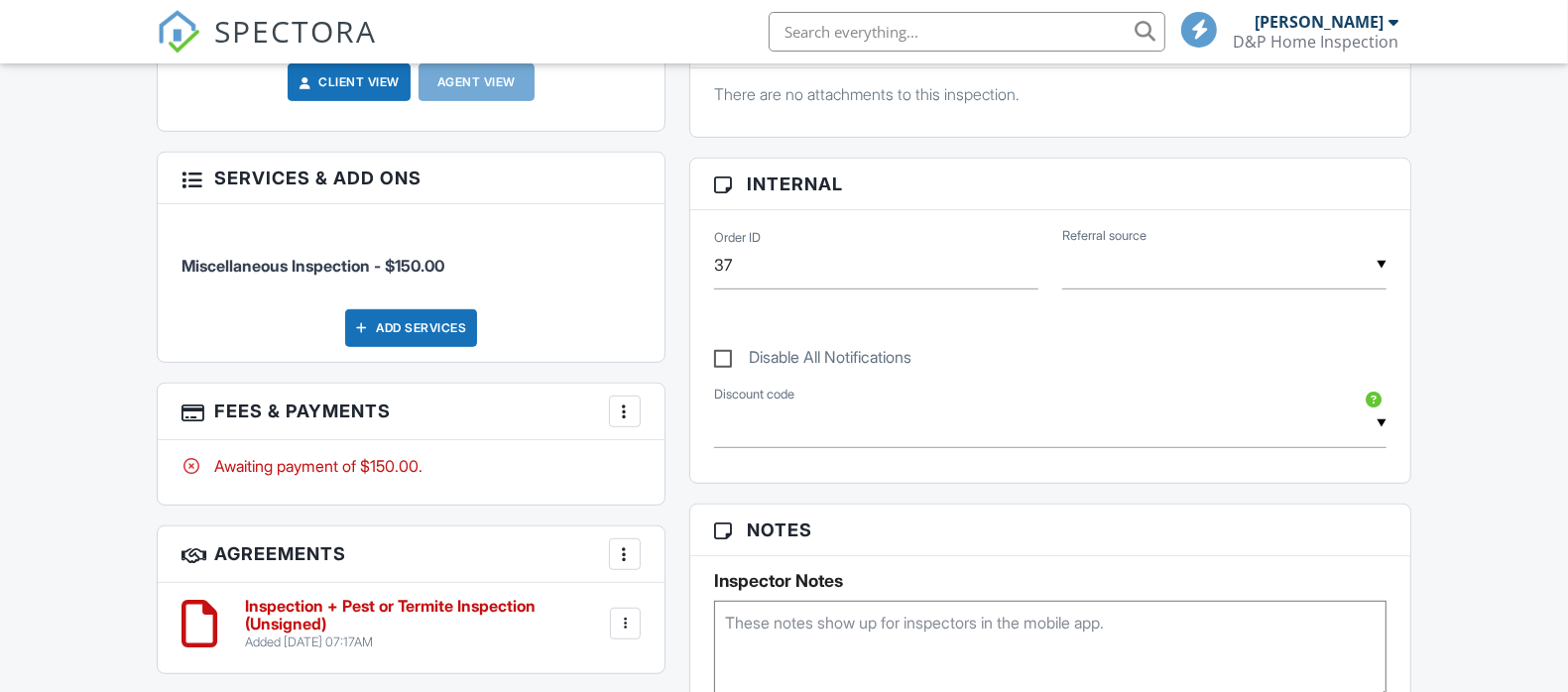 scroll, scrollTop: 825, scrollLeft: 0, axis: vertical 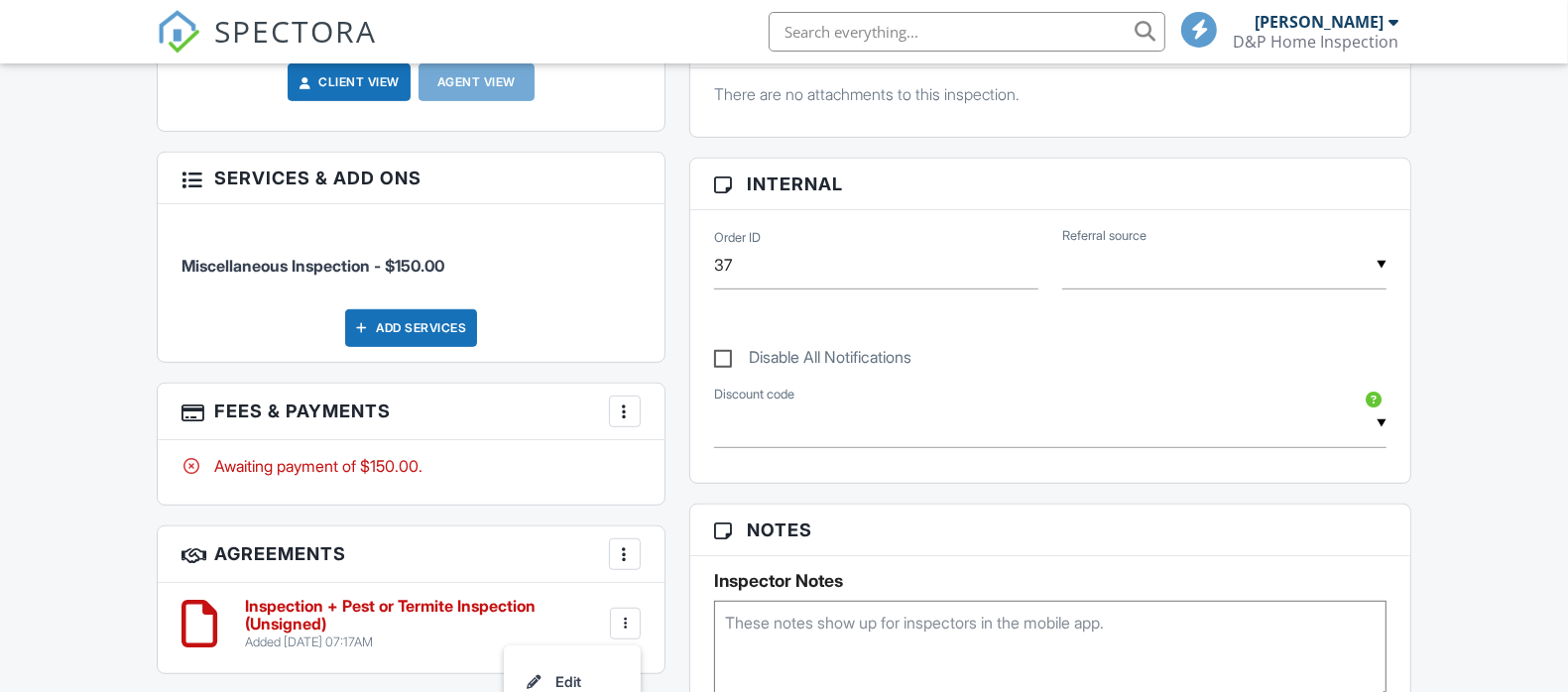 click at bounding box center (626, 624) 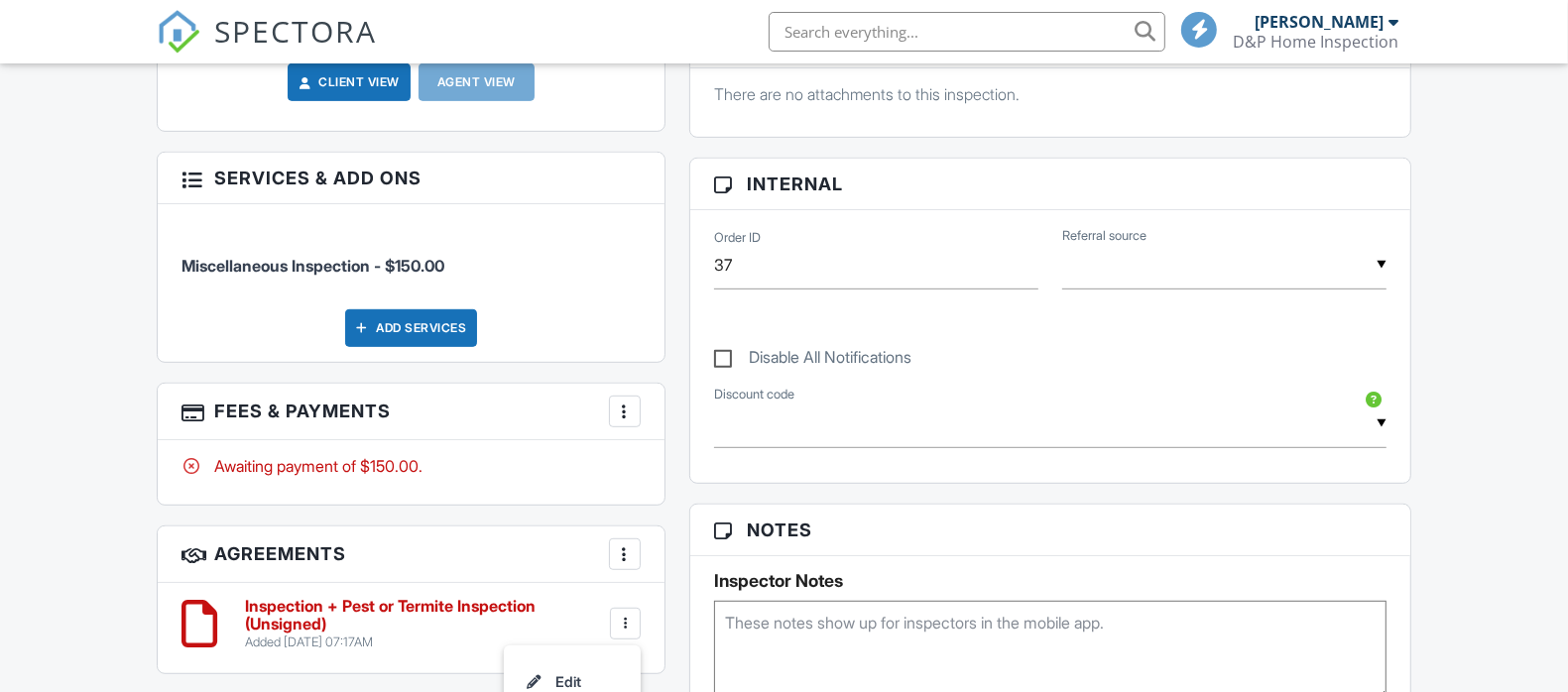 click on "Inspection + Pest or Termite Inspection
(Unsigned)" at bounding box center (425, 615) 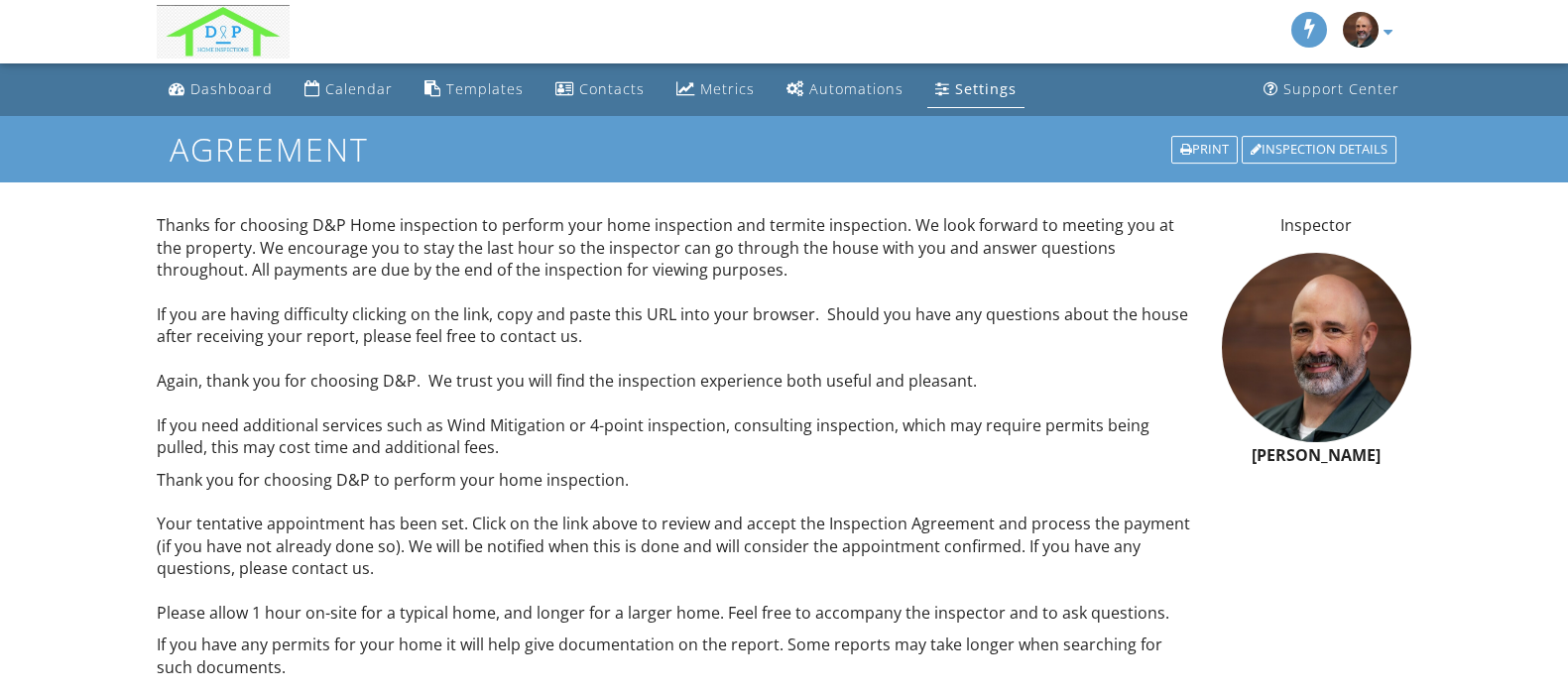 scroll, scrollTop: 0, scrollLeft: 0, axis: both 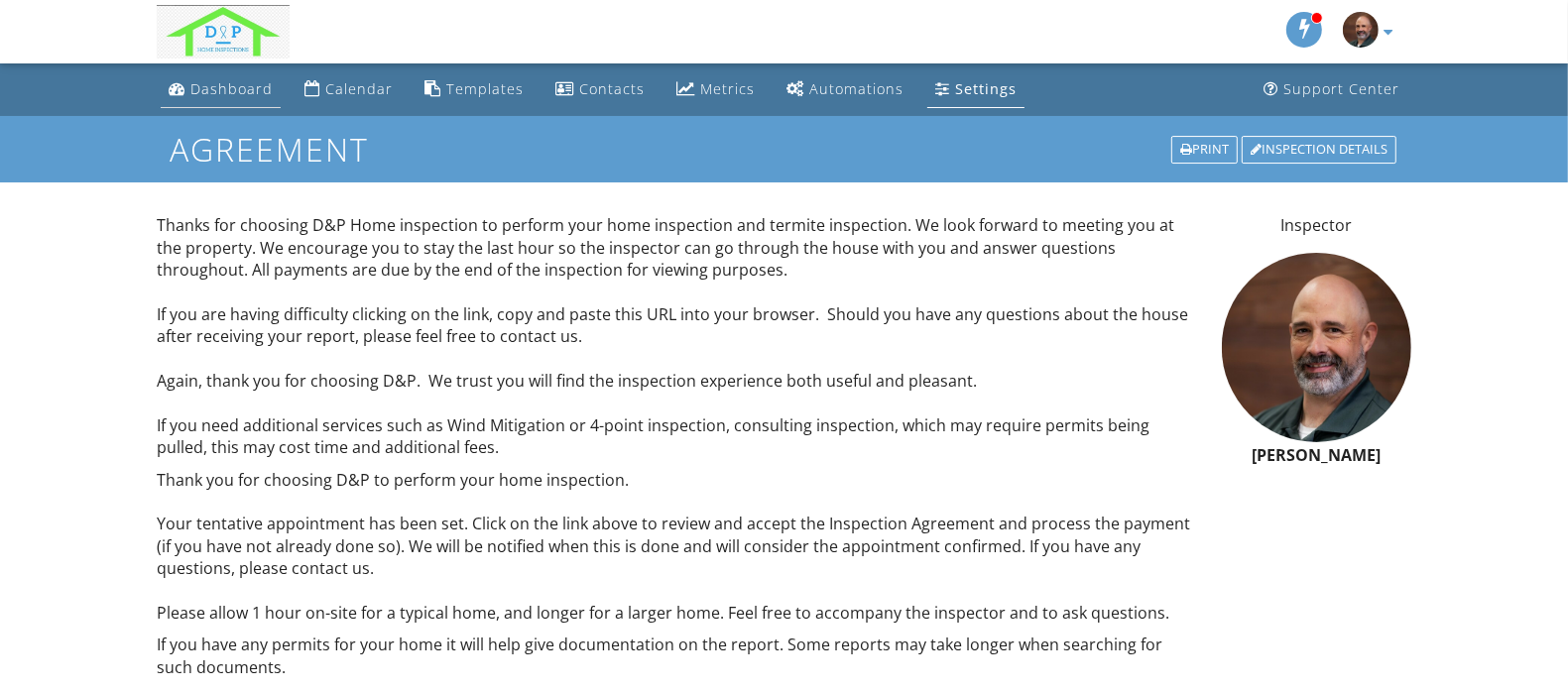 click on "Dashboard" at bounding box center (231, 88) 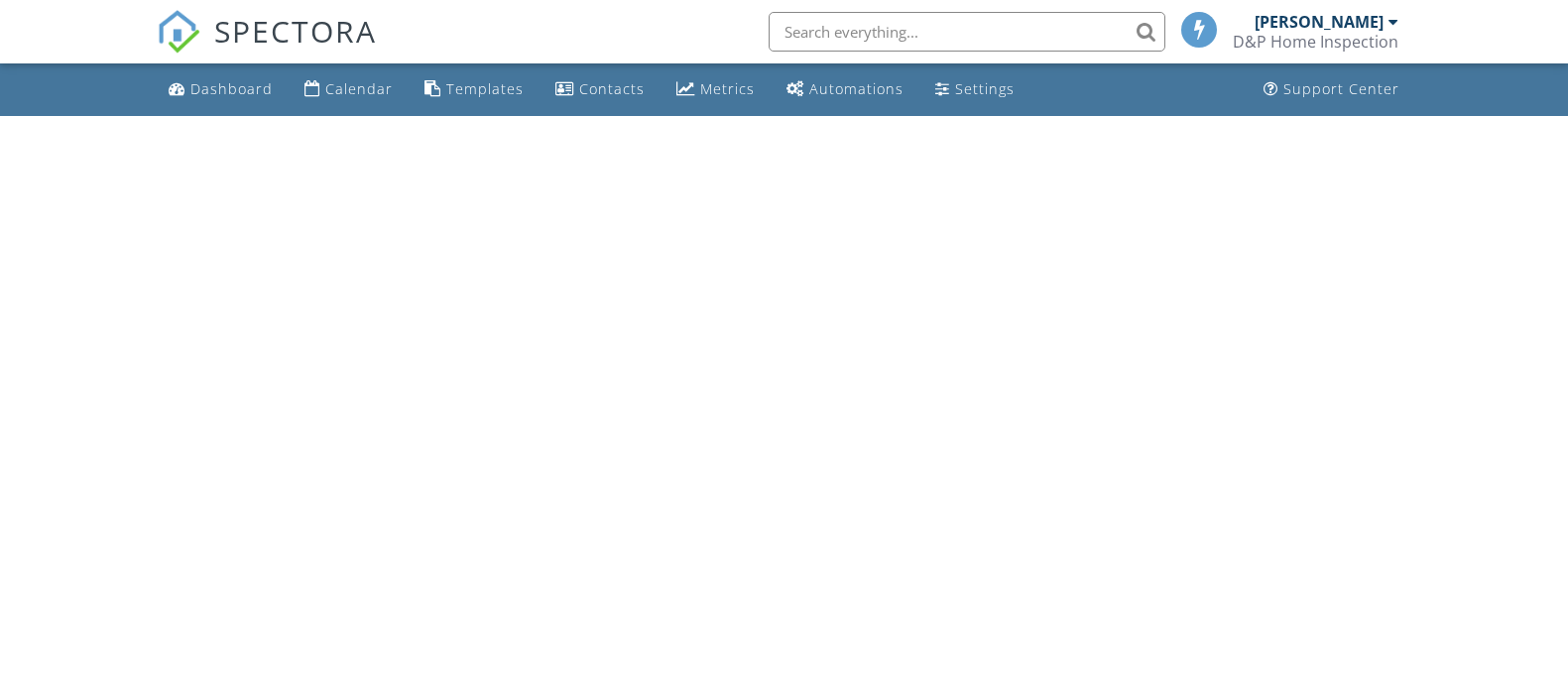 scroll, scrollTop: 0, scrollLeft: 0, axis: both 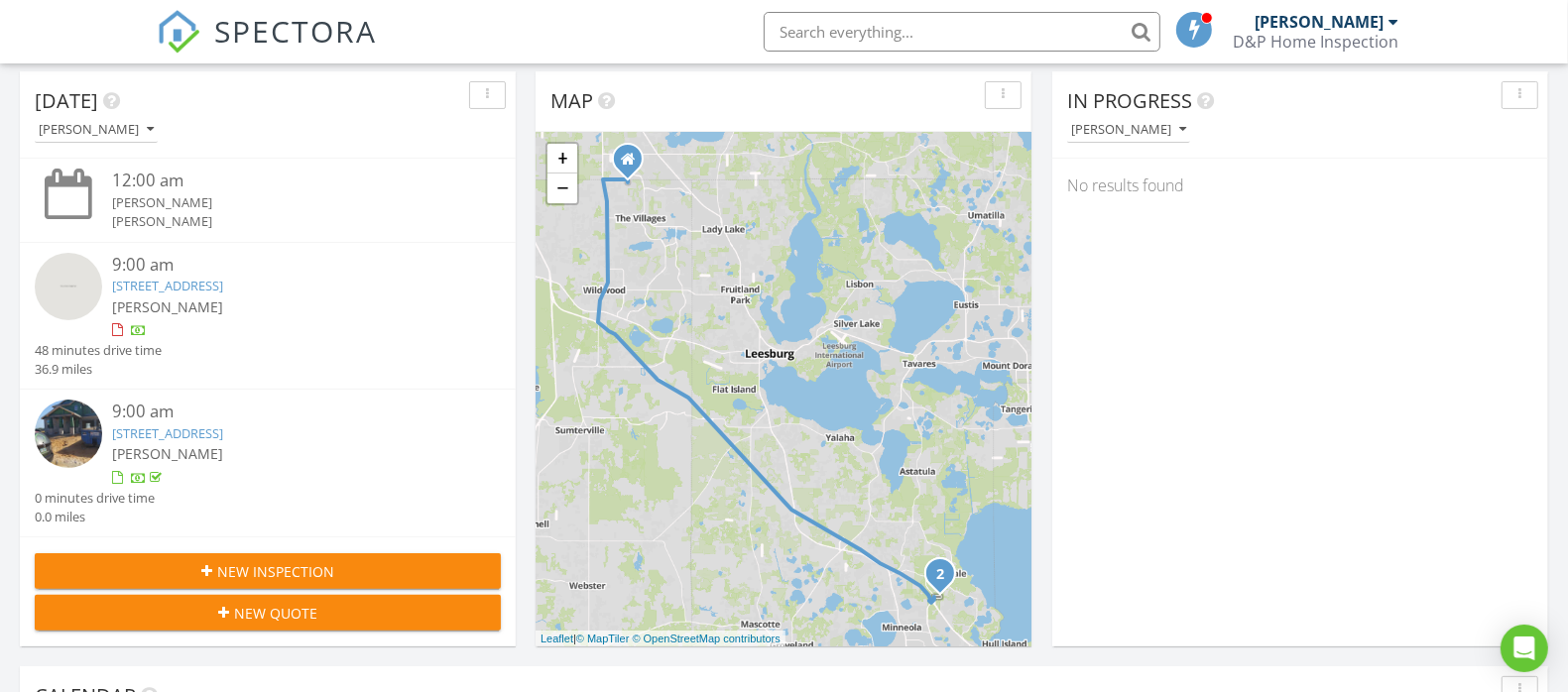 click on "2180 Axel St, Minneola, FL 34756" at bounding box center [168, 286] 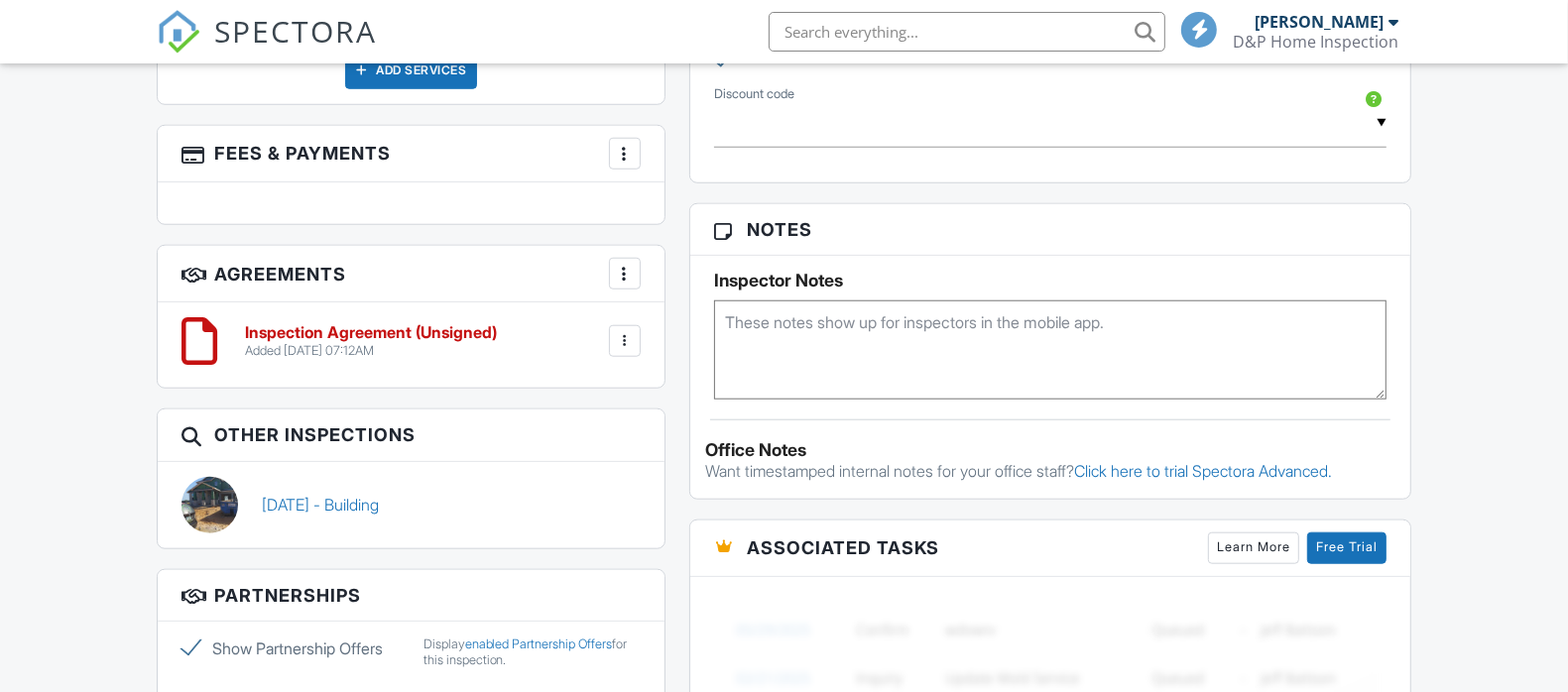 scroll, scrollTop: 1445, scrollLeft: 0, axis: vertical 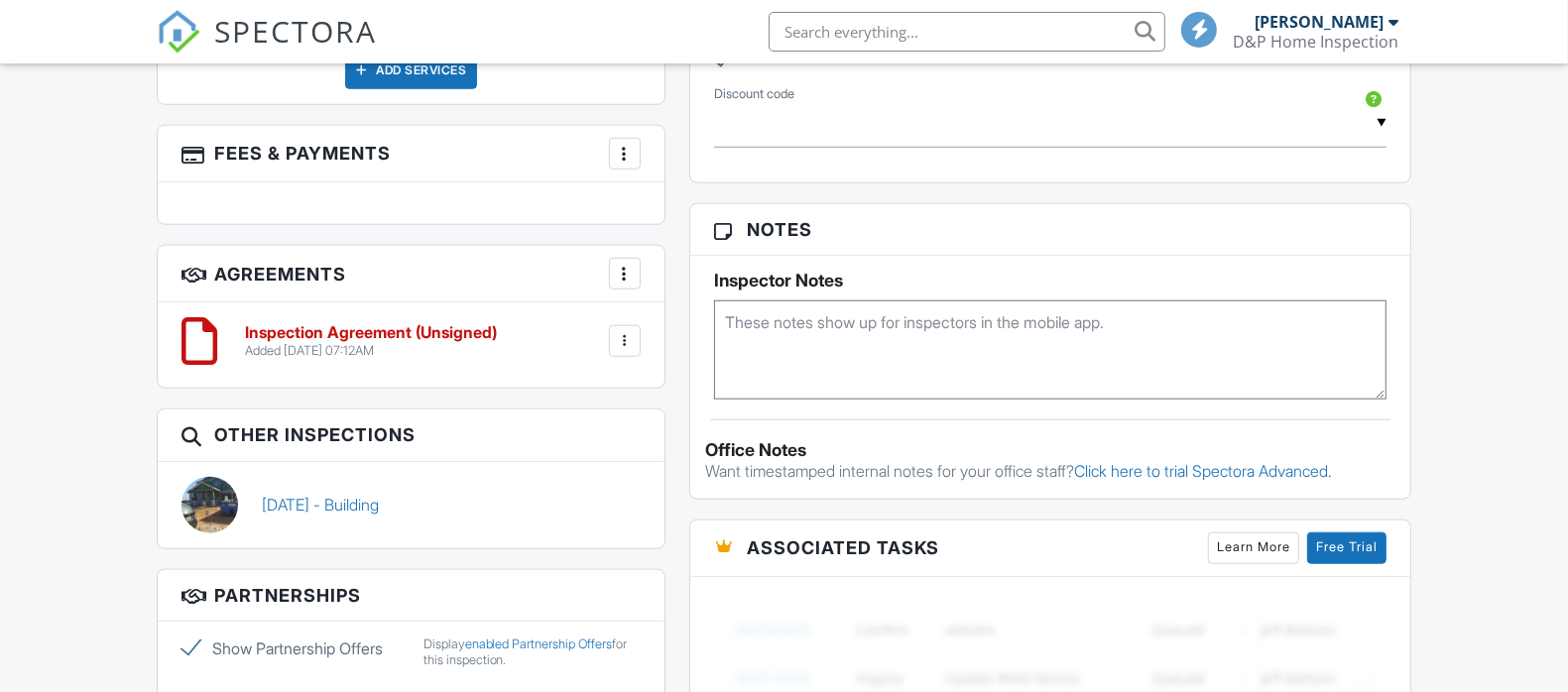 click at bounding box center (625, 341) 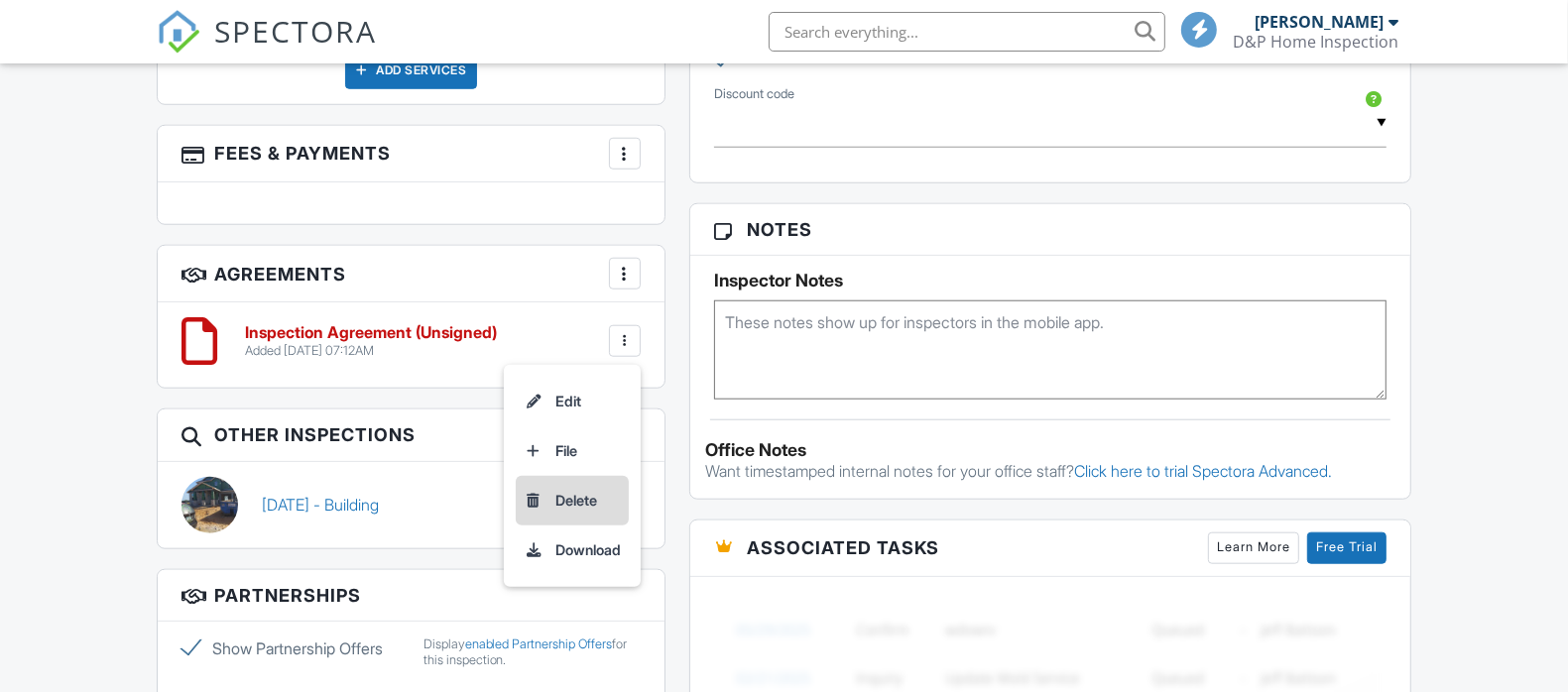 click on "Delete" at bounding box center (572, 501) 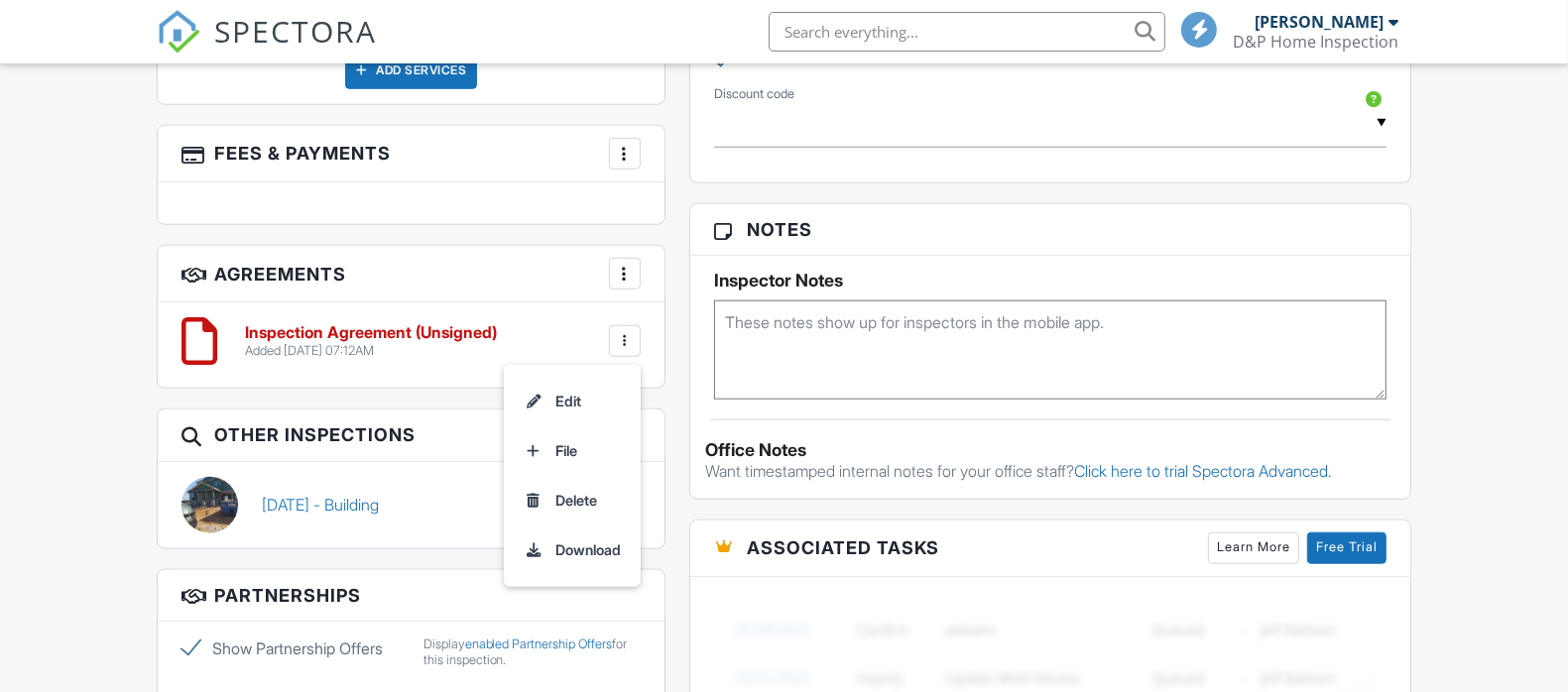 scroll, scrollTop: 0, scrollLeft: 0, axis: both 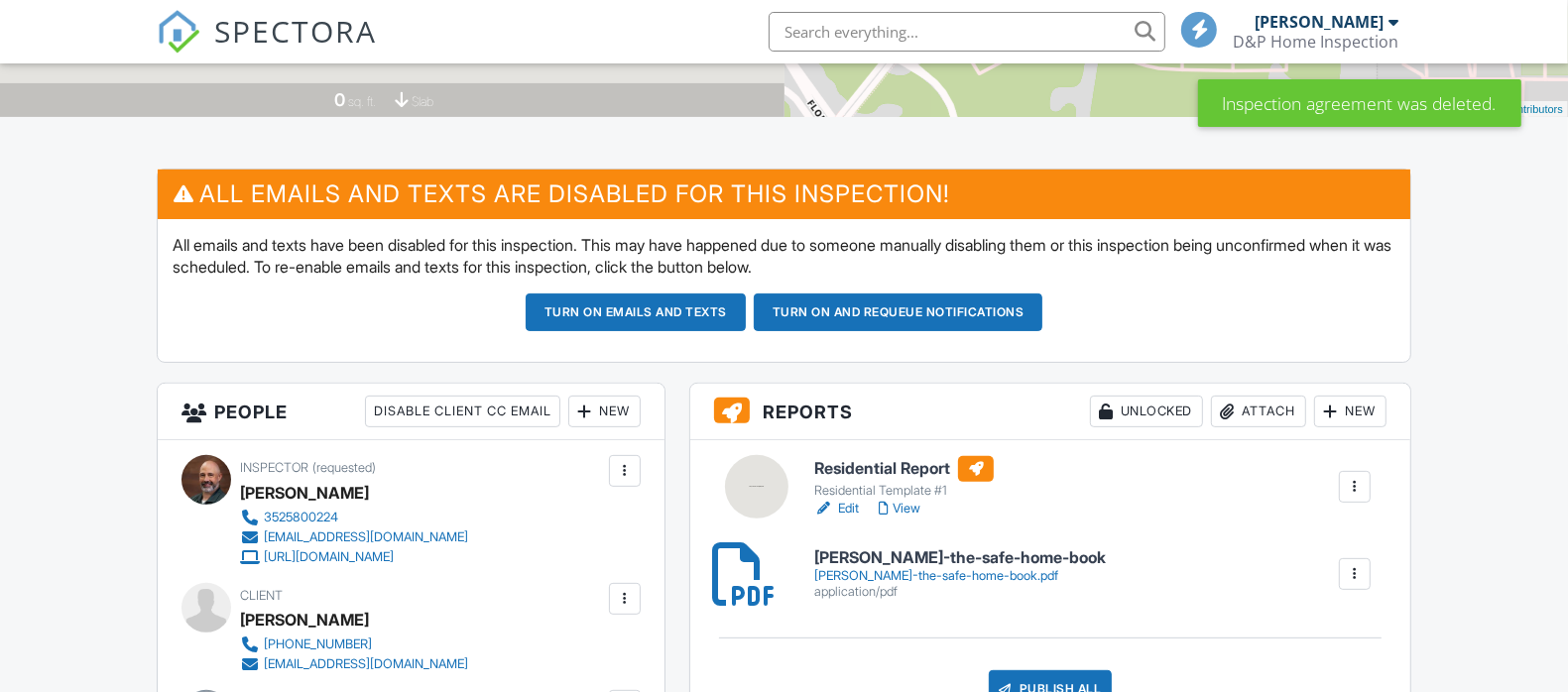 click on "Turn on emails and texts
Turn on and Requeue Notifications" at bounding box center (784, 312) 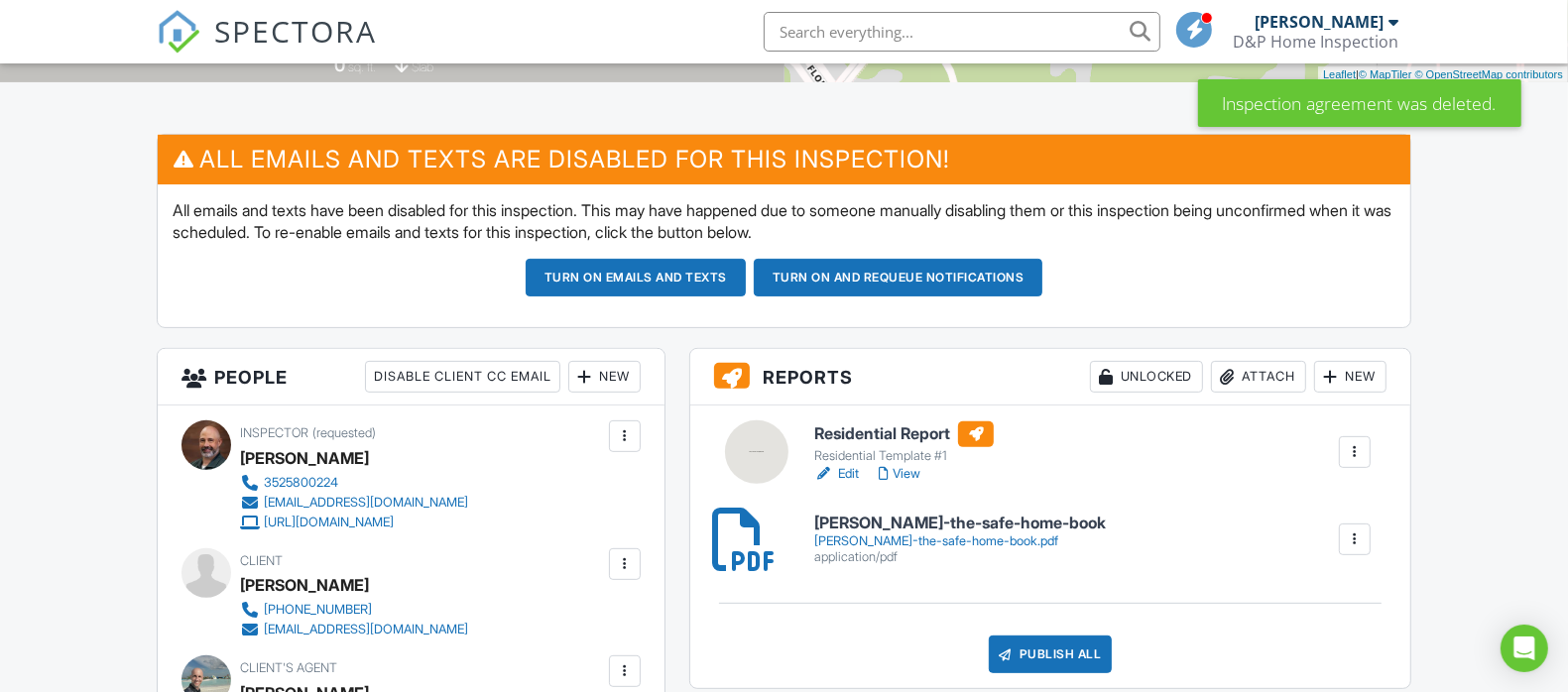 scroll, scrollTop: 412, scrollLeft: 0, axis: vertical 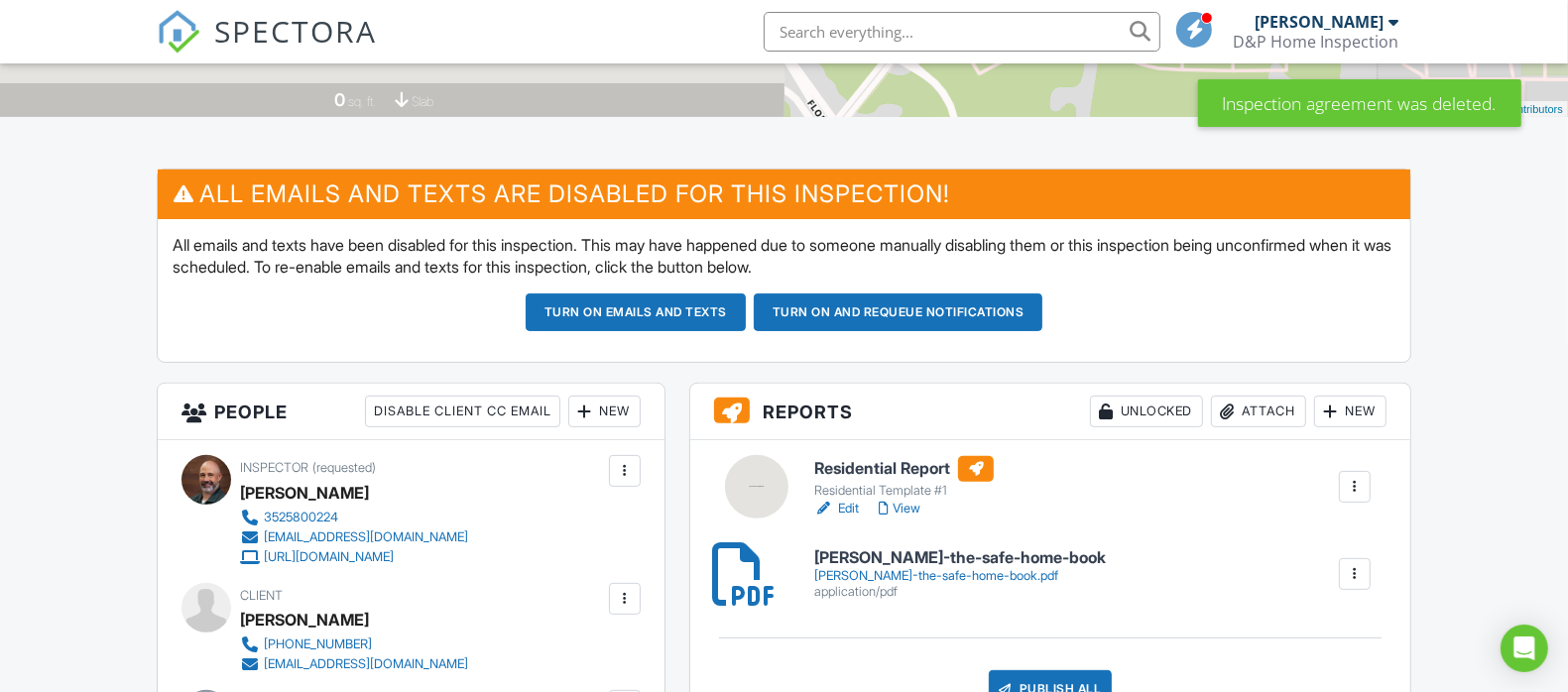 click on "Dashboard
Calendar
Templates
Contacts
Metrics
Automations
Settings
Support Center
Inspection Details
Client View
More
Property Details
Reschedule
Reorder / Copy
Share
Cancel
Delete
Print Order
Convert to V9
Enable Pass on CC Fees
Disable Buy Now Pay Later
View Change Log
07/11/2025  9:00 am
- 1:00 pm
2180 Axel St
Minneola, FL 34756
0
sq. ft.
slab
+ − Leaflet  |  © MapTiler   © OpenStreetMap contributors
All emails and texts are disabled for this inspection!
All emails and texts have been disabled for this inspection. This may have happened due to someone manually disabling them or this inspection being unconfirmed when it was scheduled. To re-enable emails and texts for this inspection, click the button below." at bounding box center [784, 1140] 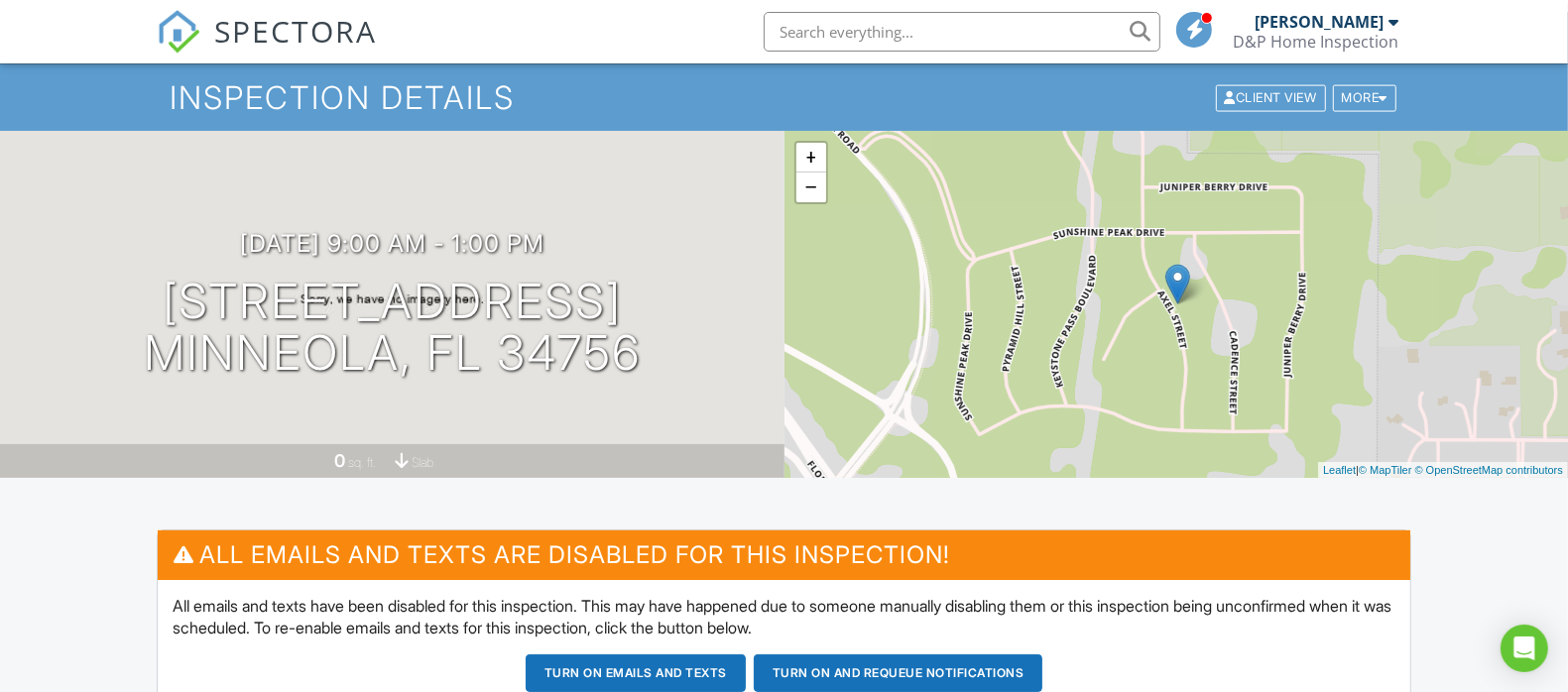 scroll, scrollTop: 0, scrollLeft: 0, axis: both 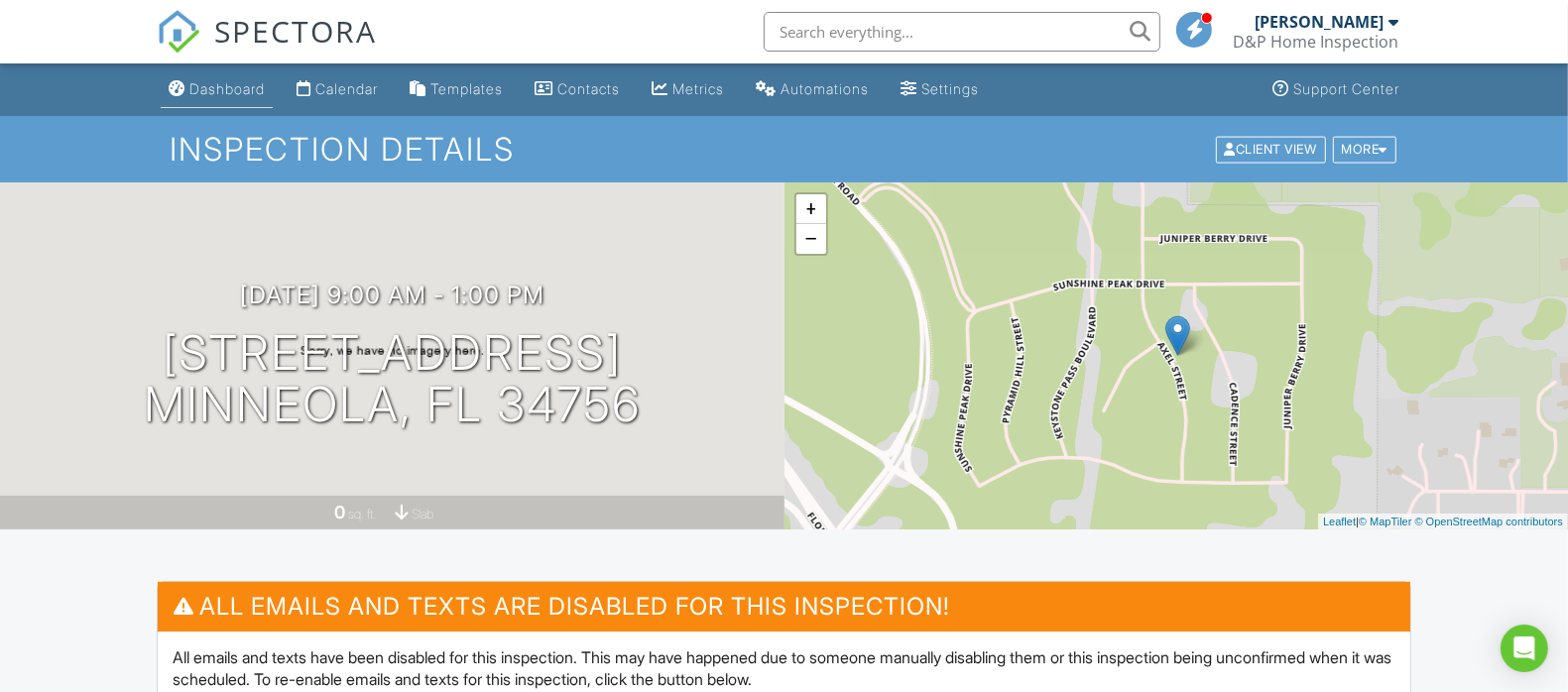 click on "Dashboard" at bounding box center [227, 88] 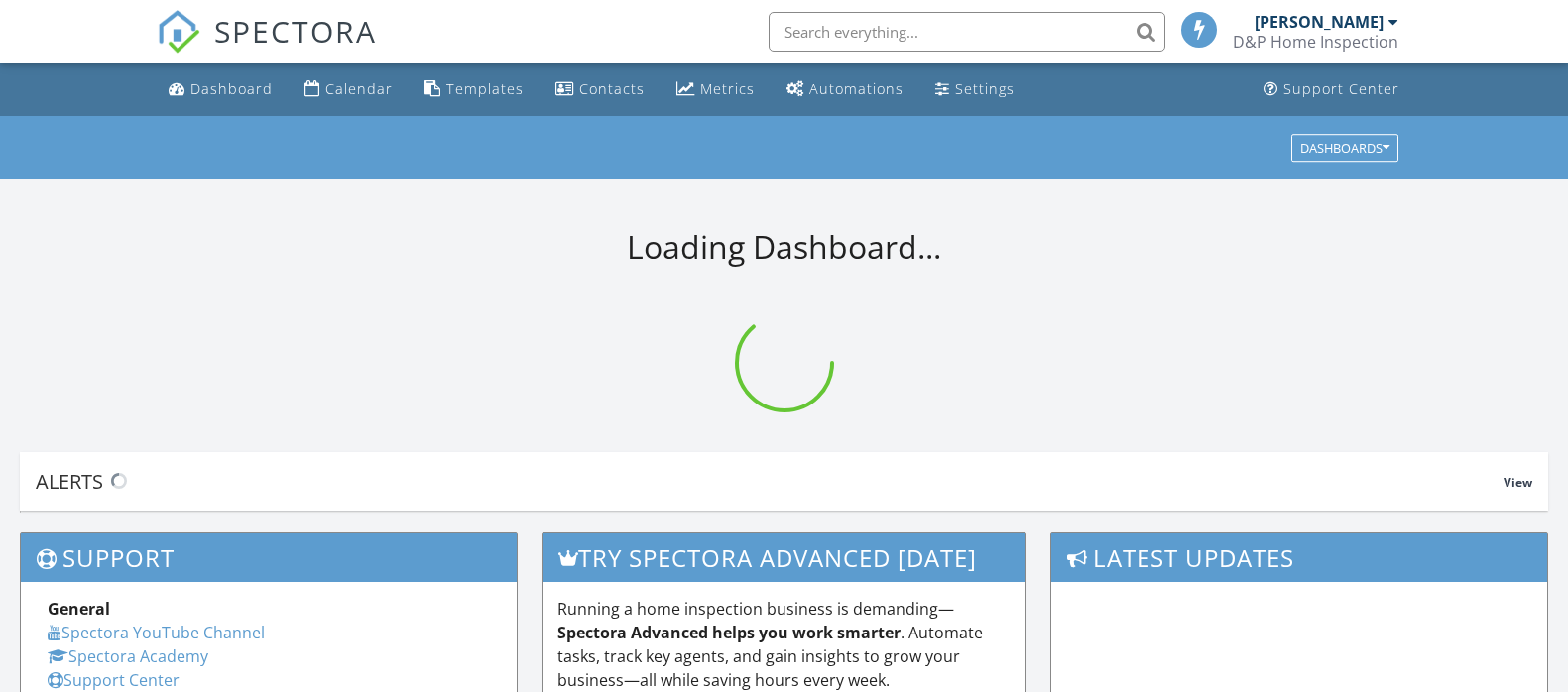 scroll, scrollTop: 0, scrollLeft: 0, axis: both 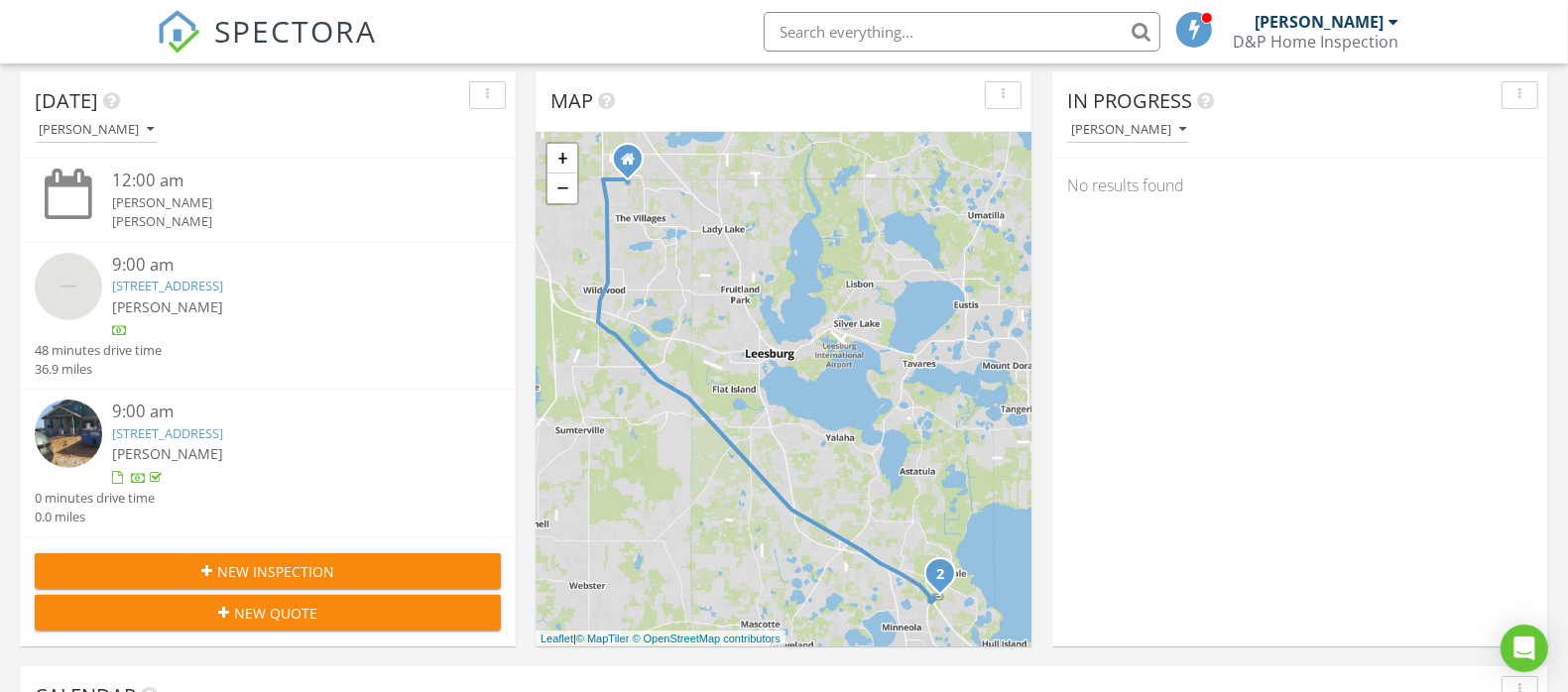 click on "2180 Axel St, Minneola, FL 34756" at bounding box center (168, 433) 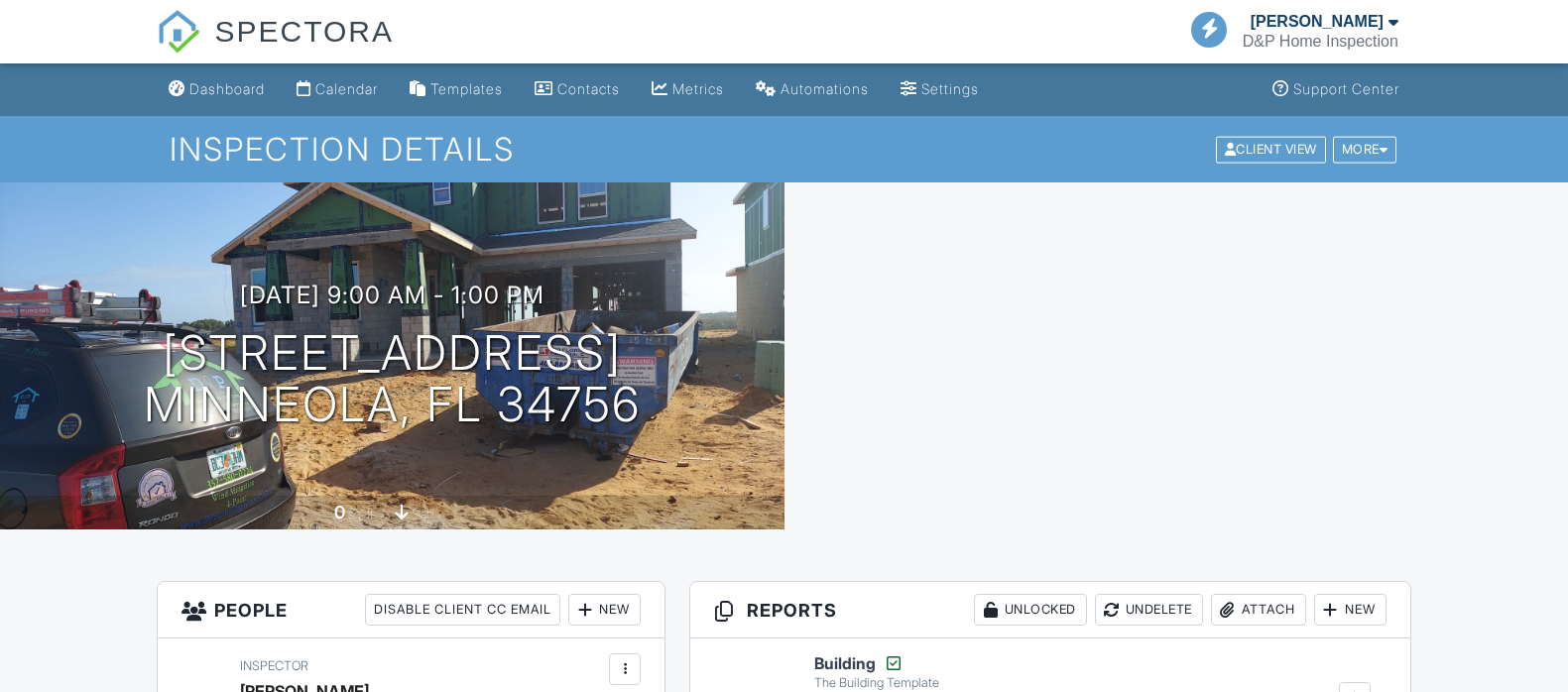 click at bounding box center (1176, 356) 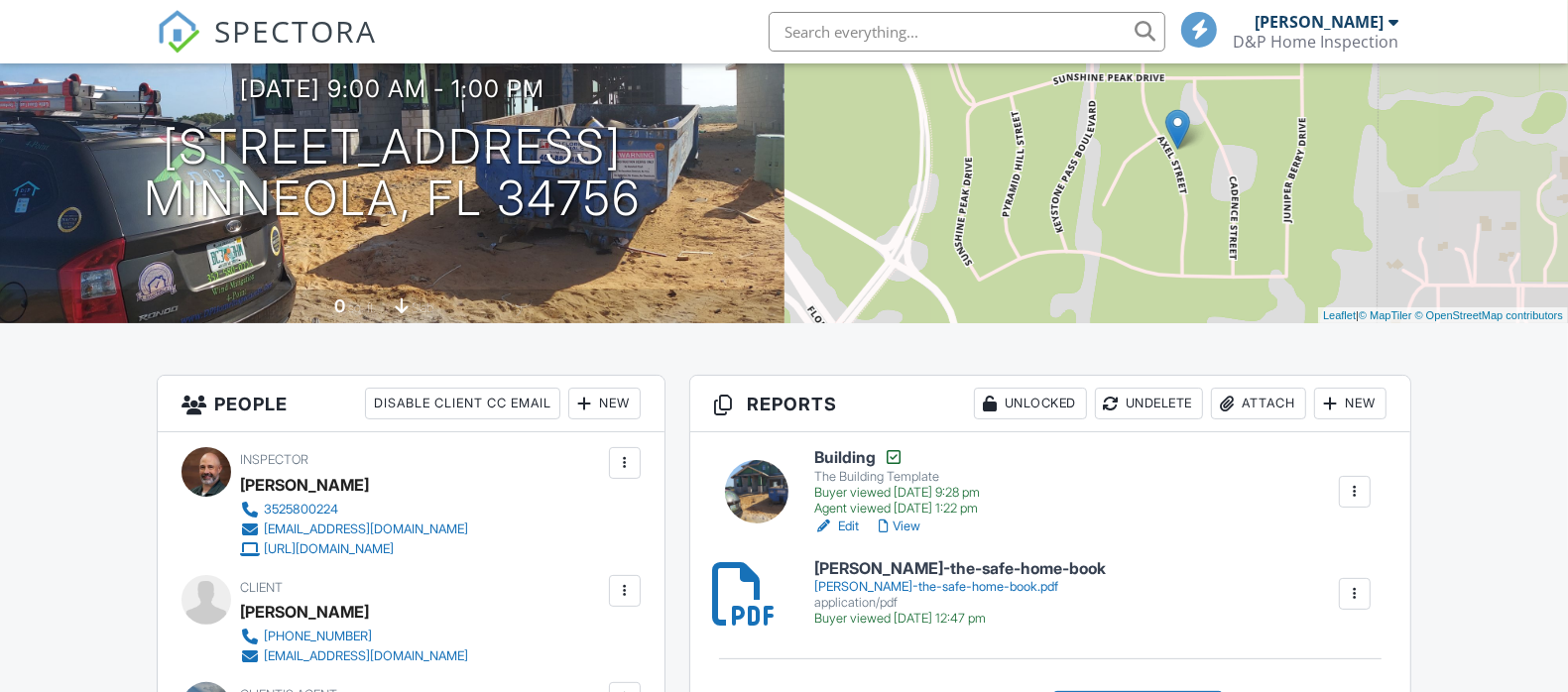 scroll, scrollTop: 206, scrollLeft: 0, axis: vertical 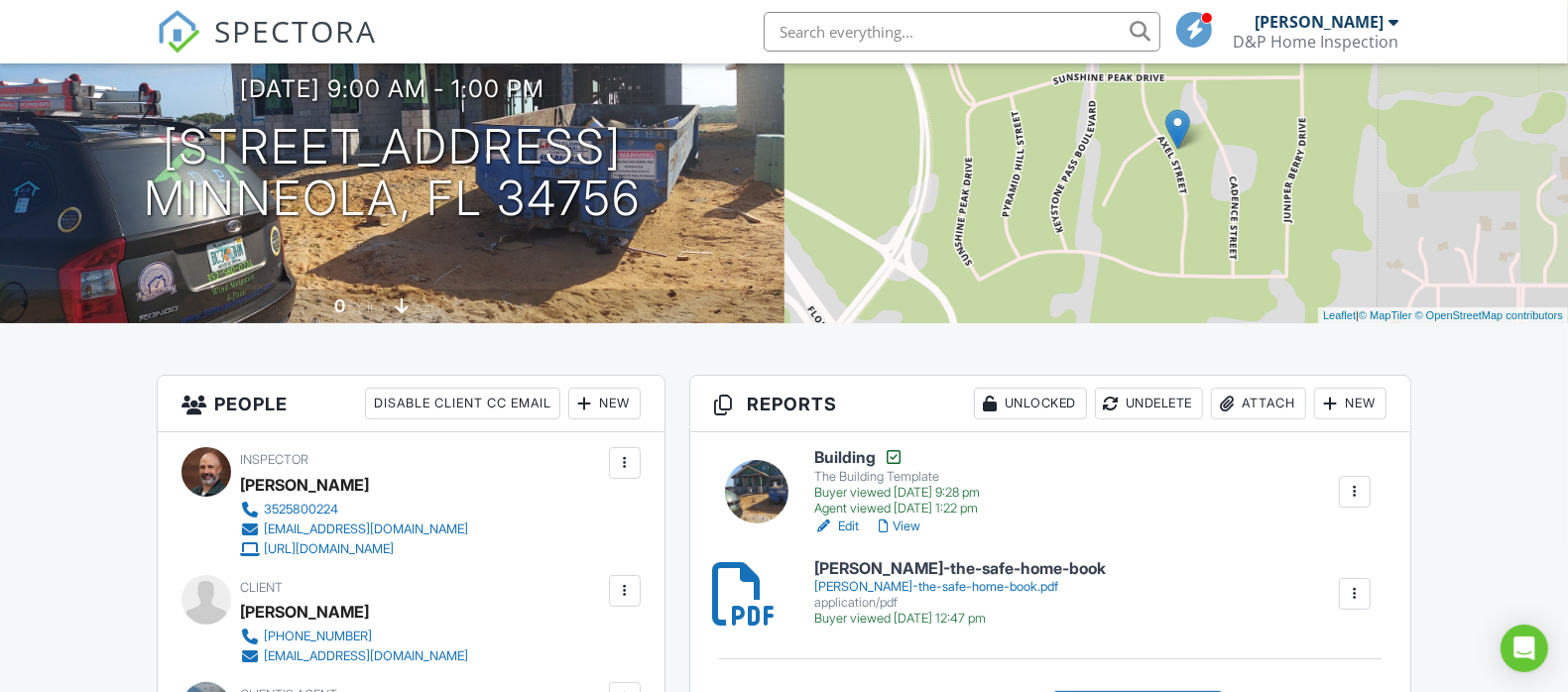click on "Dashboard
Calendar
Templates
Contacts
Metrics
Automations
Settings
Support Center
Inspection Details
Client View
More
Property Details
Reschedule
Reorder / Copy
Share
Cancel
Delete
Print Order
Convert to V10
Disable Buy Now Pay Later
View Change Log
07/11/2025  9:00 am
- 1:00 pm
2180 Axel St
Minneola, FL 34756
0
sq. ft.
slab
+ − Leaflet  |  © MapTiler   © OpenStreetMap contributors
All emails and texts are disabled for this inspection!
All emails and texts have been disabled for this inspection. This may have happened due to someone manually disabling them or this inspection being unconfirmed when it was scheduled. To re-enable emails and texts for this inspection, click the button below." at bounding box center [784, 3918] 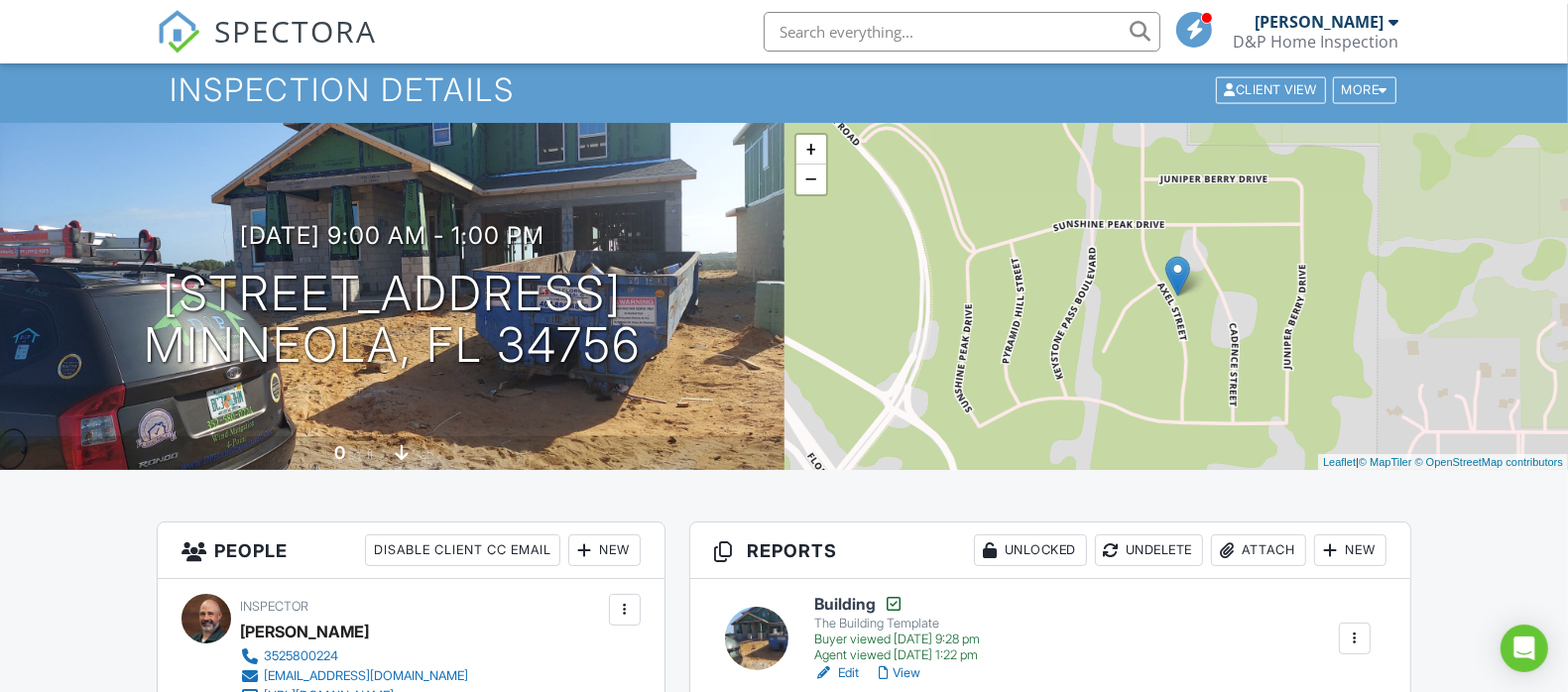 scroll, scrollTop: 0, scrollLeft: 0, axis: both 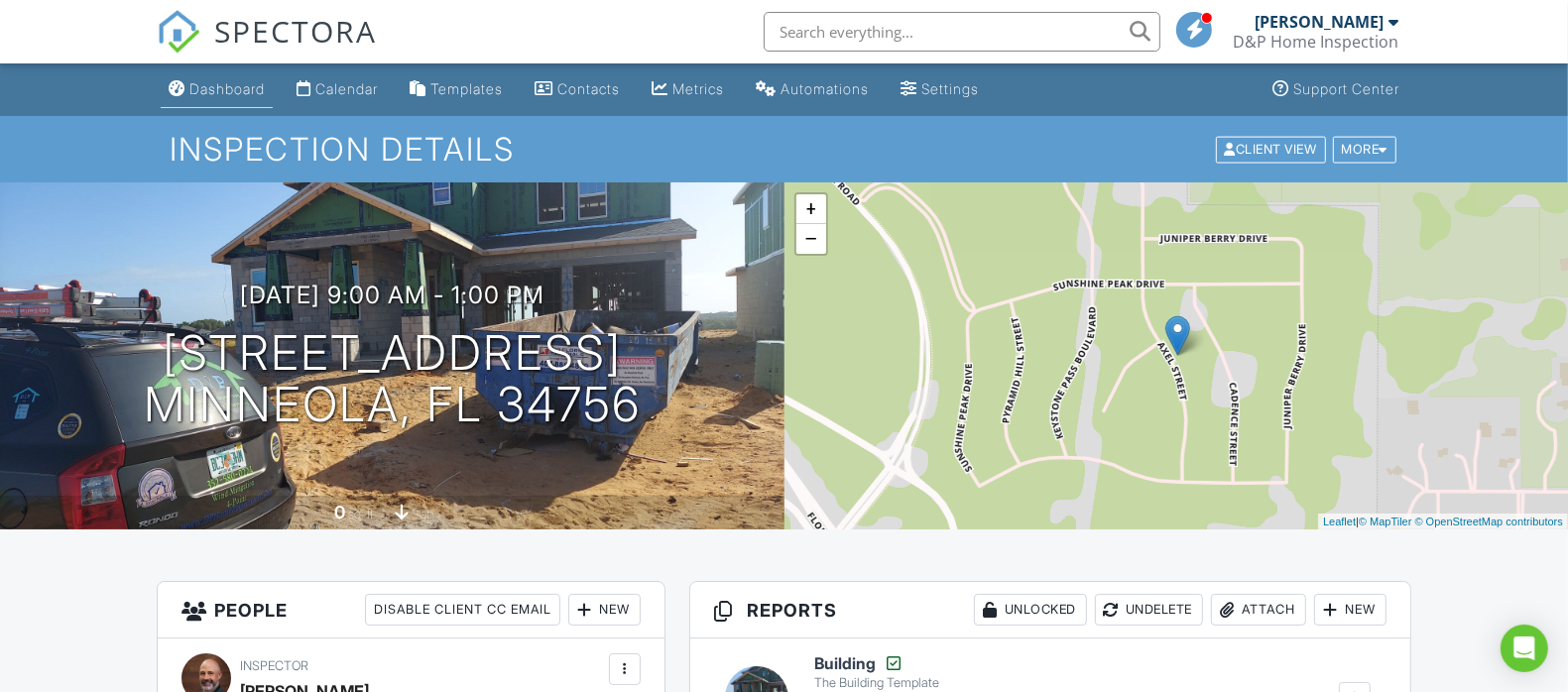 click on "Dashboard" at bounding box center [227, 88] 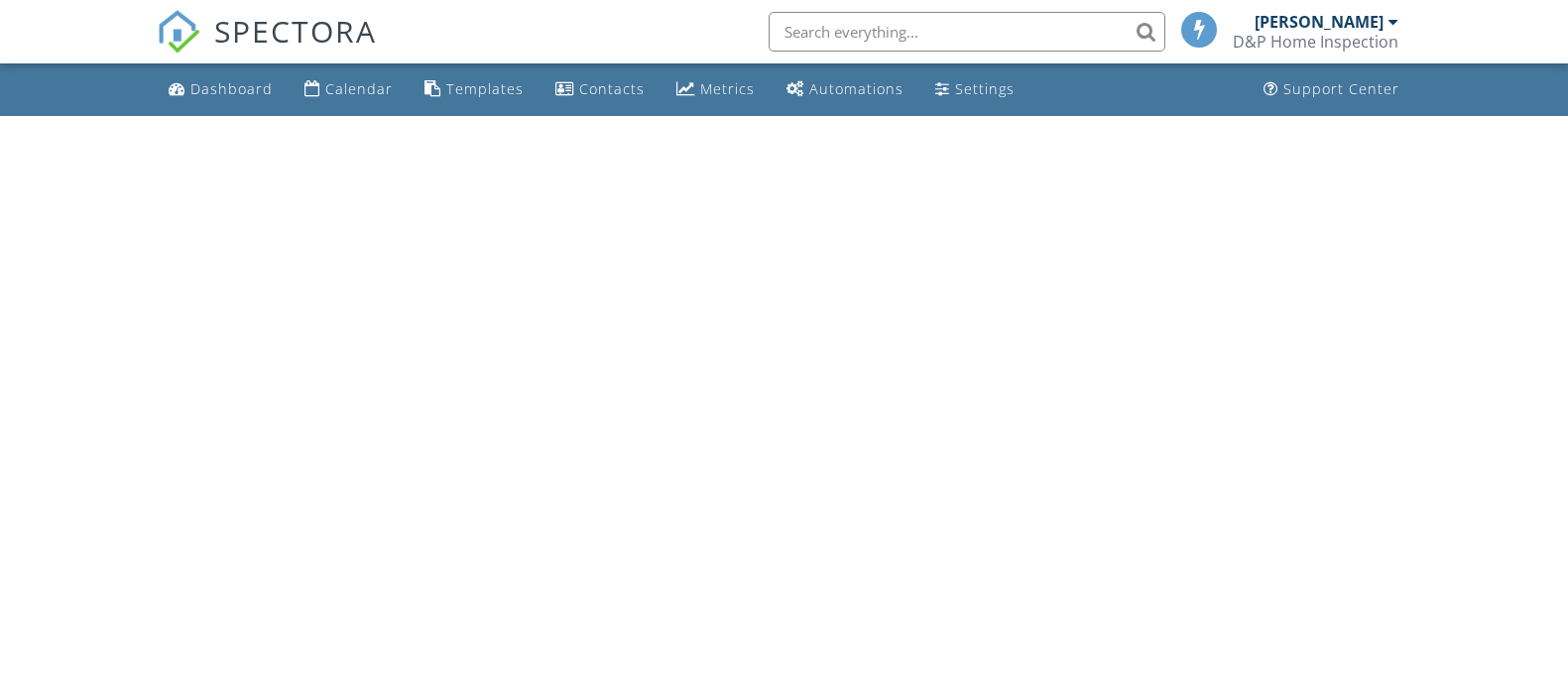 scroll, scrollTop: 0, scrollLeft: 0, axis: both 